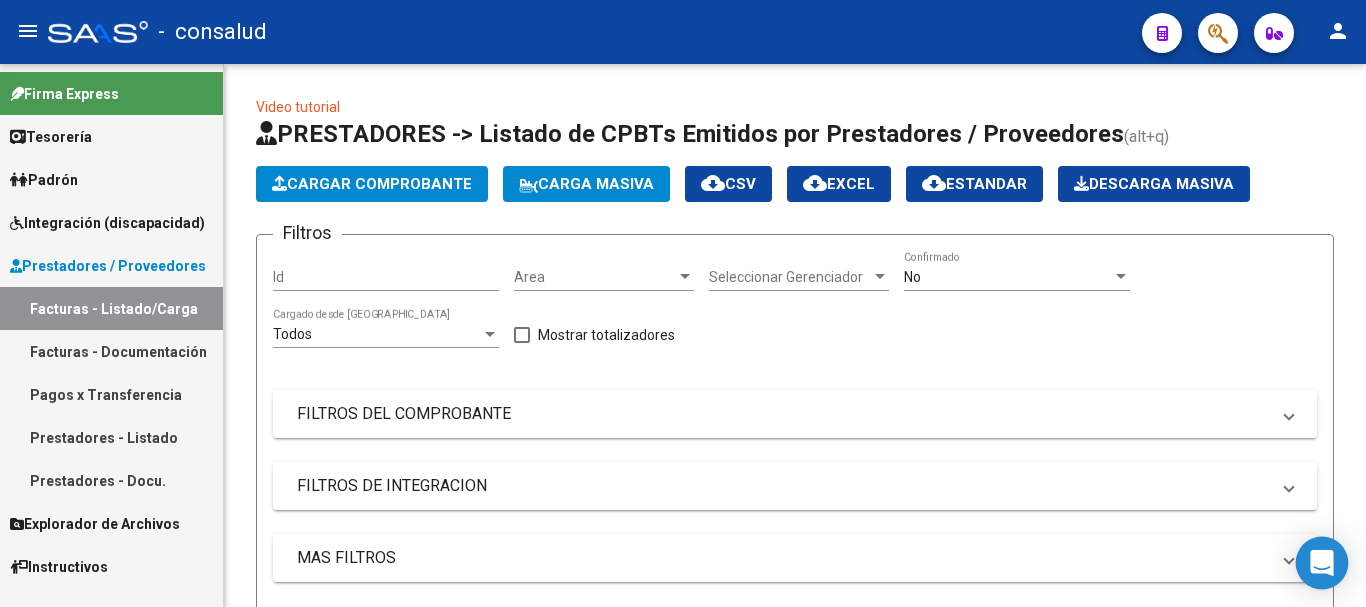 scroll, scrollTop: 0, scrollLeft: 0, axis: both 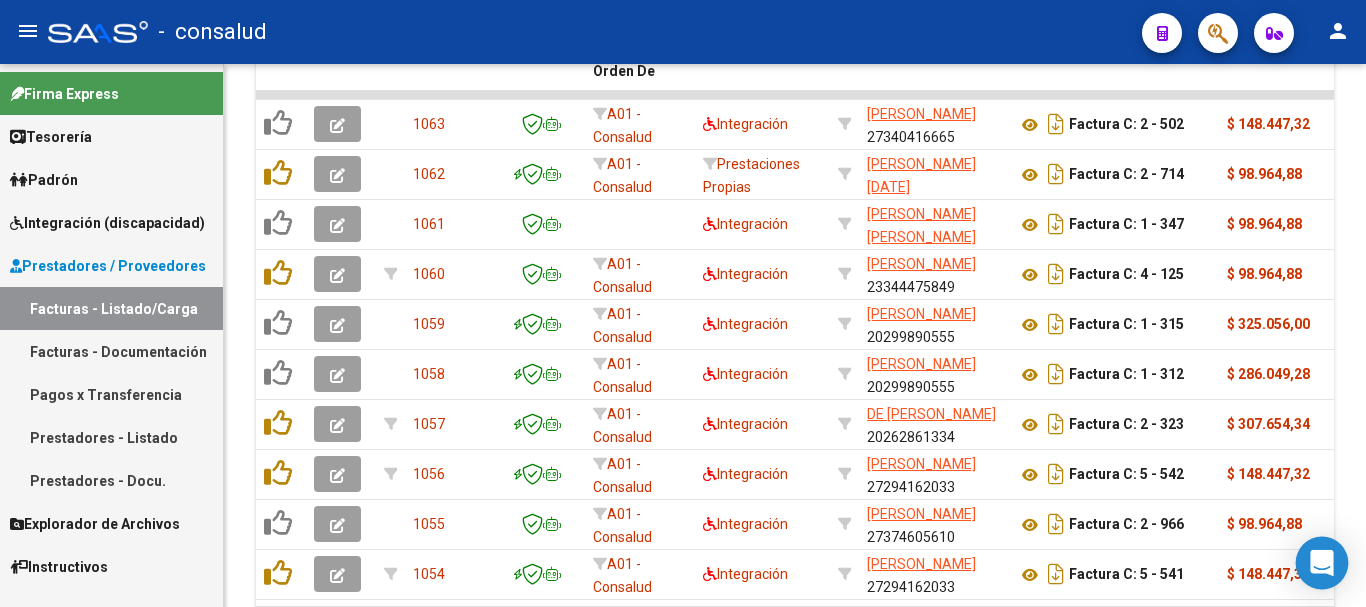 click at bounding box center (1322, 563) 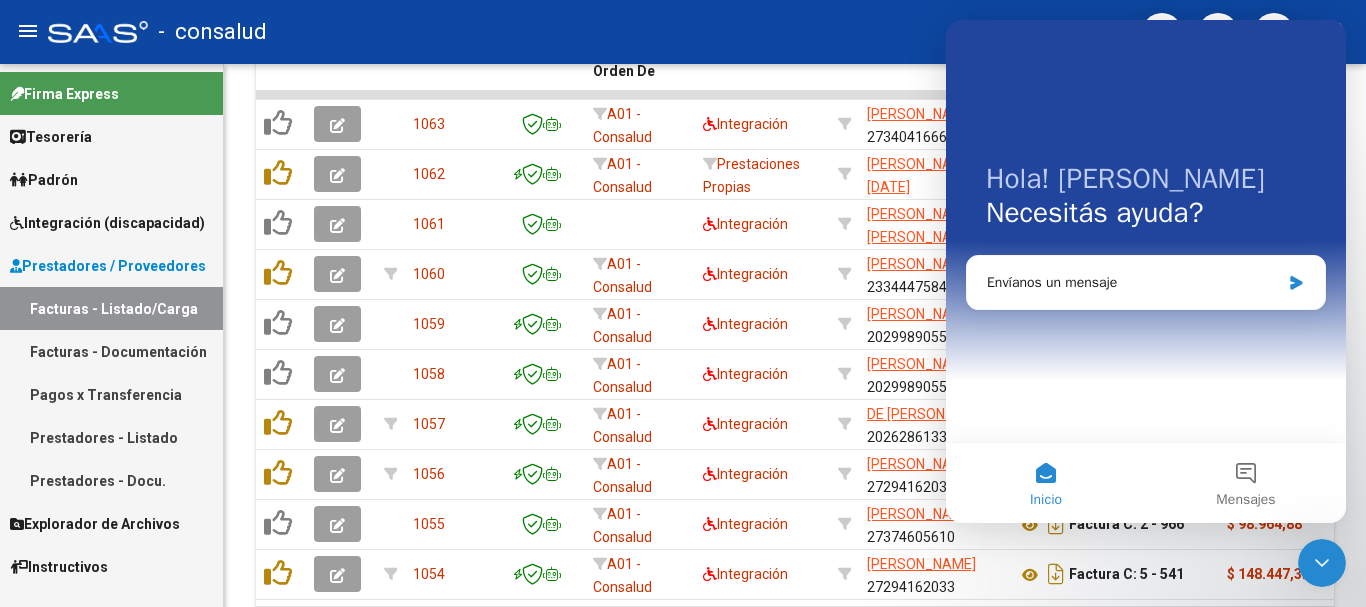 scroll, scrollTop: 0, scrollLeft: 0, axis: both 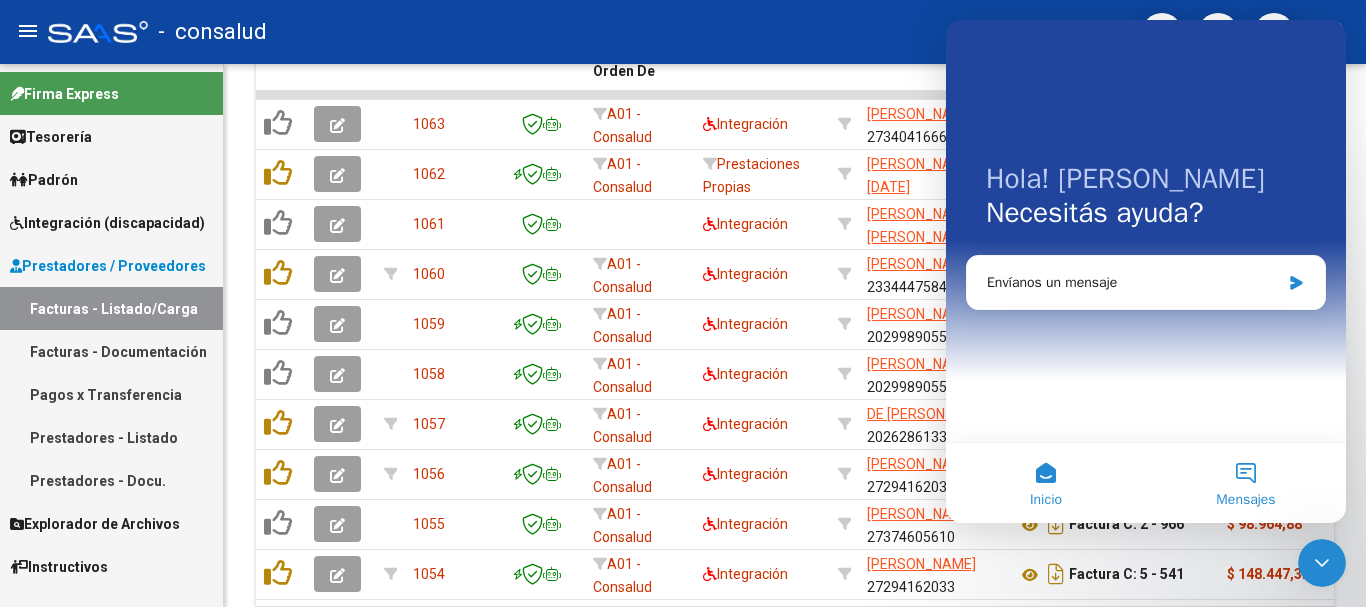click on "Mensajes" at bounding box center (1246, 483) 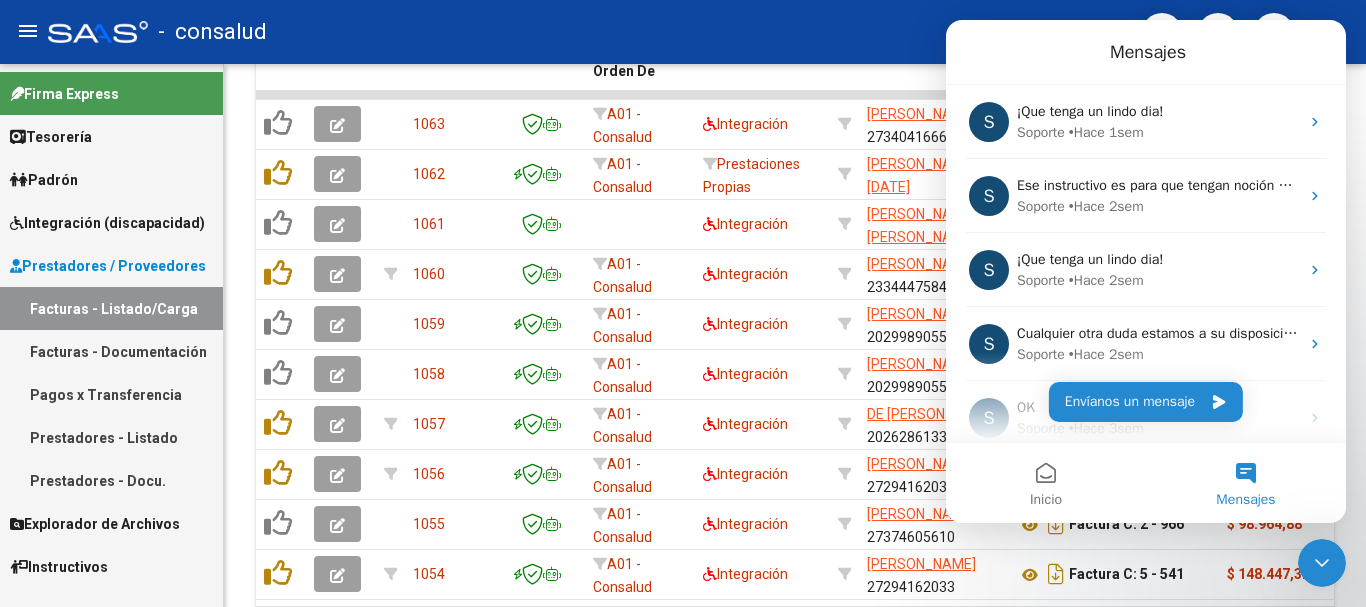 drag, startPoint x: 1224, startPoint y: 473, endPoint x: 1256, endPoint y: 478, distance: 32.38827 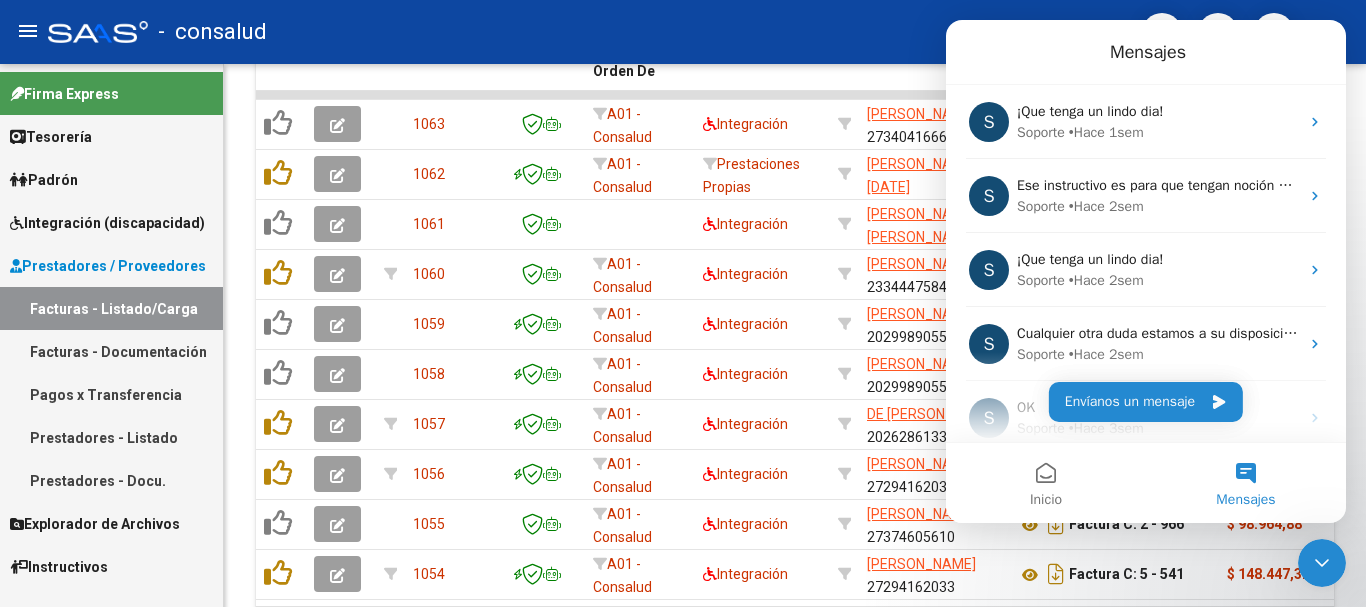 click on "Mensajes" at bounding box center [1246, 483] 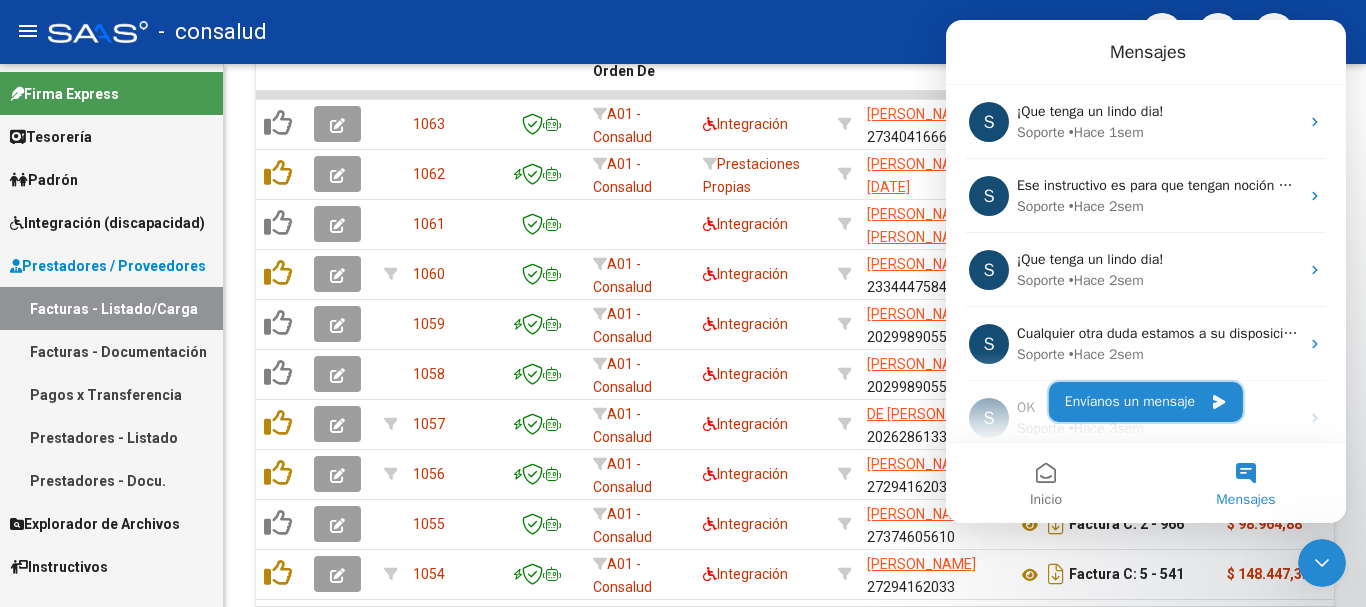 click on "Envíanos un mensaje" at bounding box center (1146, 402) 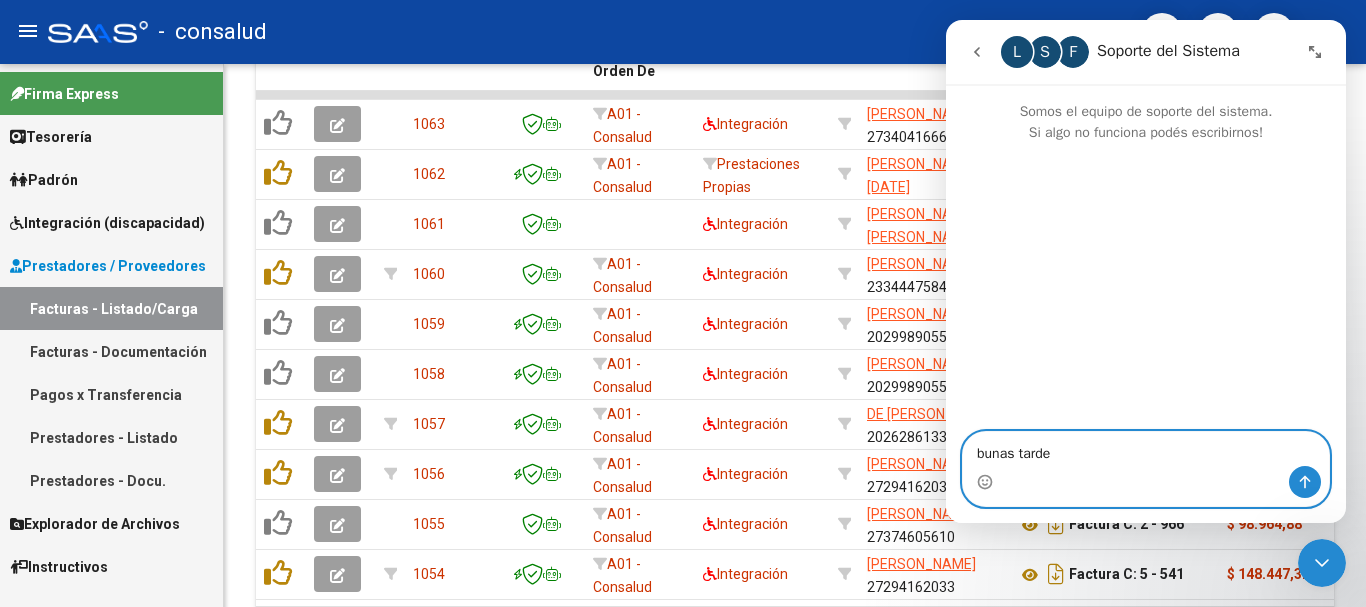 type on "bunas tardes" 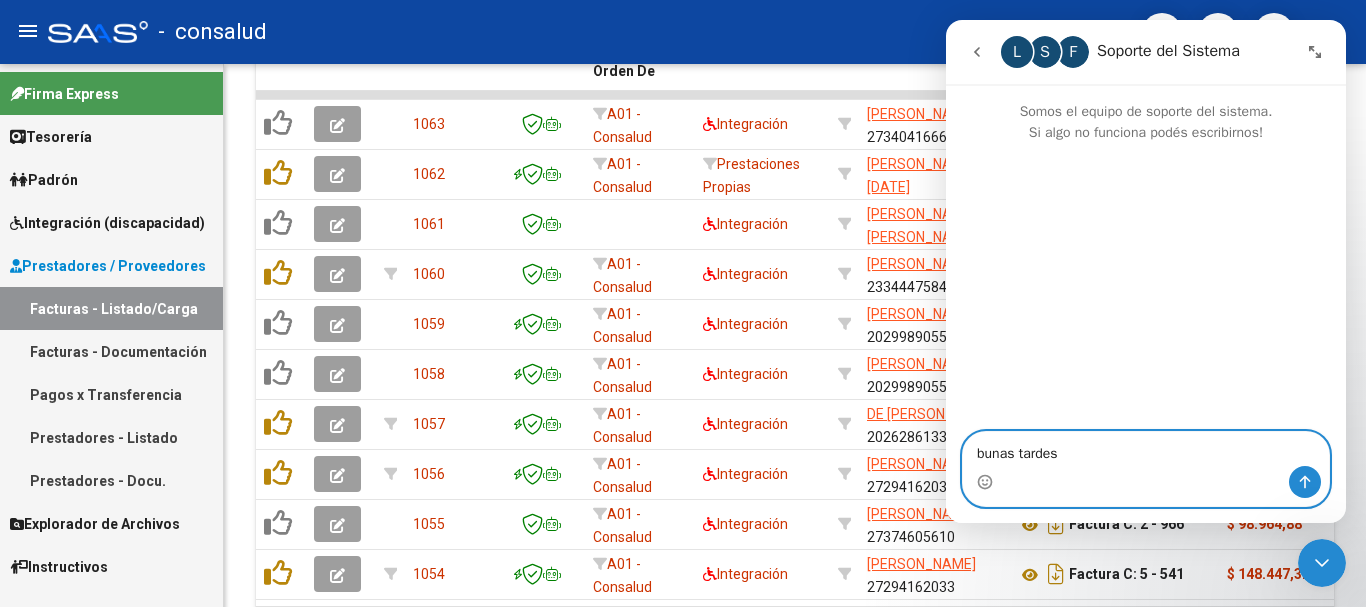 type 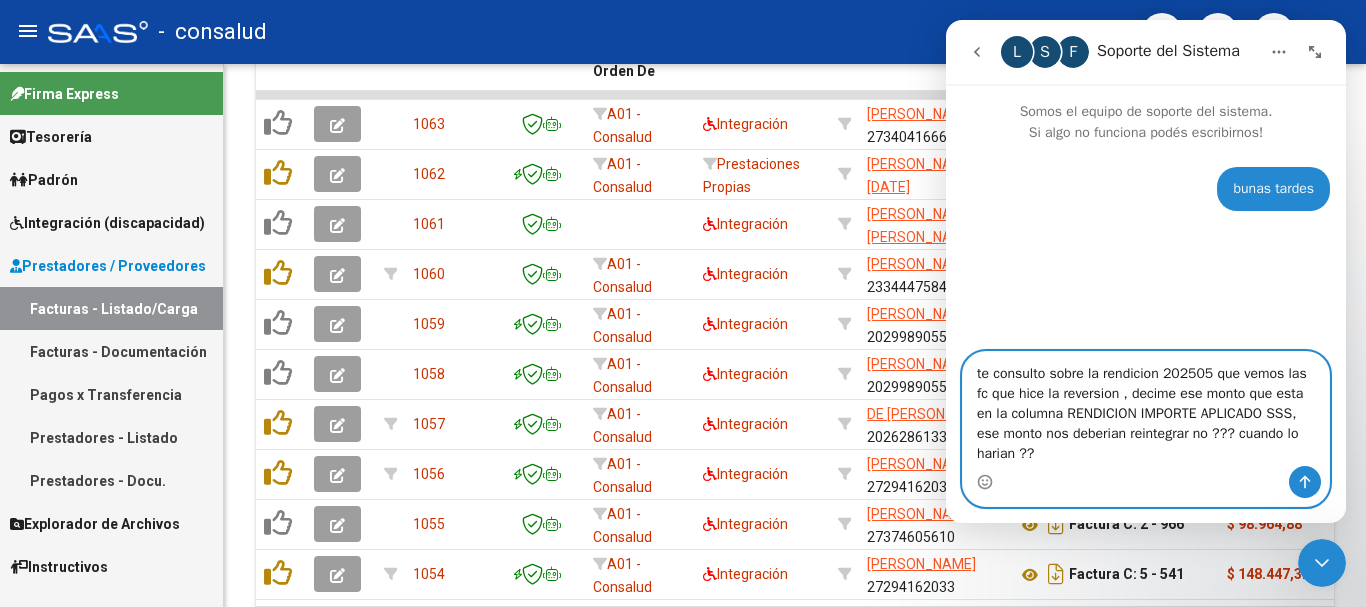 type on "te consulto sobre la rendicion 202505 que vemos las fc que hice la reversion , decime ese monto que esta en la columna RENDICION IMPORTE APLICADO SSS, ese monto nos deberian reintegrar no ??? cuando lo harian ???" 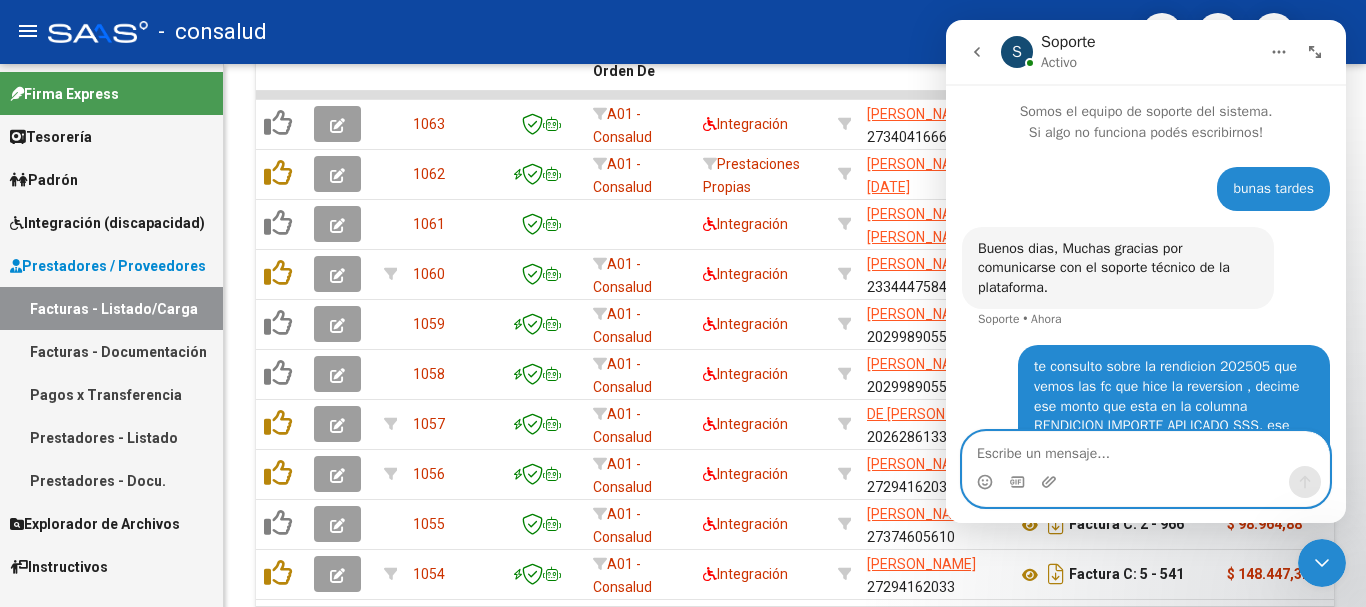 scroll, scrollTop: 77, scrollLeft: 0, axis: vertical 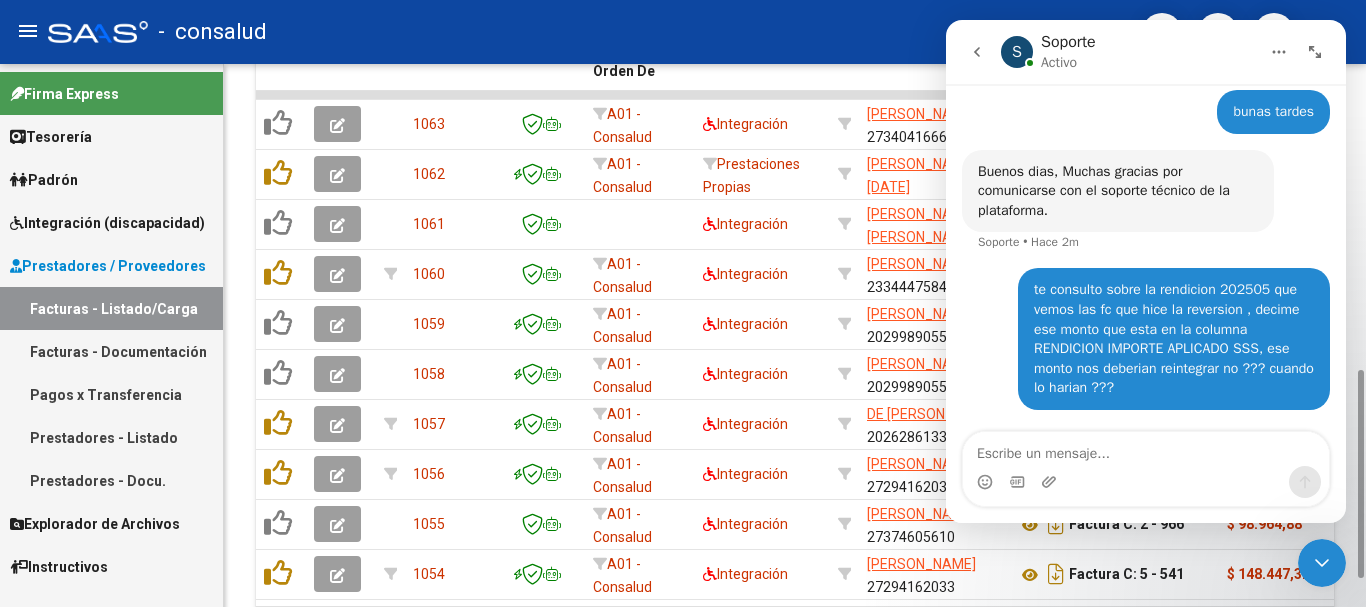 click on "1   2   3   4   5" 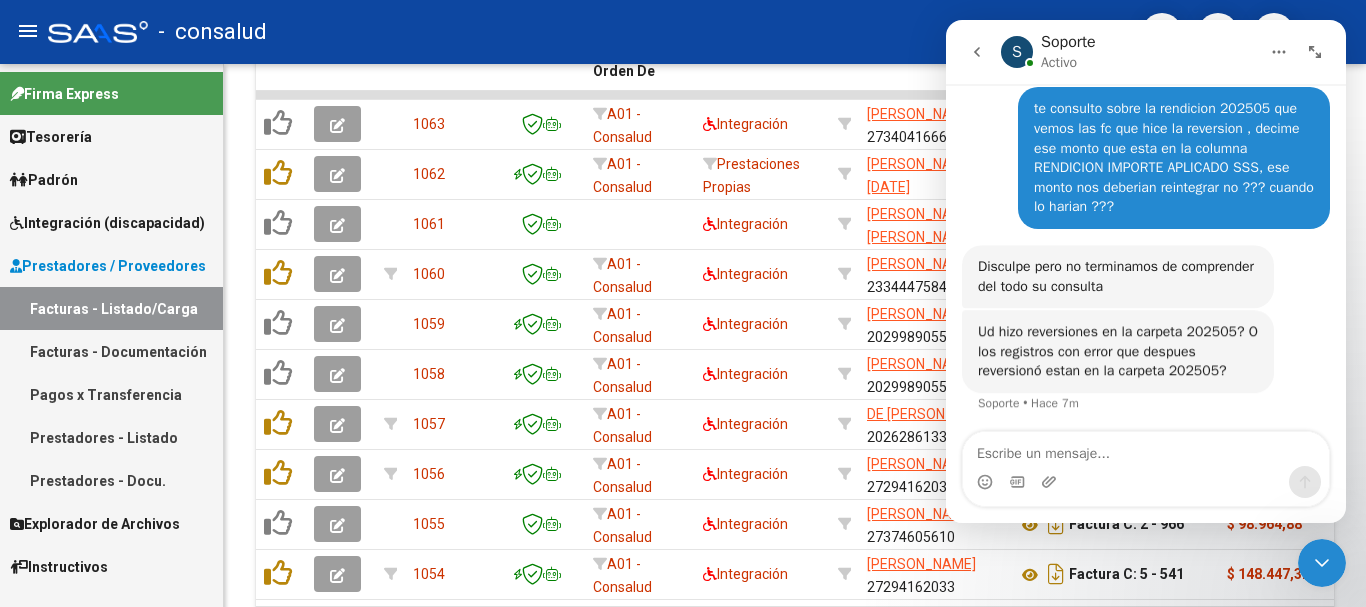 scroll, scrollTop: 241, scrollLeft: 0, axis: vertical 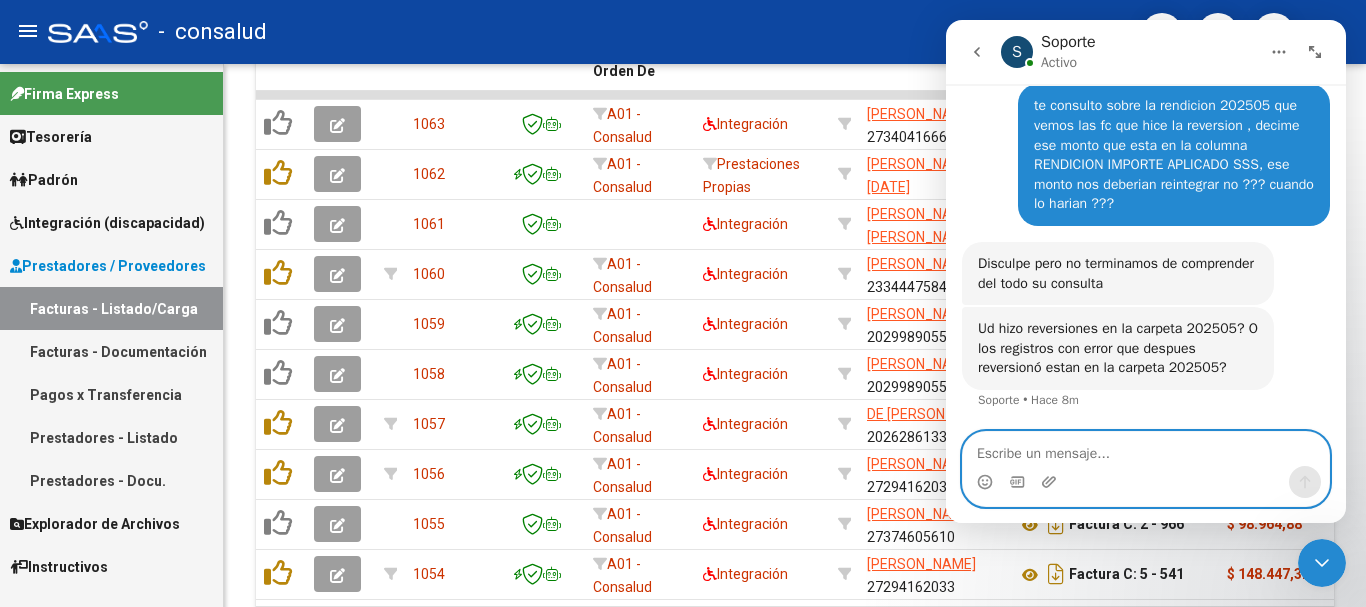 click at bounding box center (1146, 449) 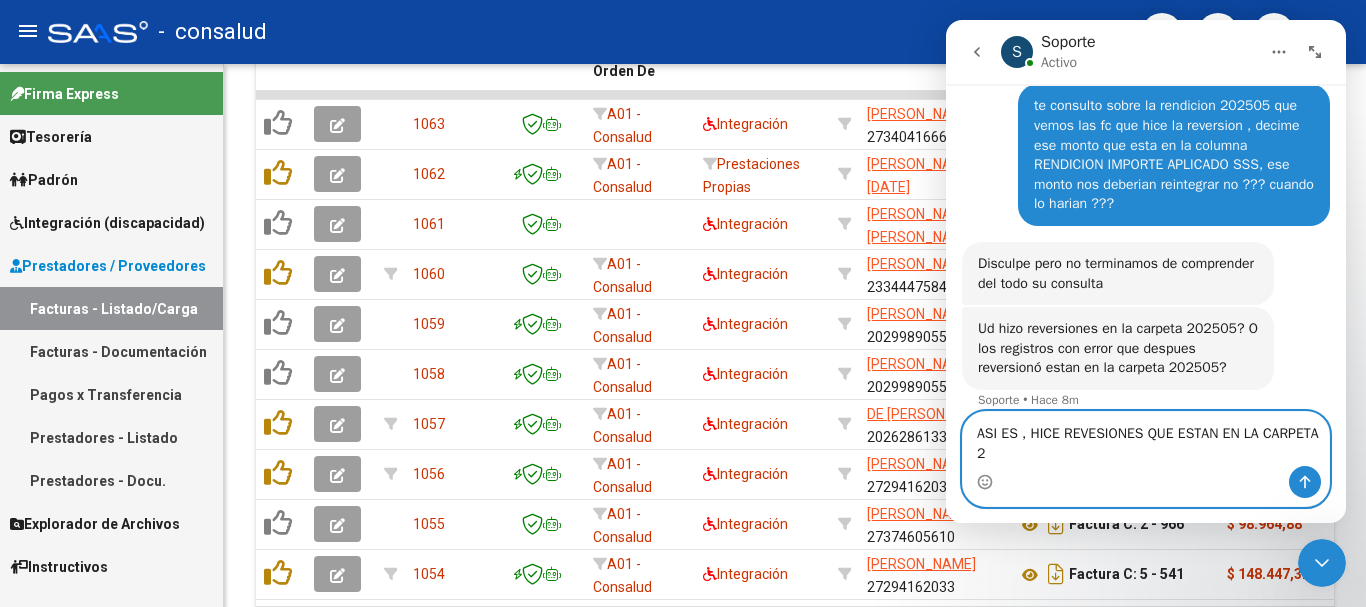 scroll, scrollTop: 261, scrollLeft: 0, axis: vertical 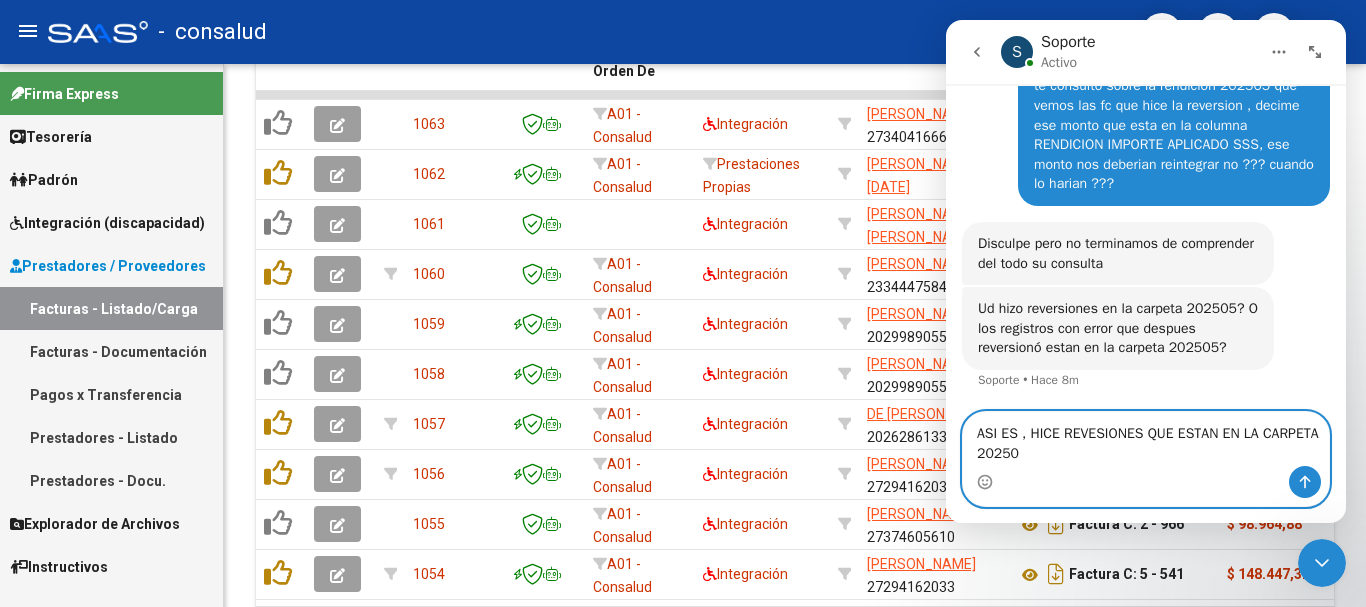 type on "ASI ES , HICE REVESIONES QUE ESTAN EN LA CARPETA  202505" 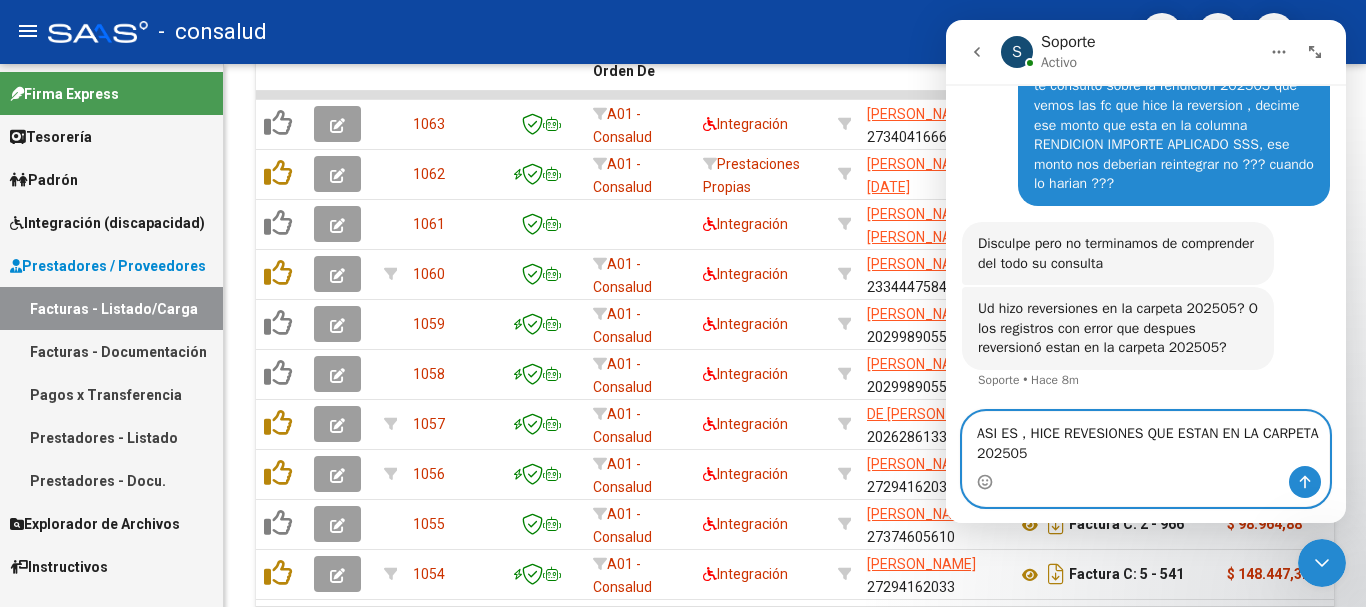 drag, startPoint x: 976, startPoint y: 439, endPoint x: 1047, endPoint y: 452, distance: 72.18033 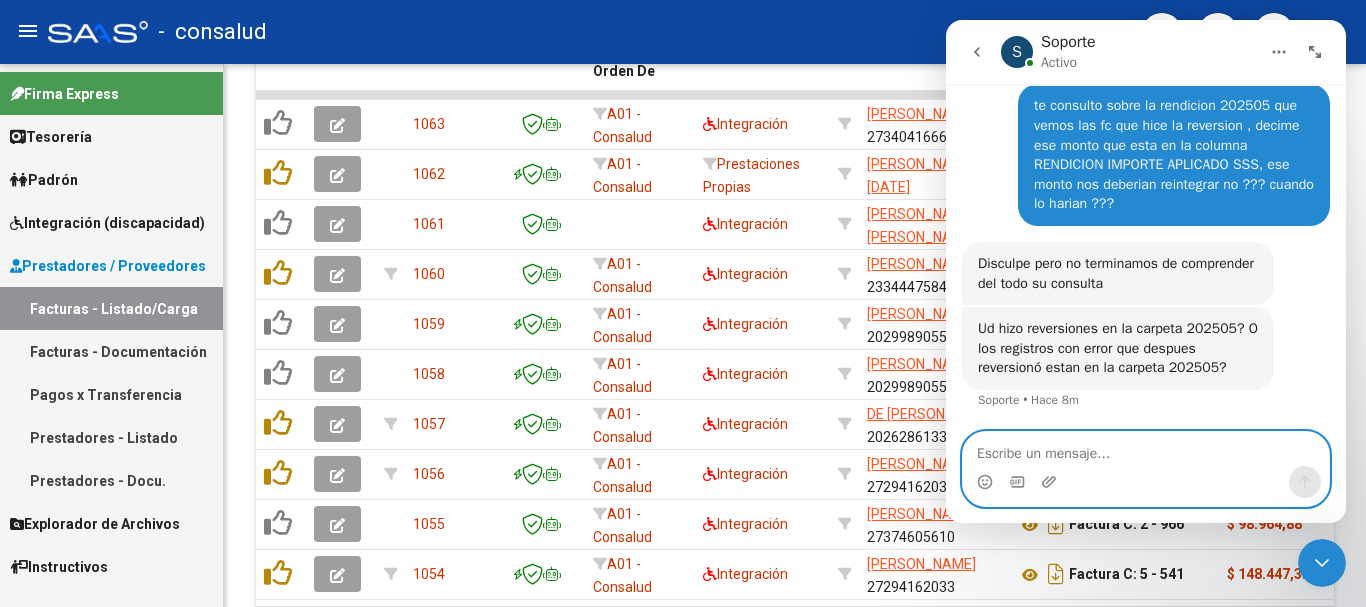 scroll, scrollTop: 241, scrollLeft: 0, axis: vertical 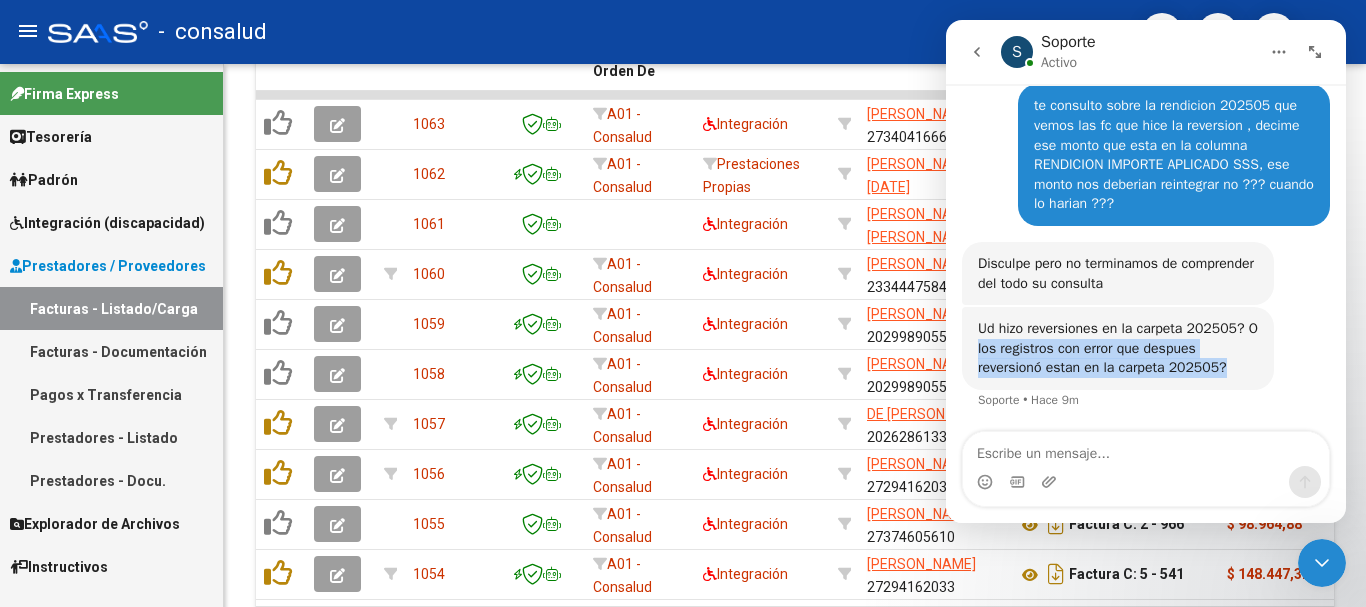 drag, startPoint x: 978, startPoint y: 348, endPoint x: 1250, endPoint y: 374, distance: 273.2398 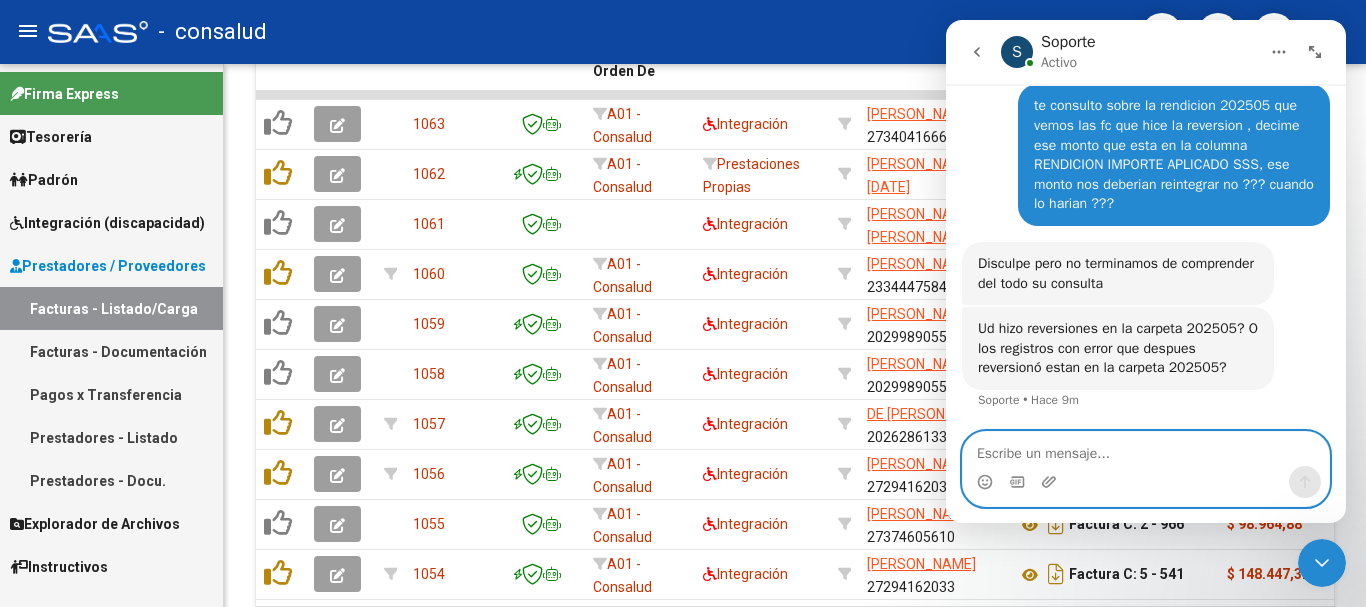 paste on "los registros con error que despues reversionó estan en la carpeta 202505?" 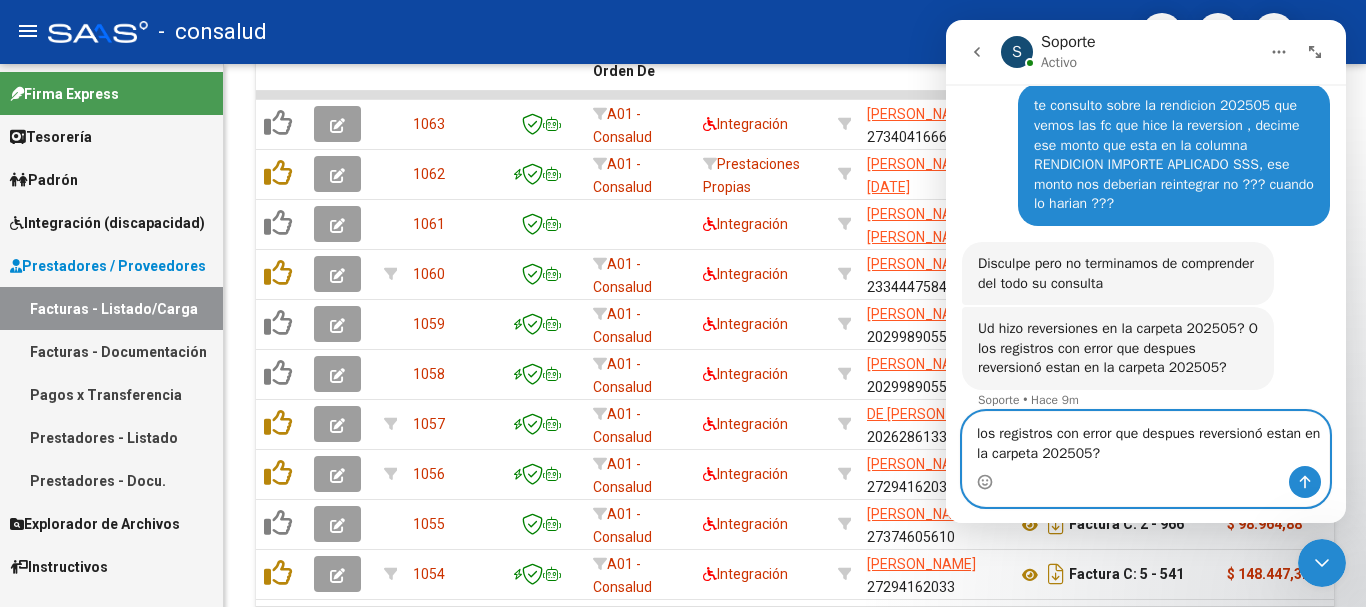 scroll, scrollTop: 261, scrollLeft: 0, axis: vertical 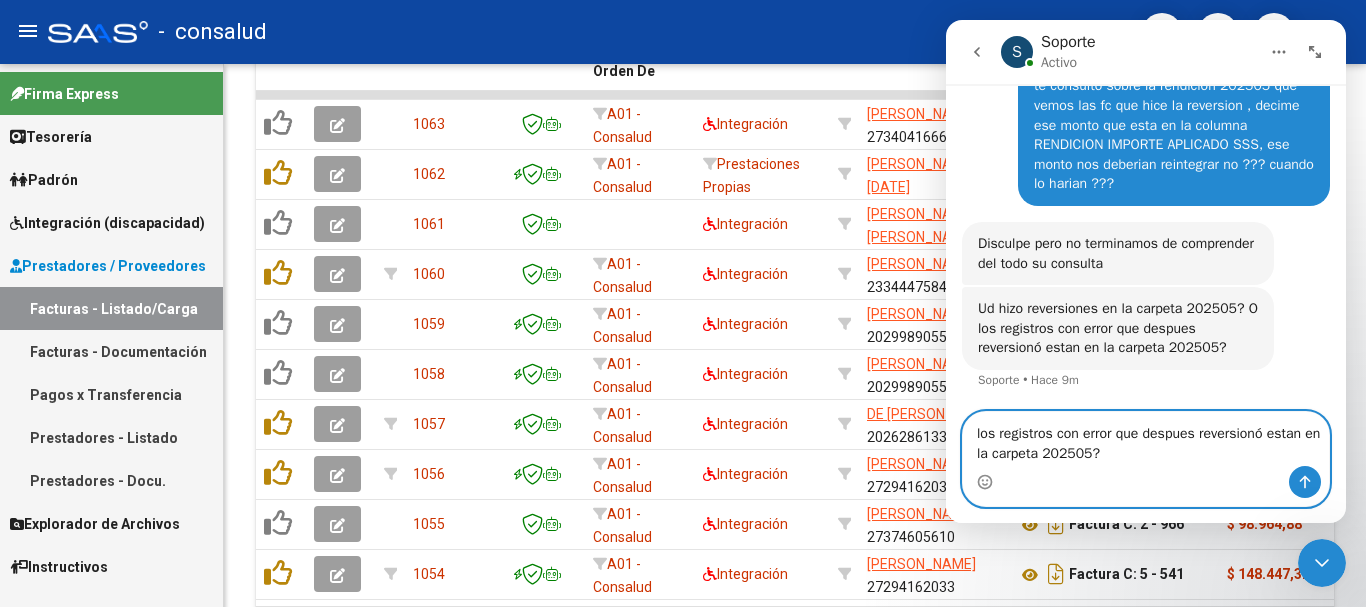 click on "los registros con error que despues reversionó estan en la carpeta 202505?" at bounding box center (1146, 439) 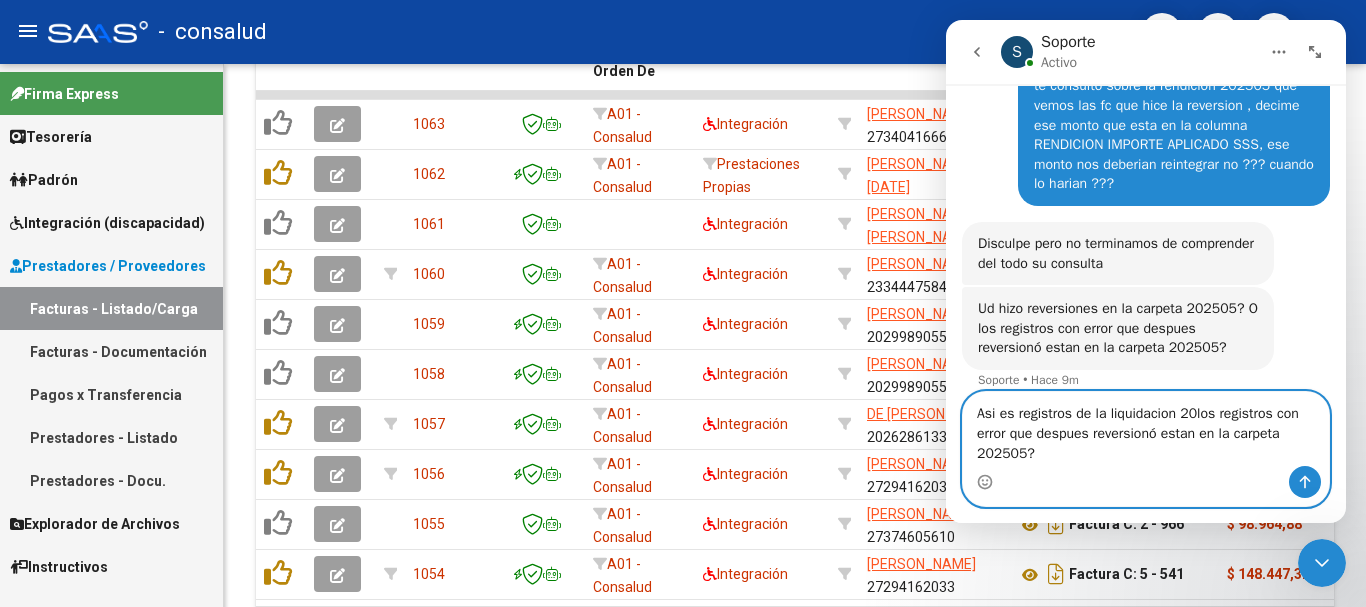 scroll, scrollTop: 281, scrollLeft: 0, axis: vertical 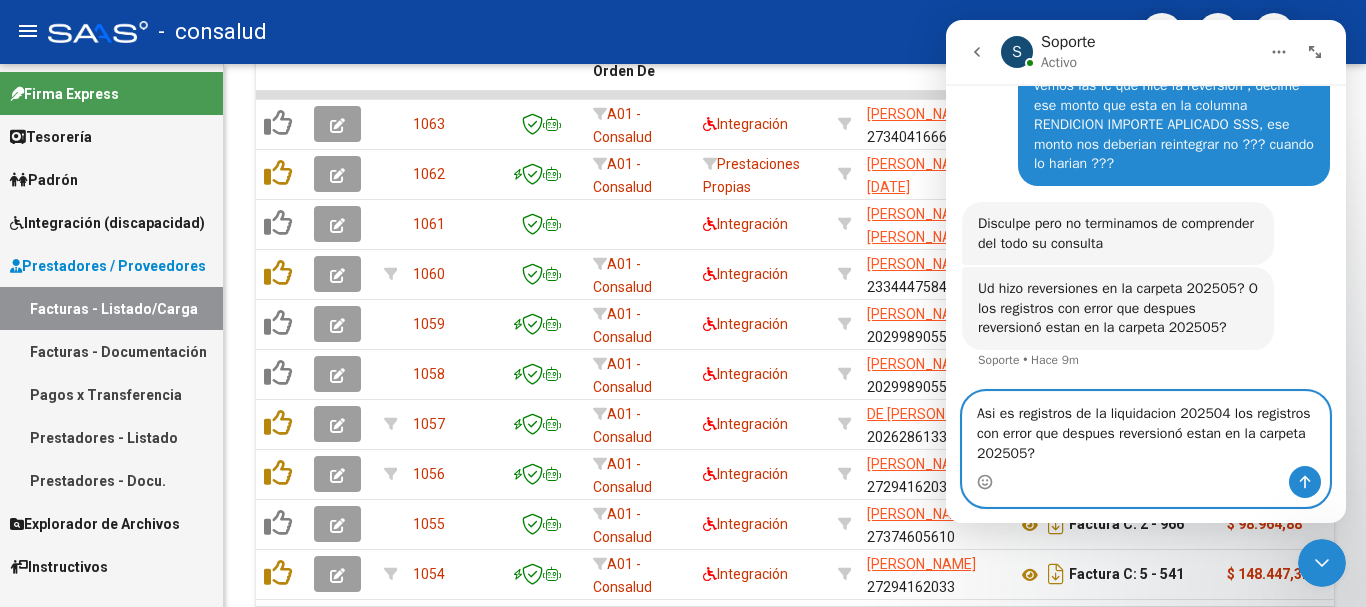 click on "Asi es registros de la liquidacion 202504 los registros con error que despues reversionó estan en la carpeta 202505?" at bounding box center [1146, 429] 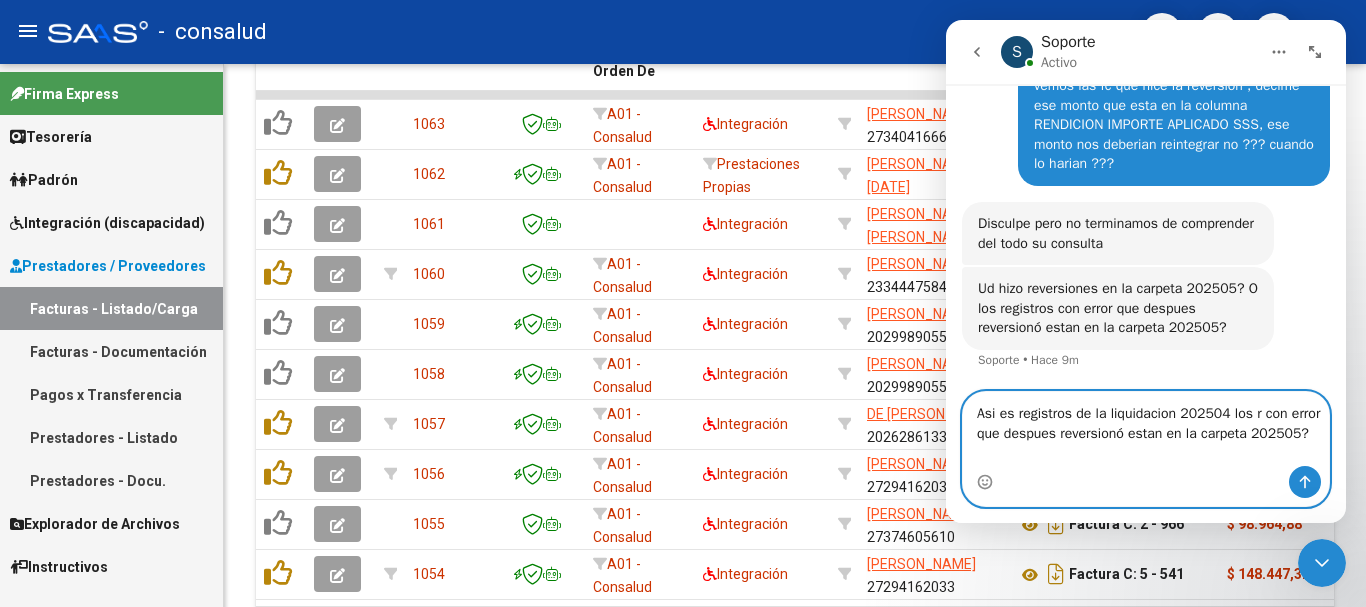 scroll, scrollTop: 261, scrollLeft: 0, axis: vertical 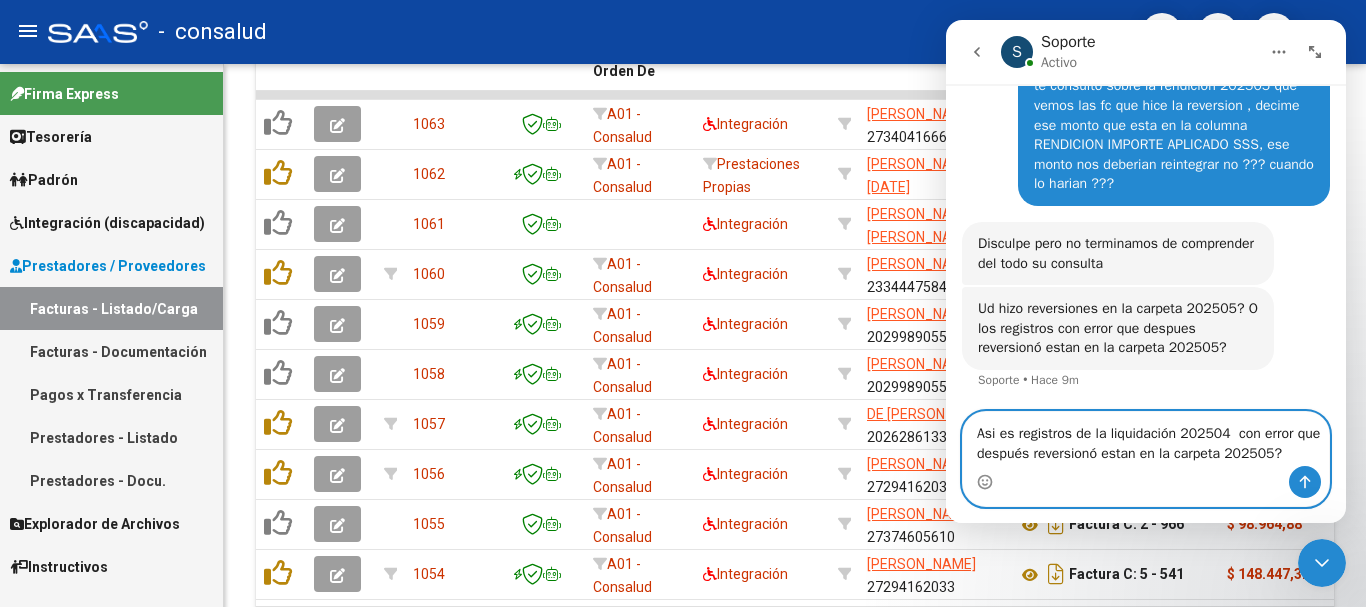 click on "Asi es registros de la liquidación 202504  con error que después reversionó estan en la carpeta 202505?" at bounding box center (1146, 439) 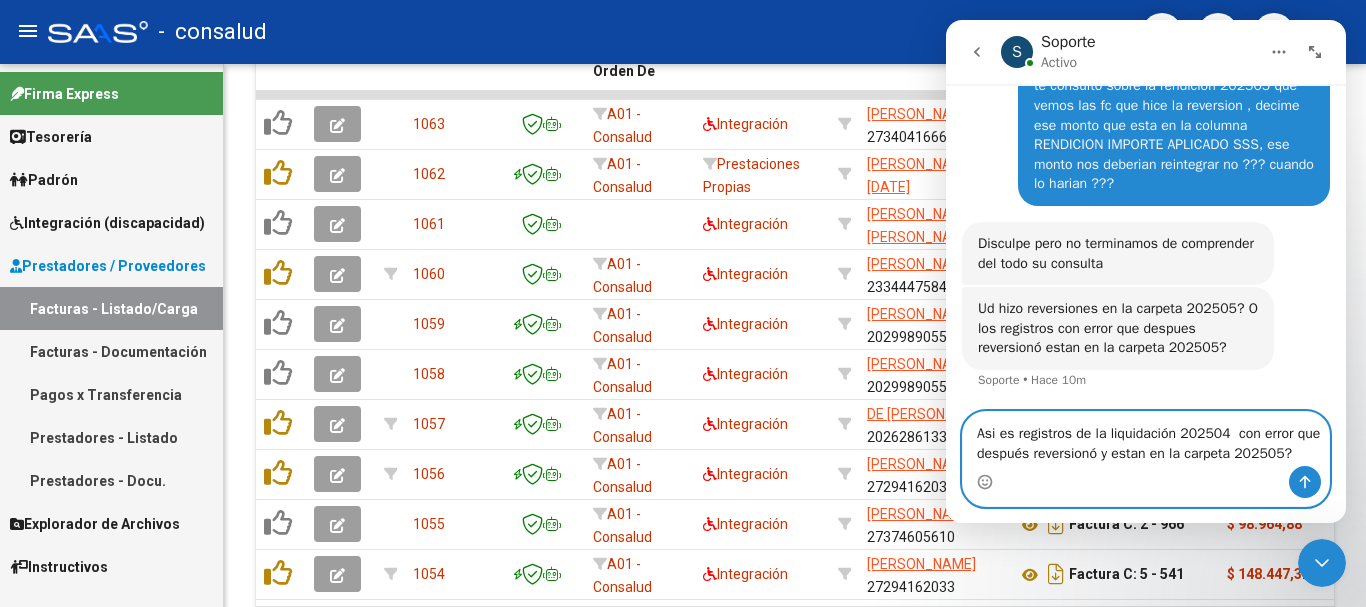 click on "Asi es registros de la liquidación 202504  con error que después reversionó y estan en la carpeta 202505?" at bounding box center (1146, 439) 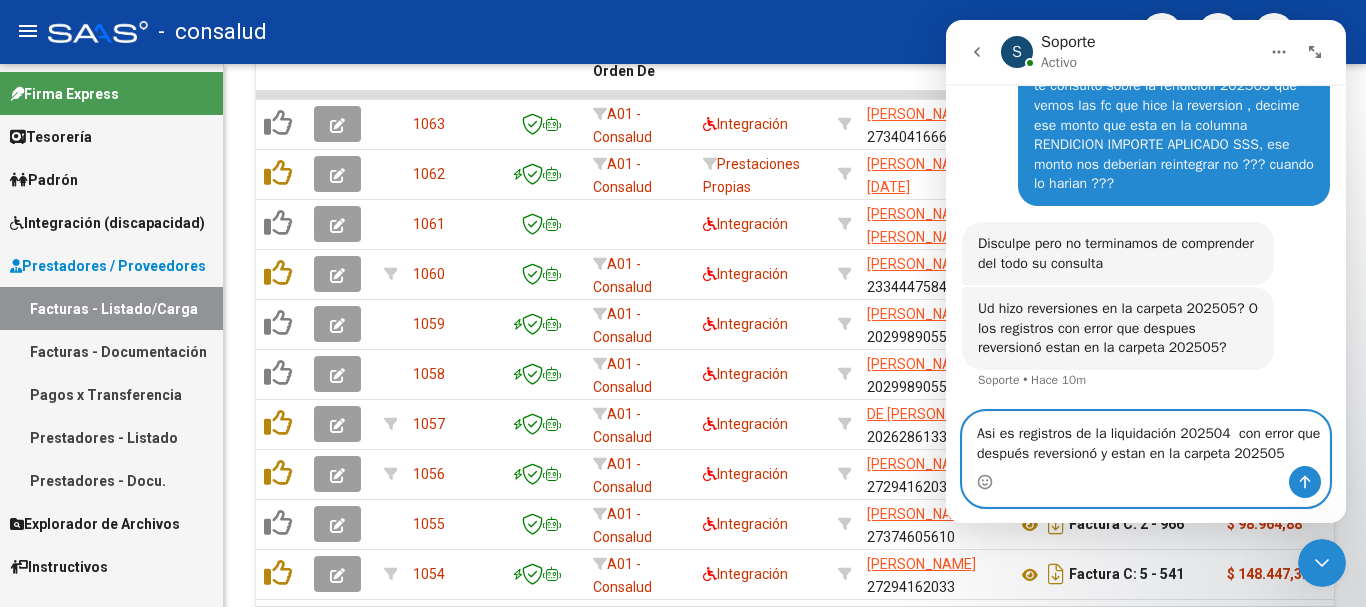type 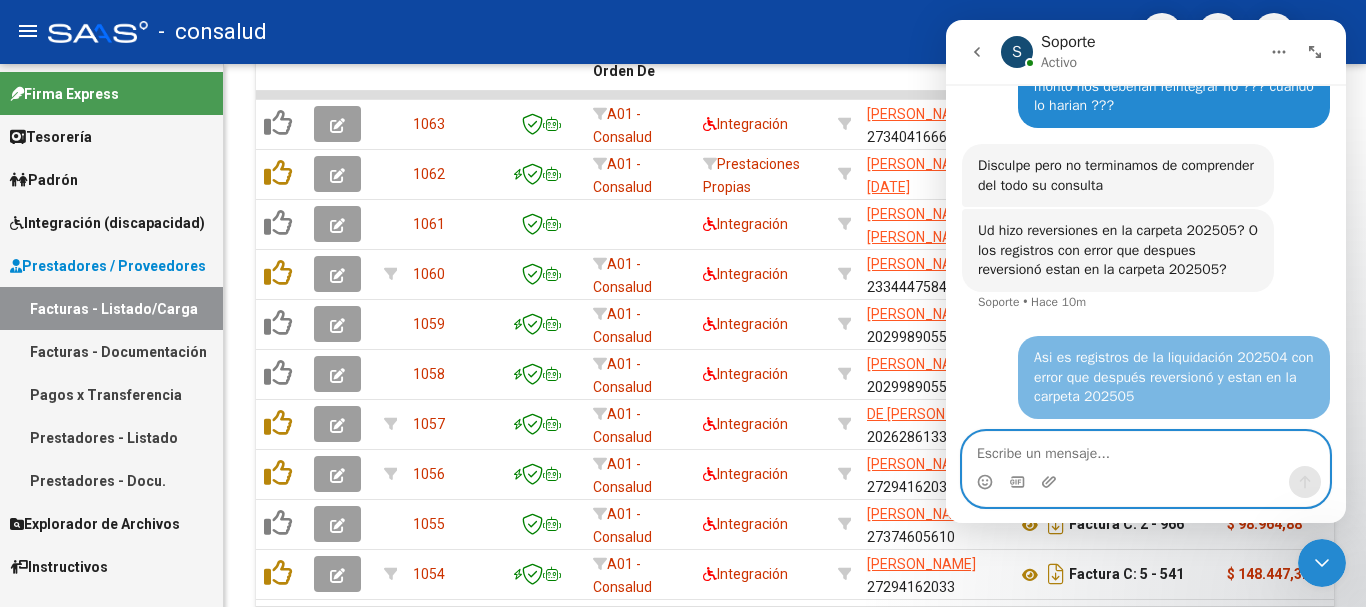 scroll, scrollTop: 340, scrollLeft: 0, axis: vertical 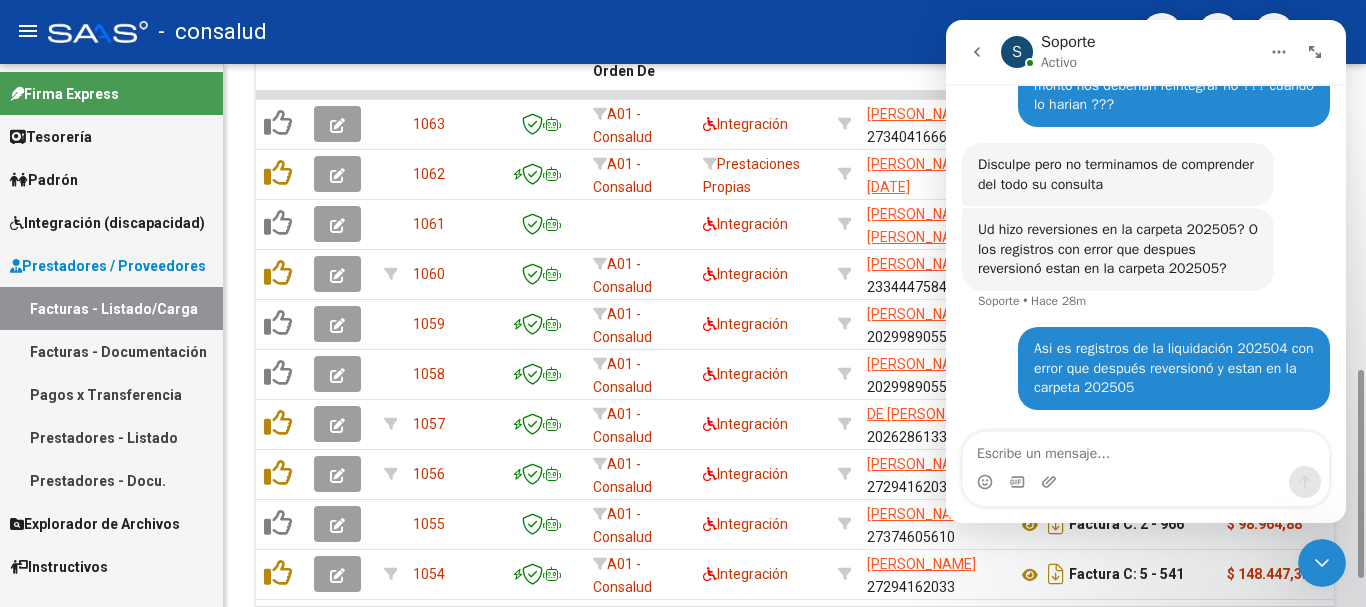 click on "1   2   3   4   5" 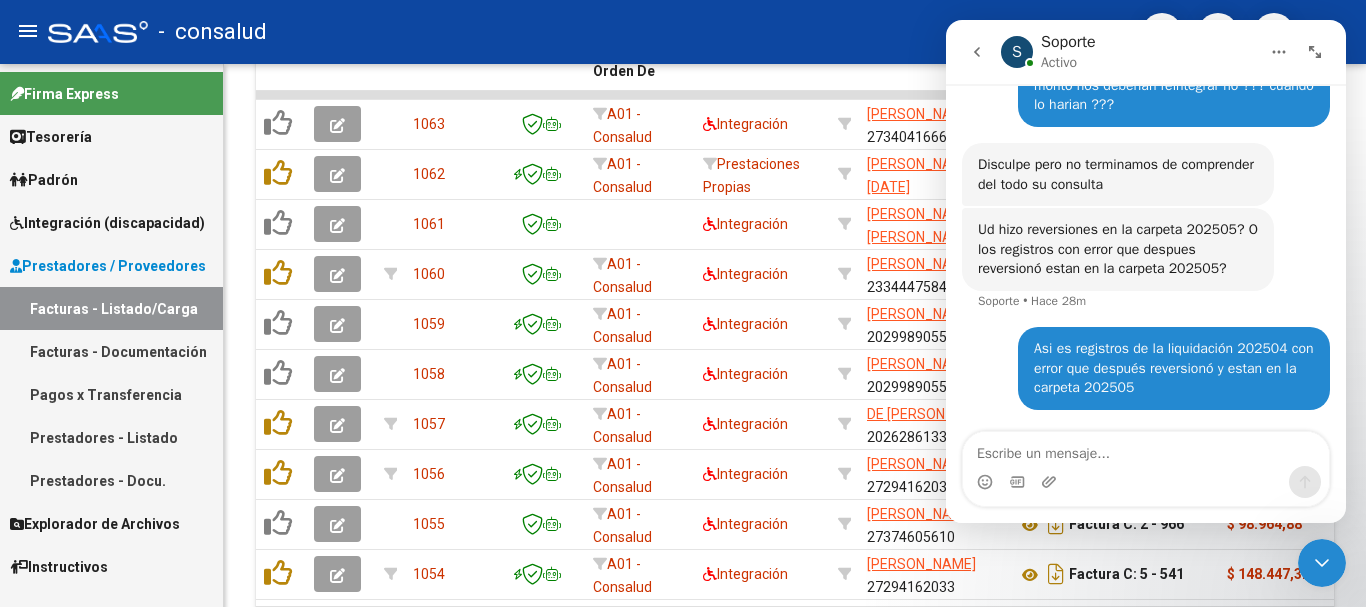 click on "Prestadores - Listado" at bounding box center (111, 437) 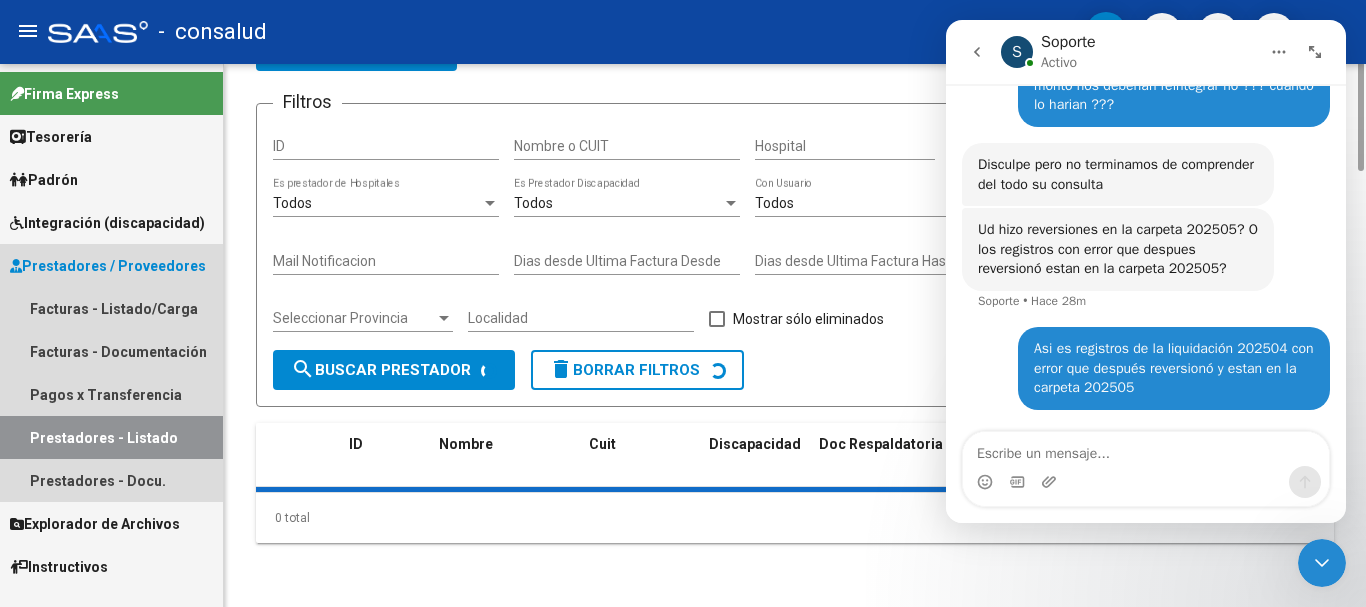 scroll, scrollTop: 0, scrollLeft: 0, axis: both 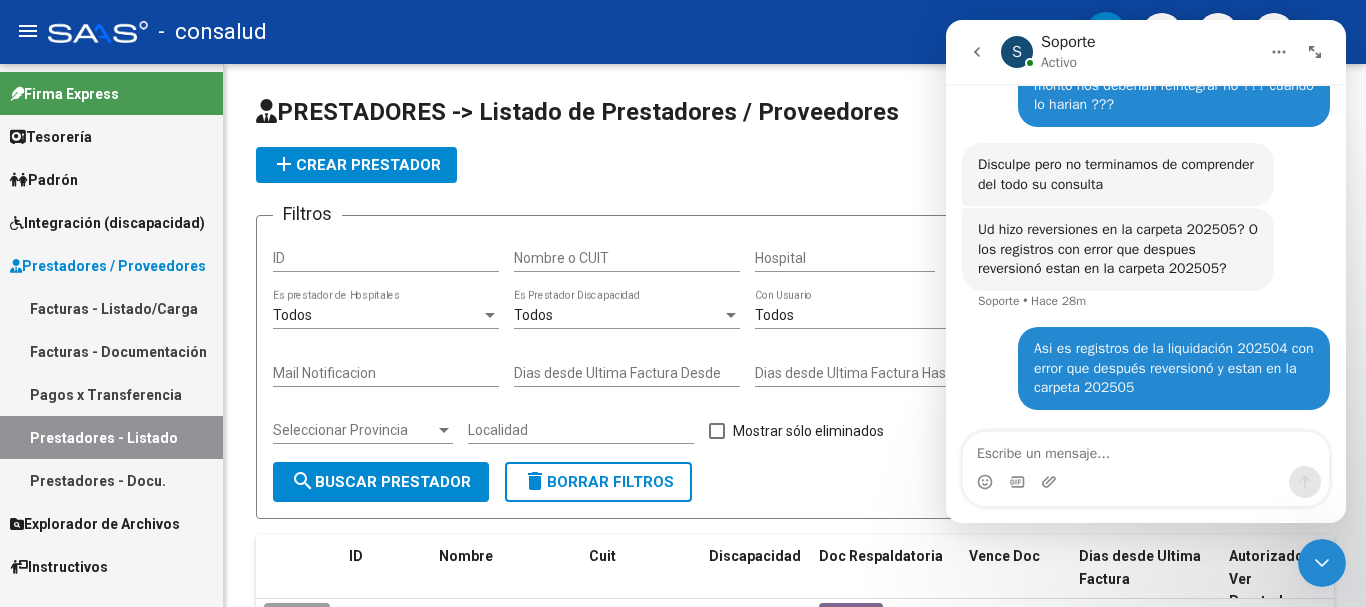 click on "Integración (discapacidad)" at bounding box center [107, 223] 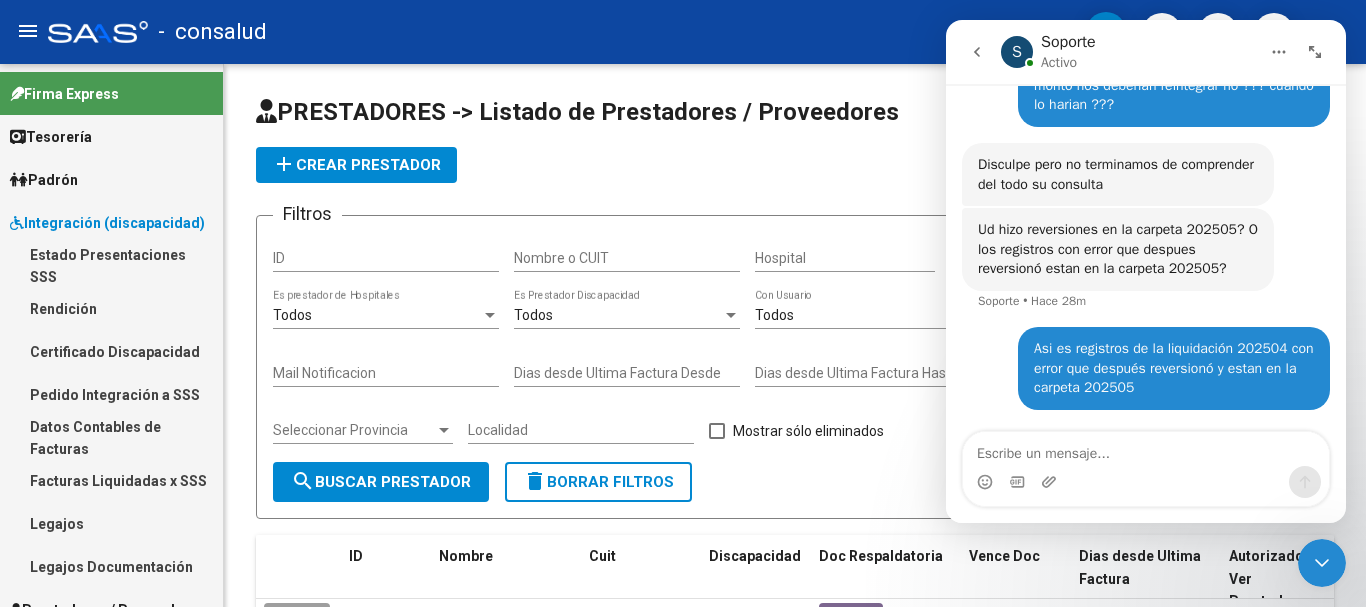 click on "Legajos" at bounding box center [111, 523] 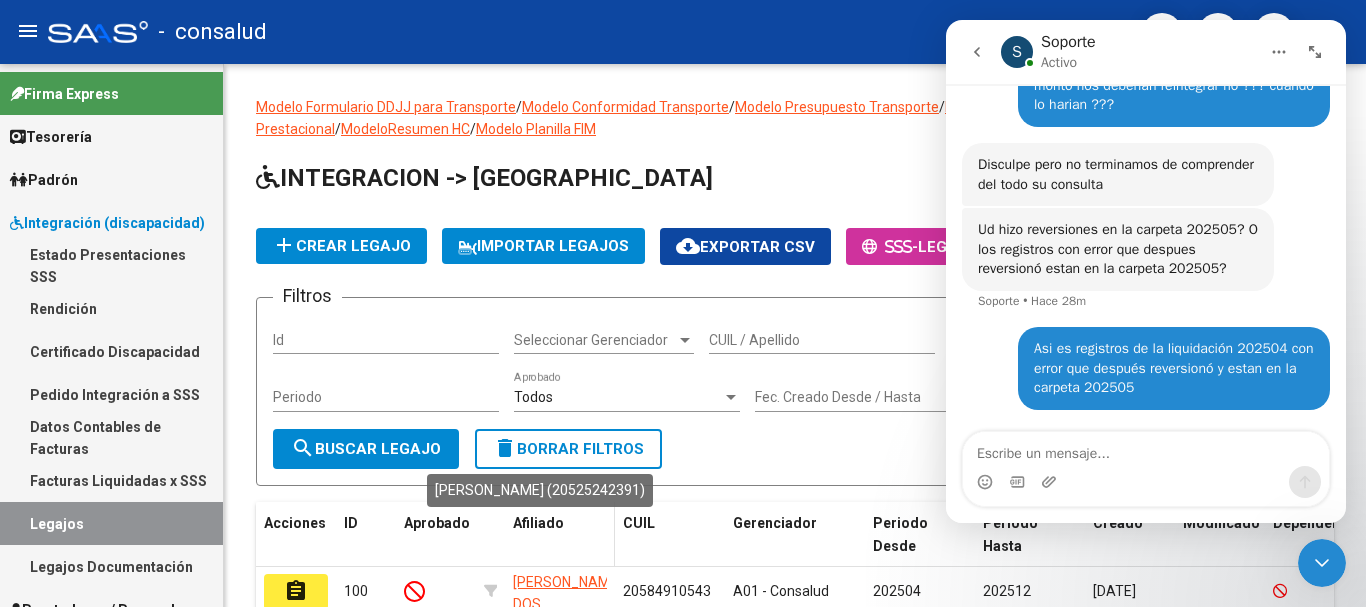 scroll, scrollTop: 597, scrollLeft: 0, axis: vertical 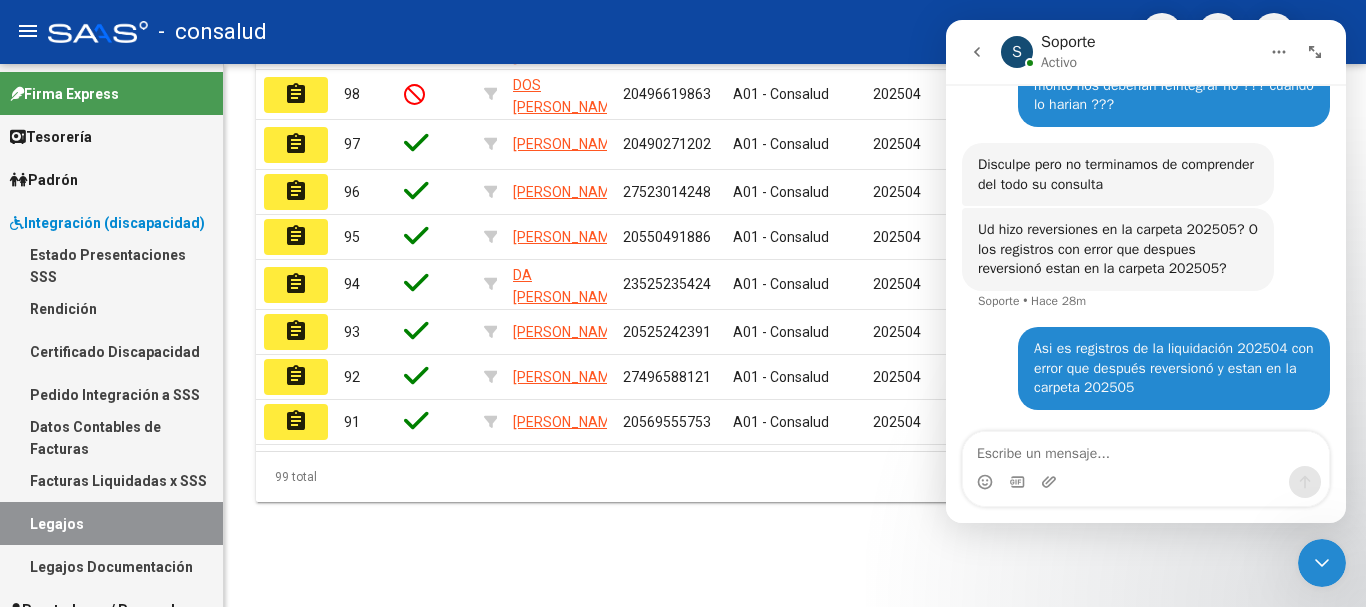 click 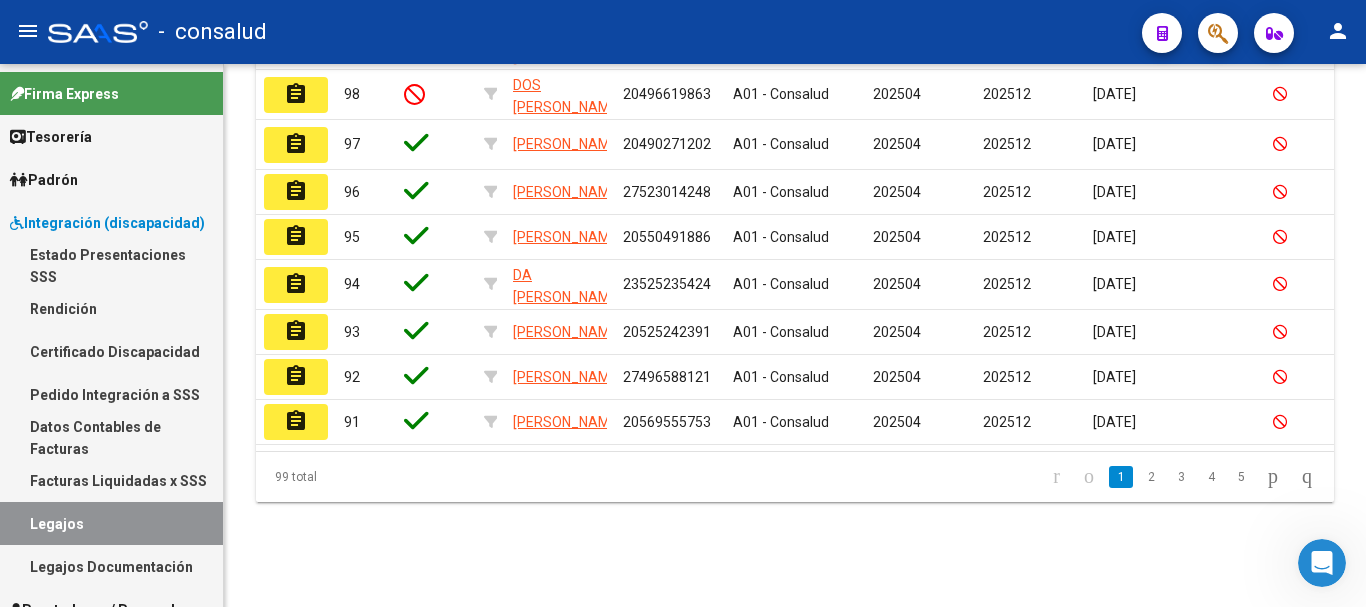 scroll, scrollTop: 0, scrollLeft: 0, axis: both 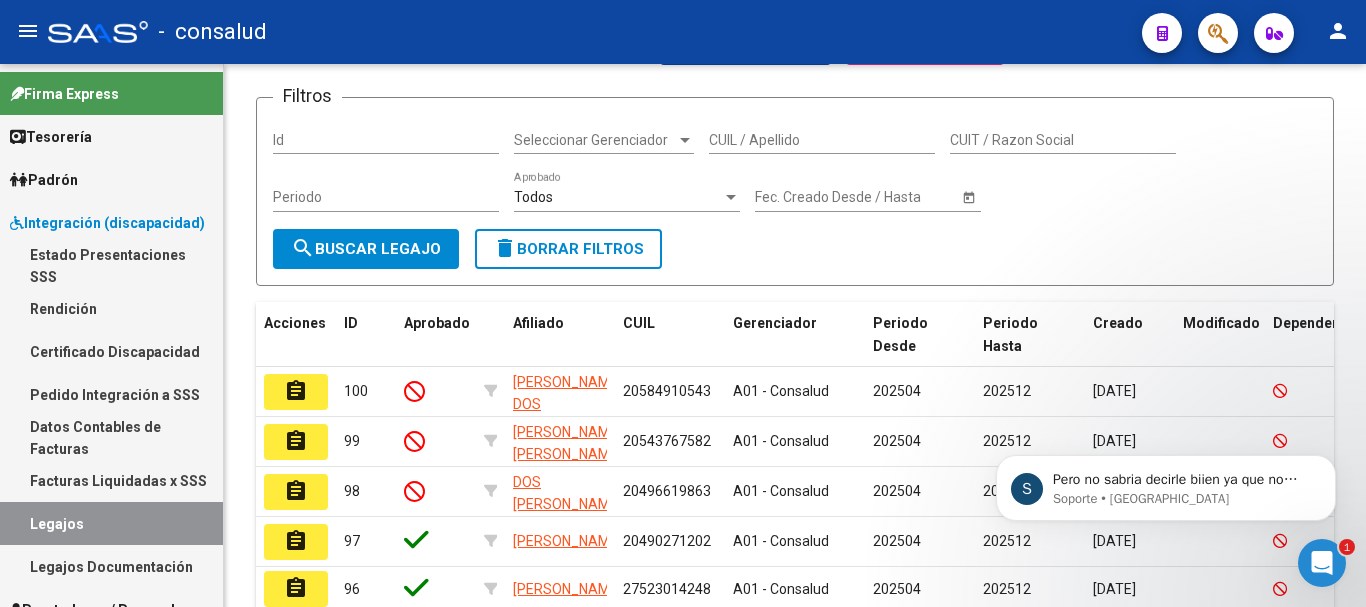 click 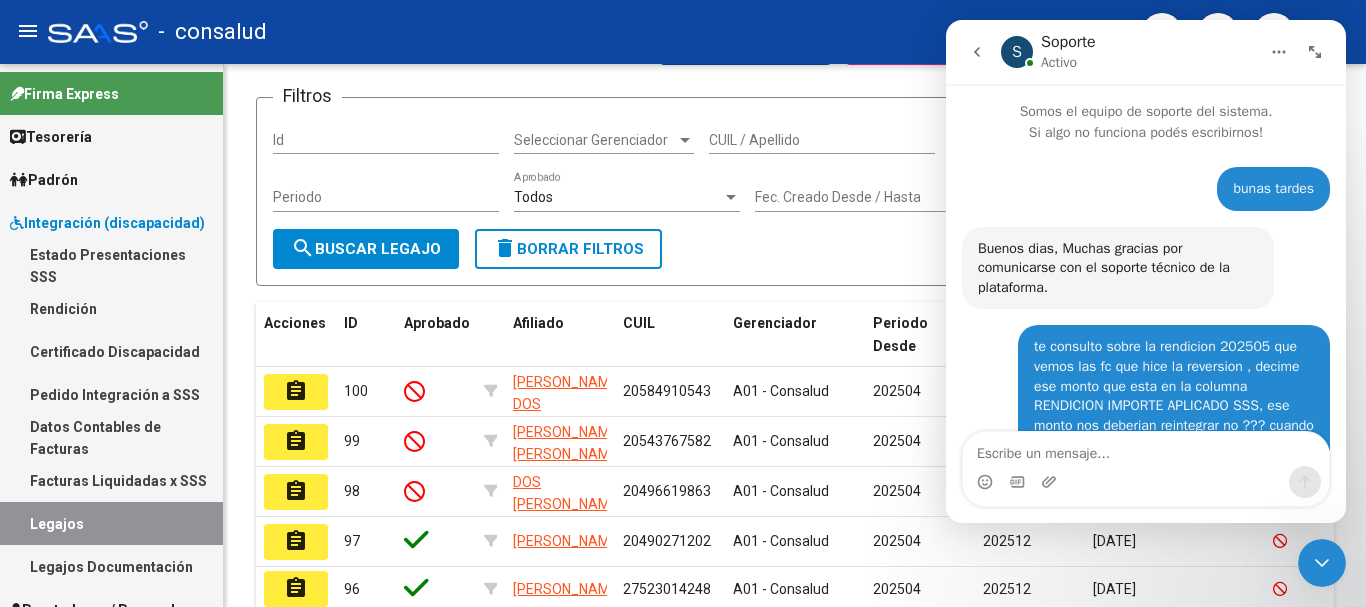 scroll, scrollTop: 548, scrollLeft: 0, axis: vertical 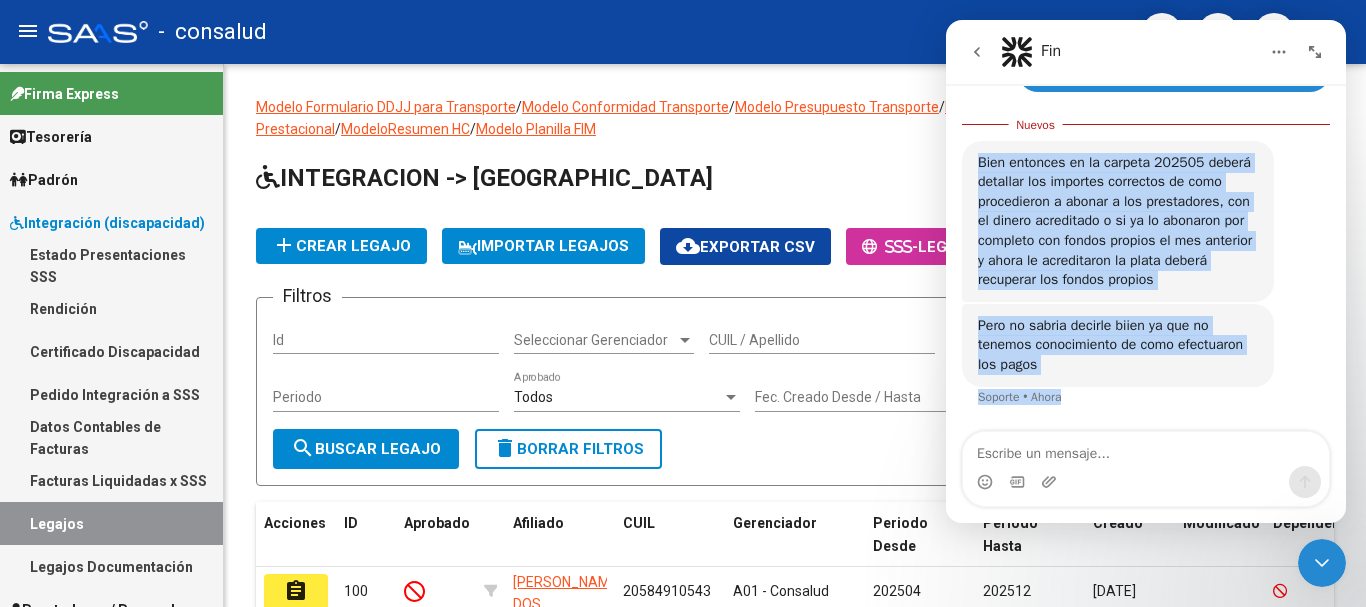 drag, startPoint x: 1026, startPoint y: 110, endPoint x: 1127, endPoint y: 434, distance: 339.37738 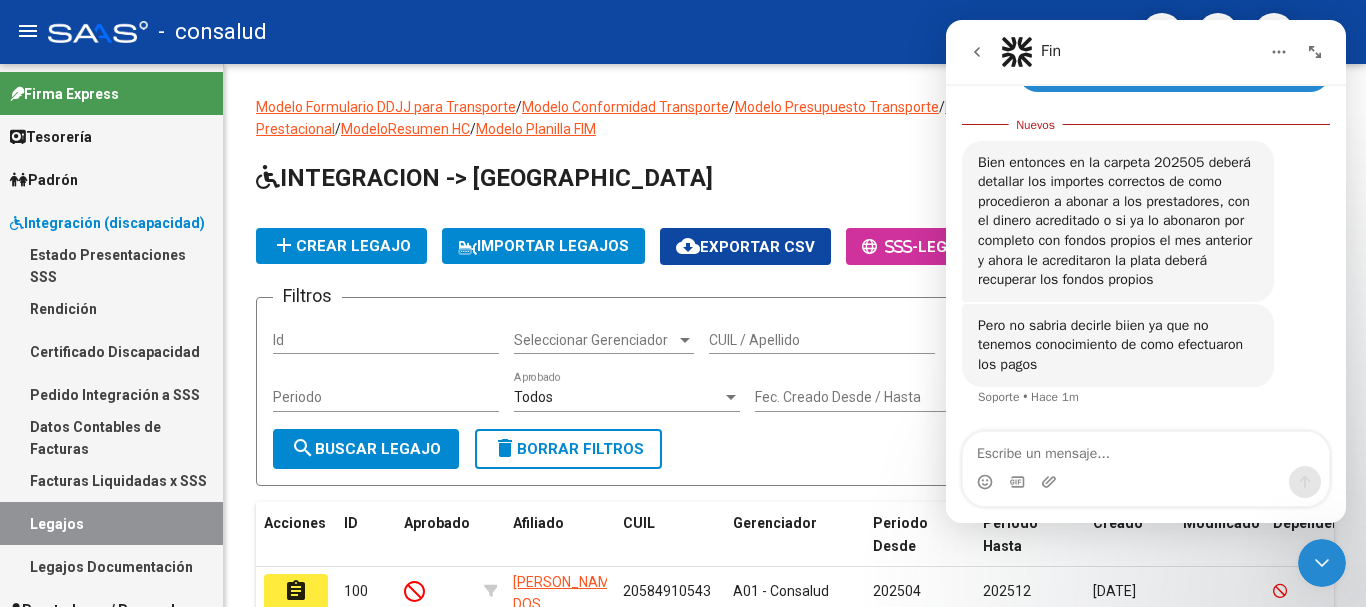 click at bounding box center [1146, 482] 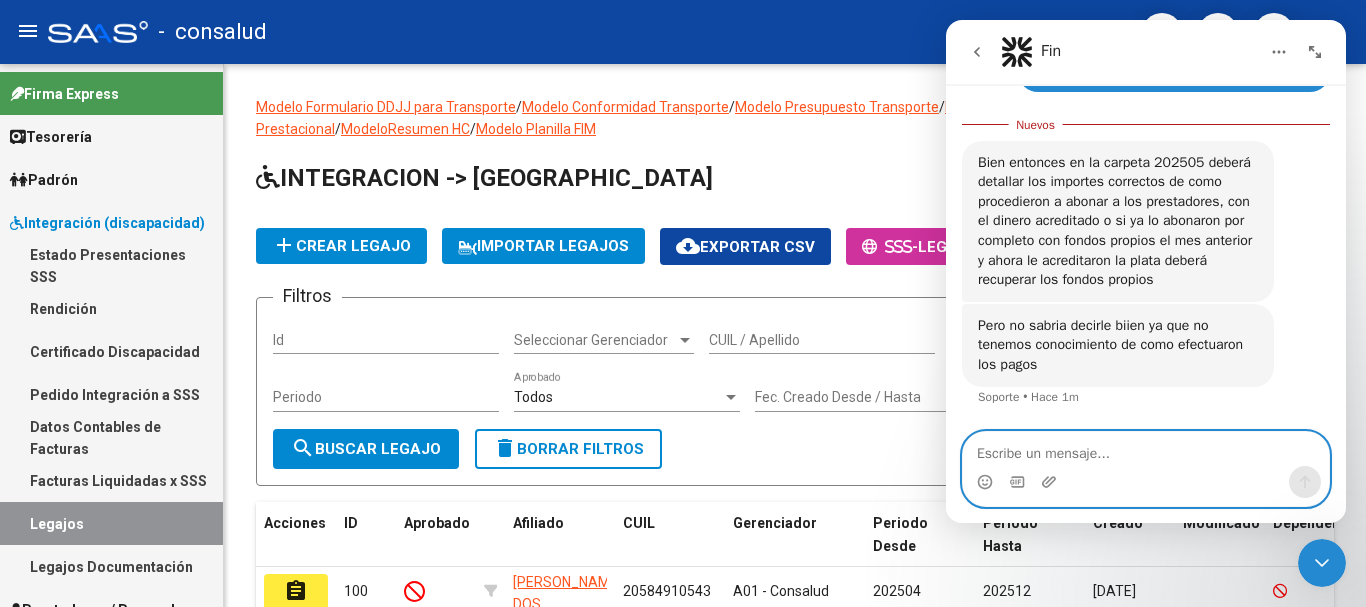 click at bounding box center [1146, 449] 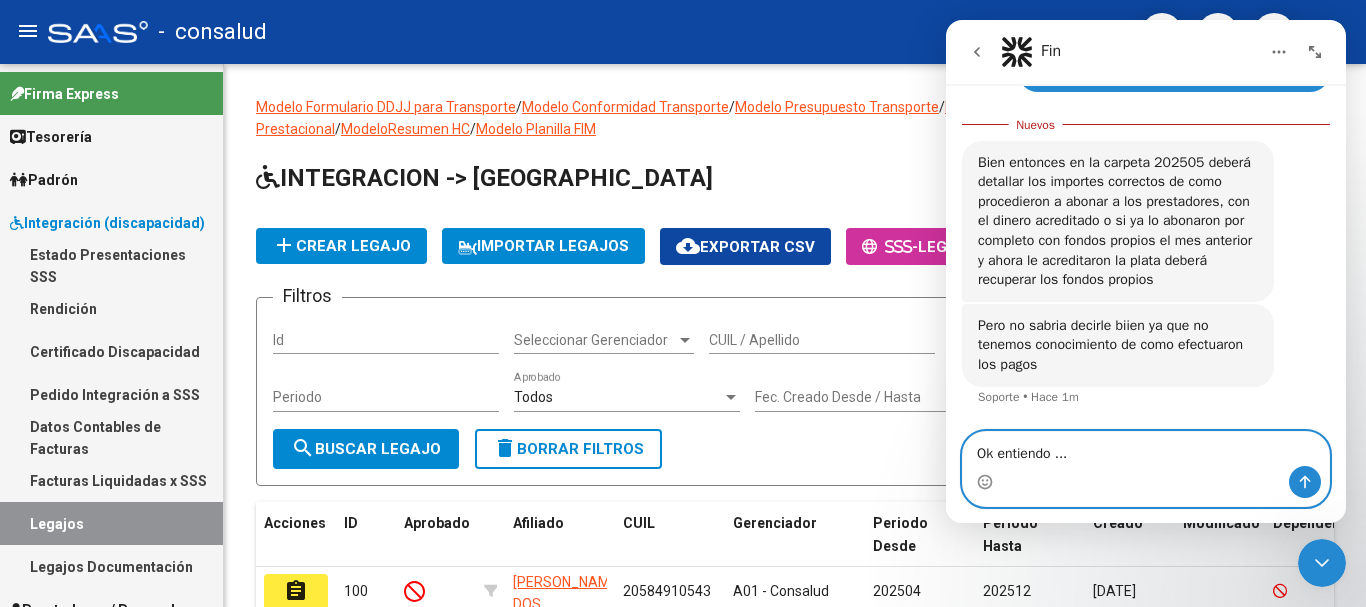 type on "Ok entiendo ..." 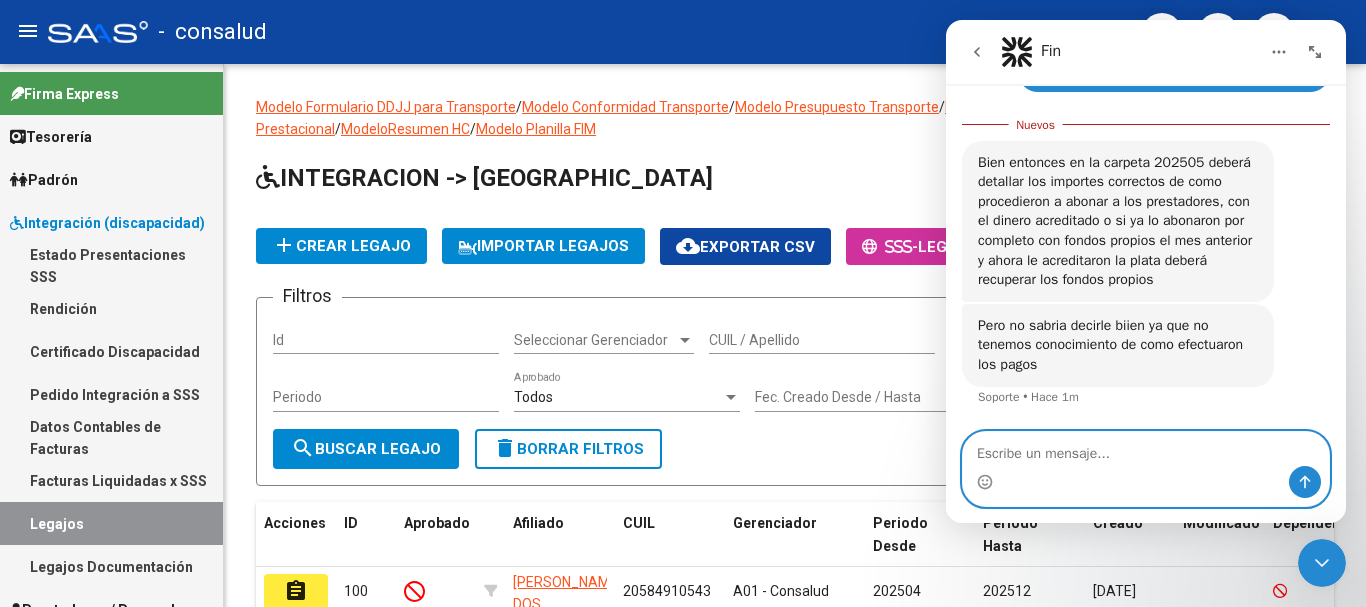 scroll, scrollTop: 661, scrollLeft: 0, axis: vertical 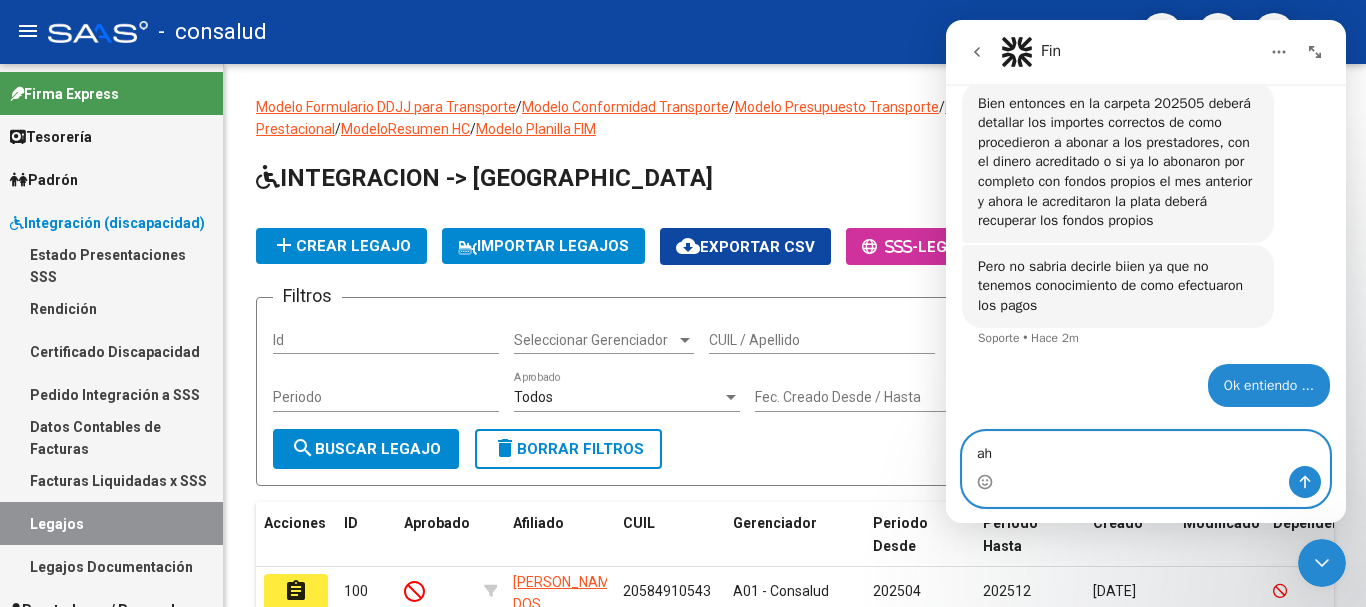 type on "a" 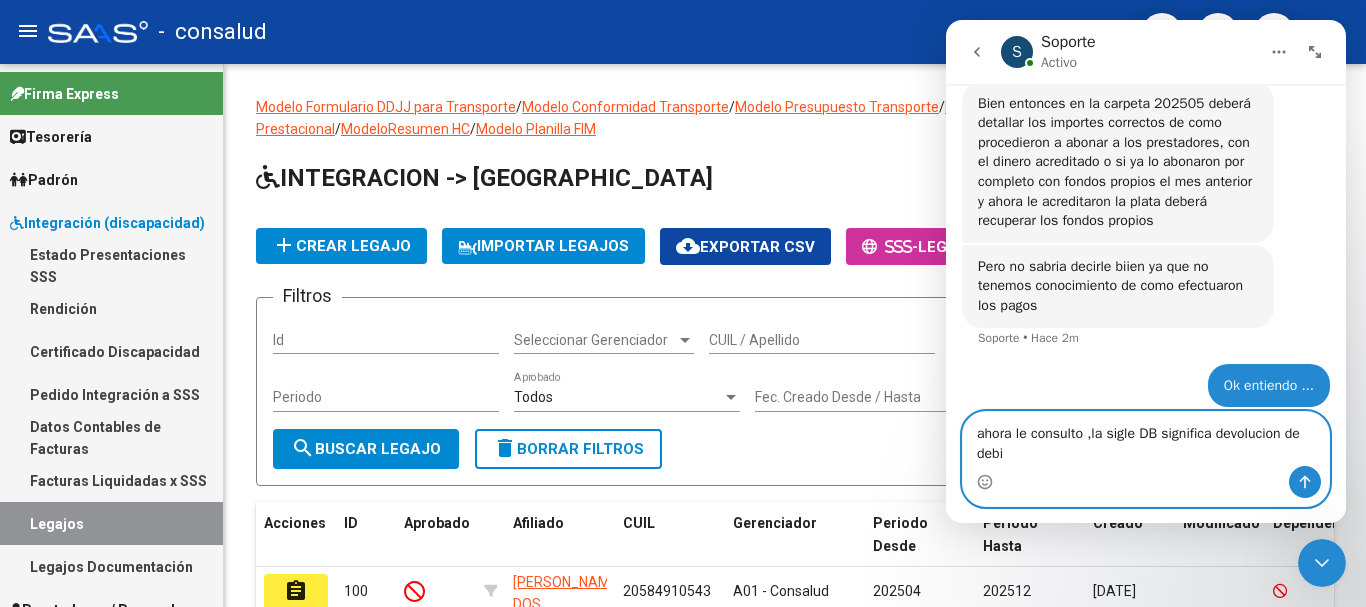 scroll, scrollTop: 681, scrollLeft: 0, axis: vertical 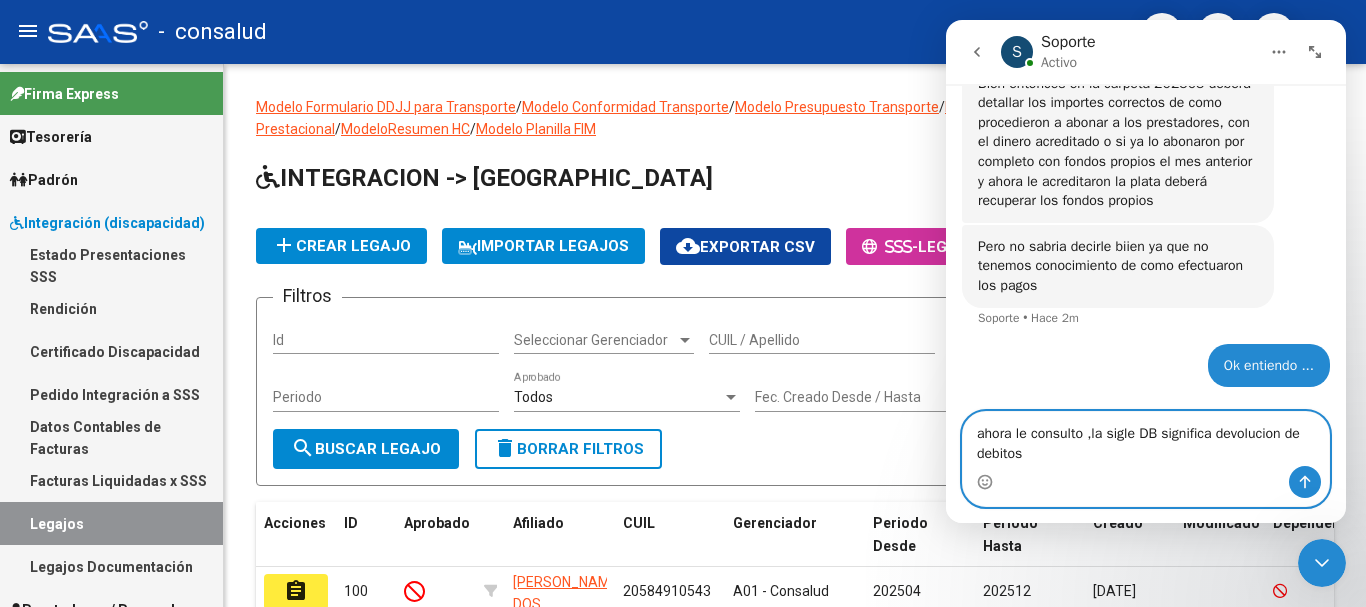 click on "ahora le consulto ,la sigle DB significa devolucion de debitos" at bounding box center [1146, 439] 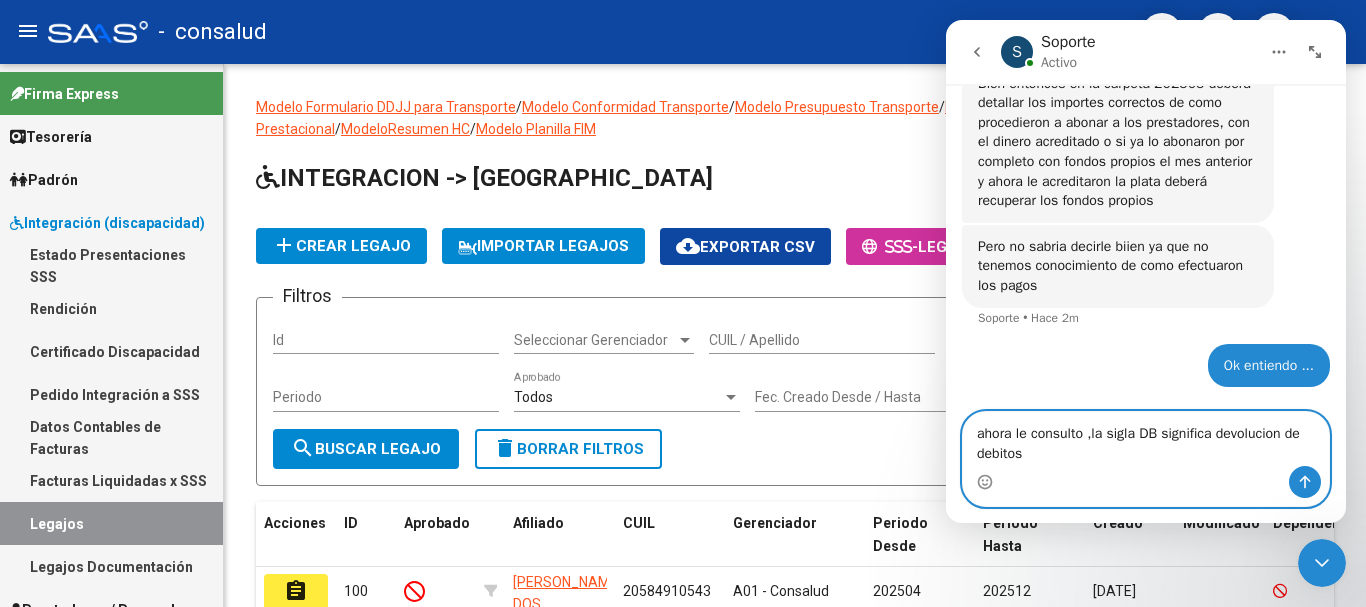 click on "ahora le consulto ,la sigla DB significa devolucion de debitos" at bounding box center (1146, 439) 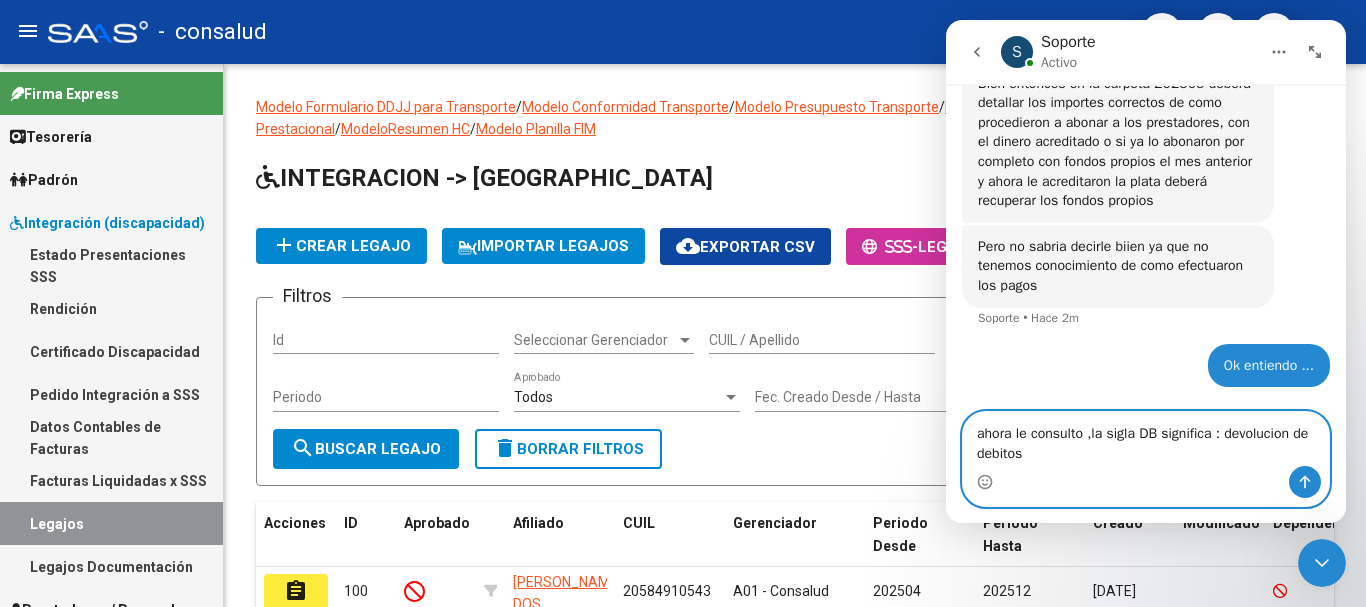 click on "ahora le consulto ,la sigla DB significa : devolucion de debitos" at bounding box center [1146, 439] 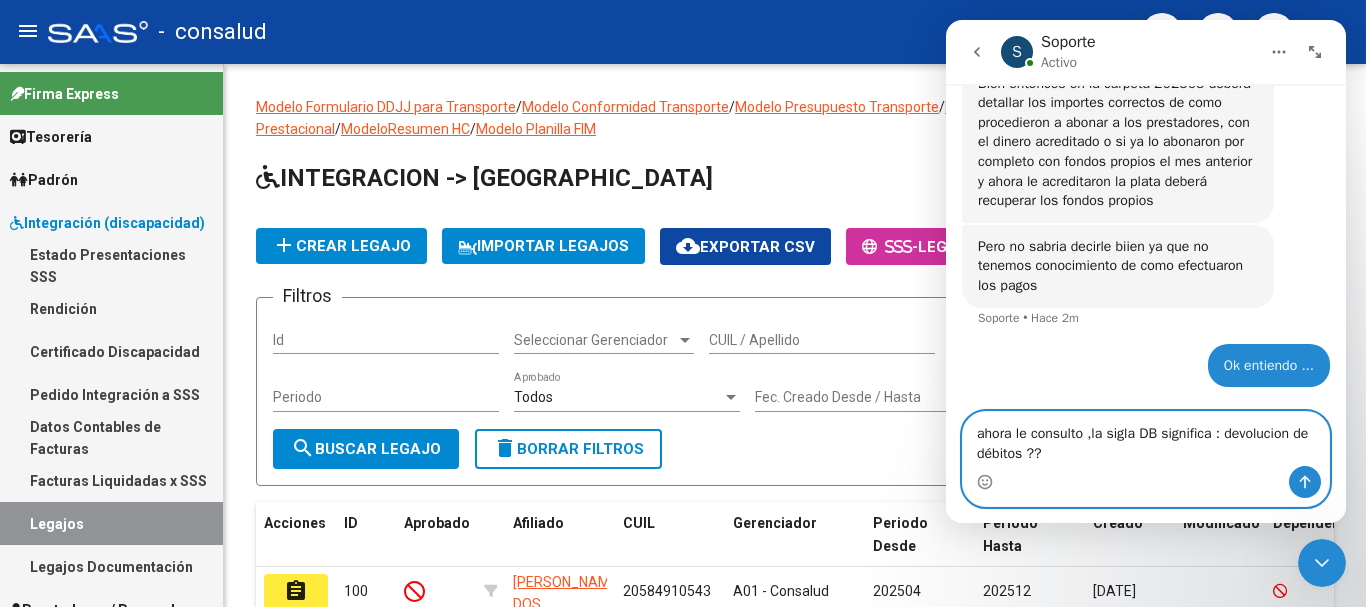 type on "ahora le consulto ,la sigla DB significa : devolución de débitos ??" 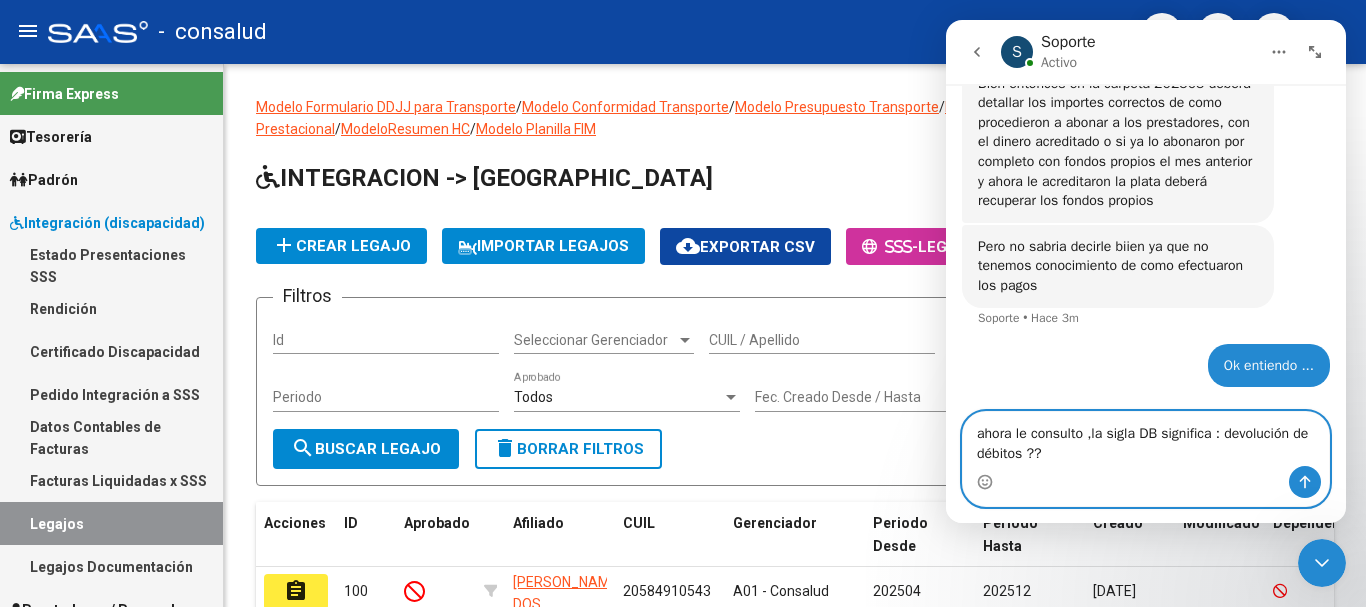 click on "ahora le consulto ,la sigla DB significa : devolución de débitos ??" at bounding box center (1146, 439) 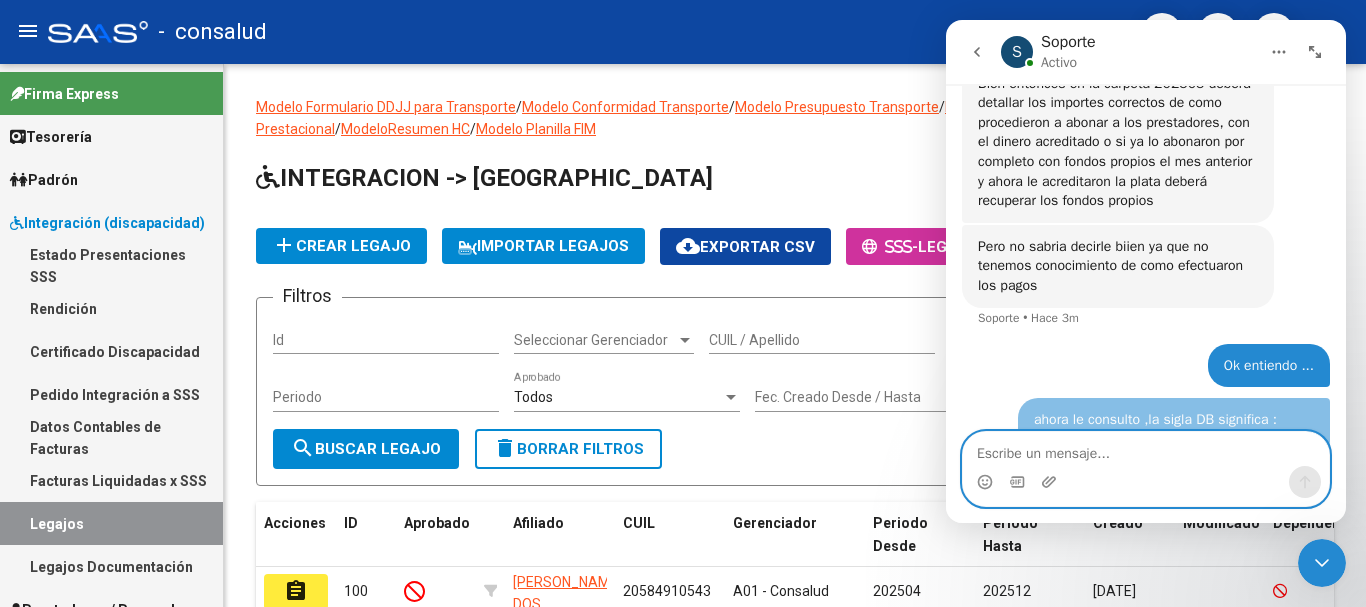 scroll, scrollTop: 726, scrollLeft: 0, axis: vertical 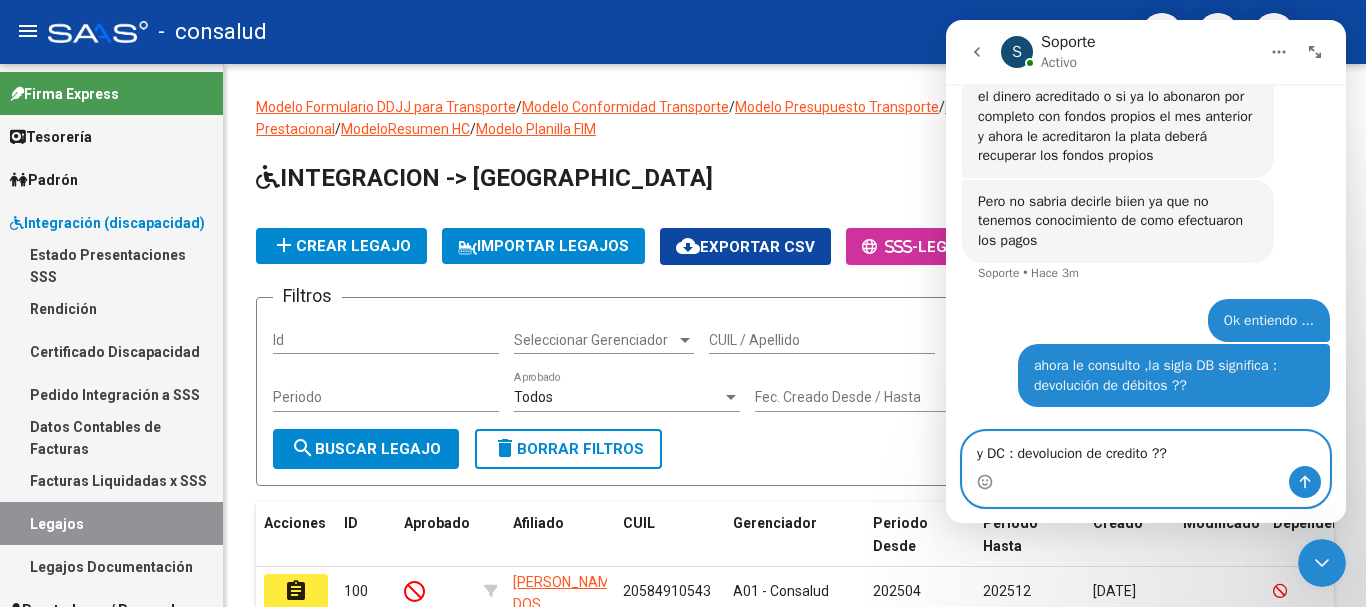 type on "y DC : devolucion de credito ???" 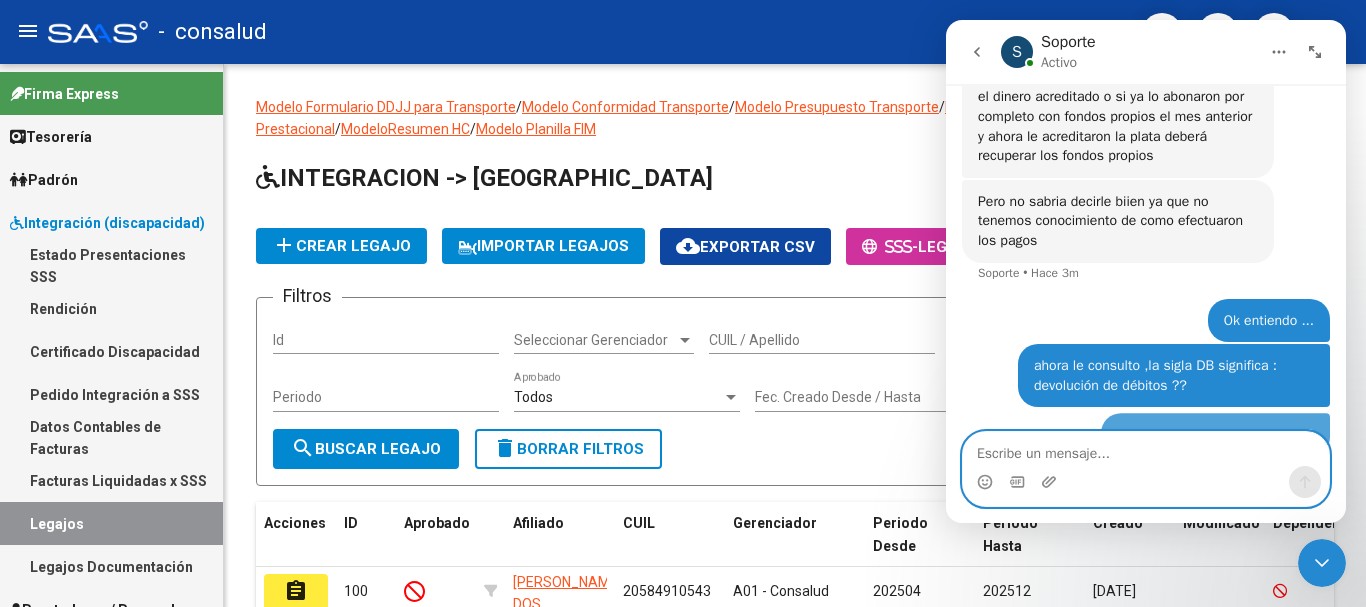 scroll, scrollTop: 772, scrollLeft: 0, axis: vertical 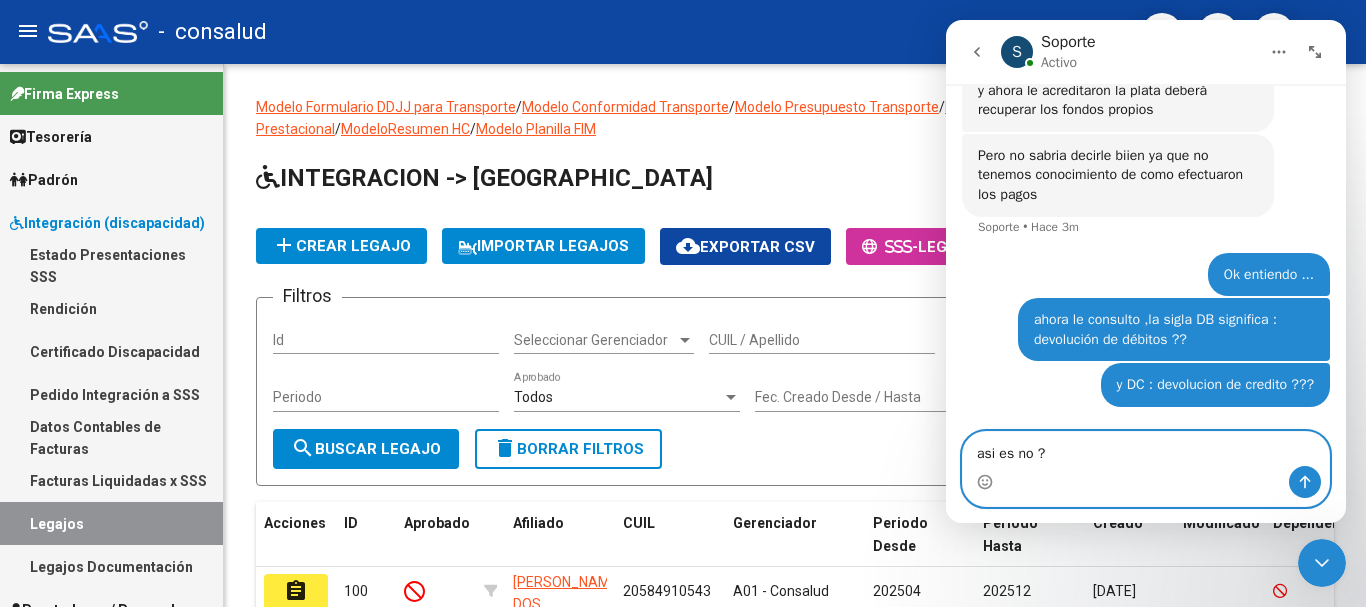 type on "asi es no ??" 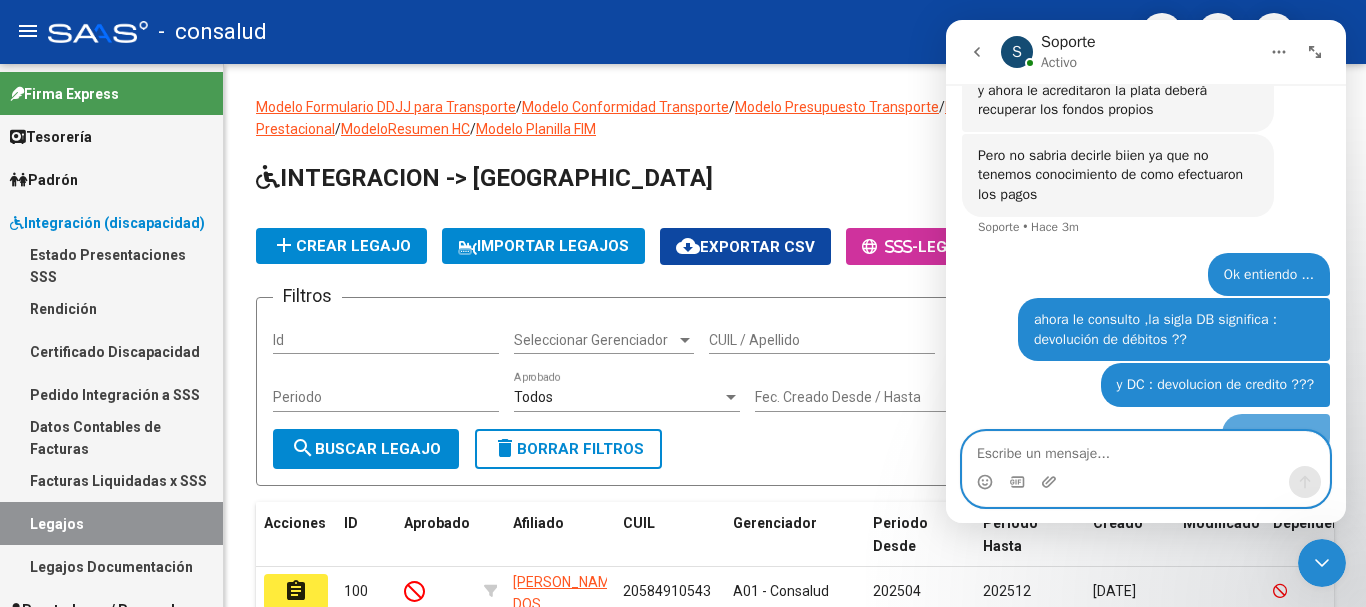scroll, scrollTop: 818, scrollLeft: 0, axis: vertical 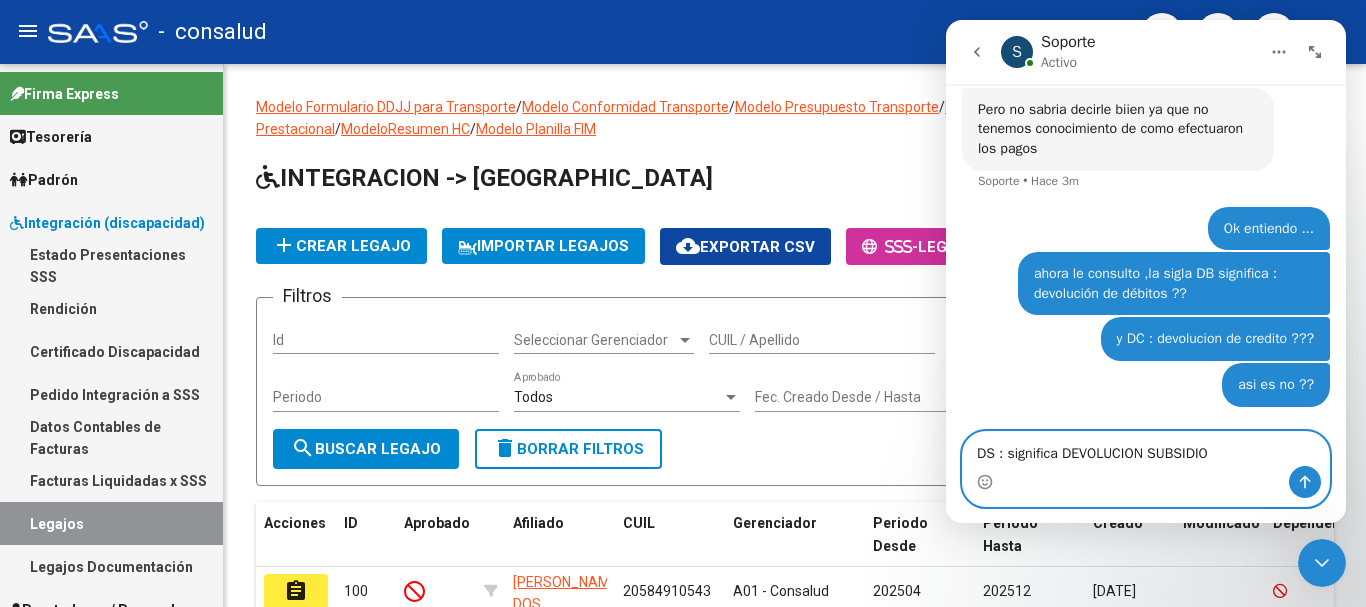 type on "DS : significa DEVOLUCION SUBSIDIO" 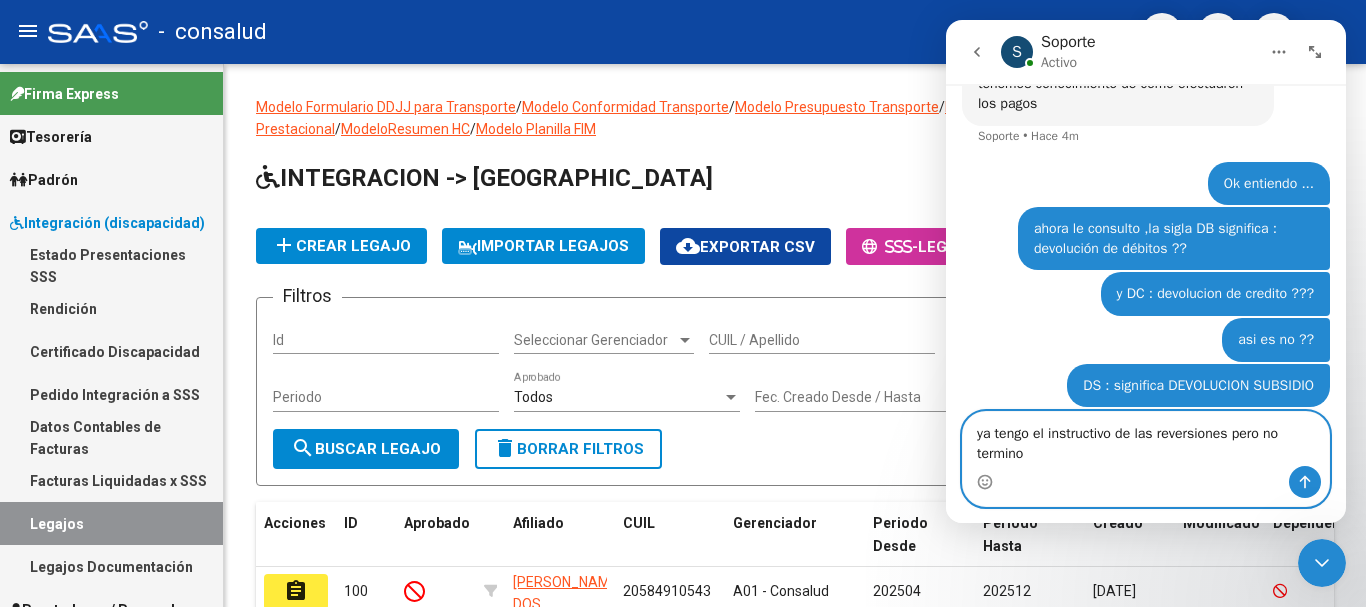 scroll, scrollTop: 883, scrollLeft: 0, axis: vertical 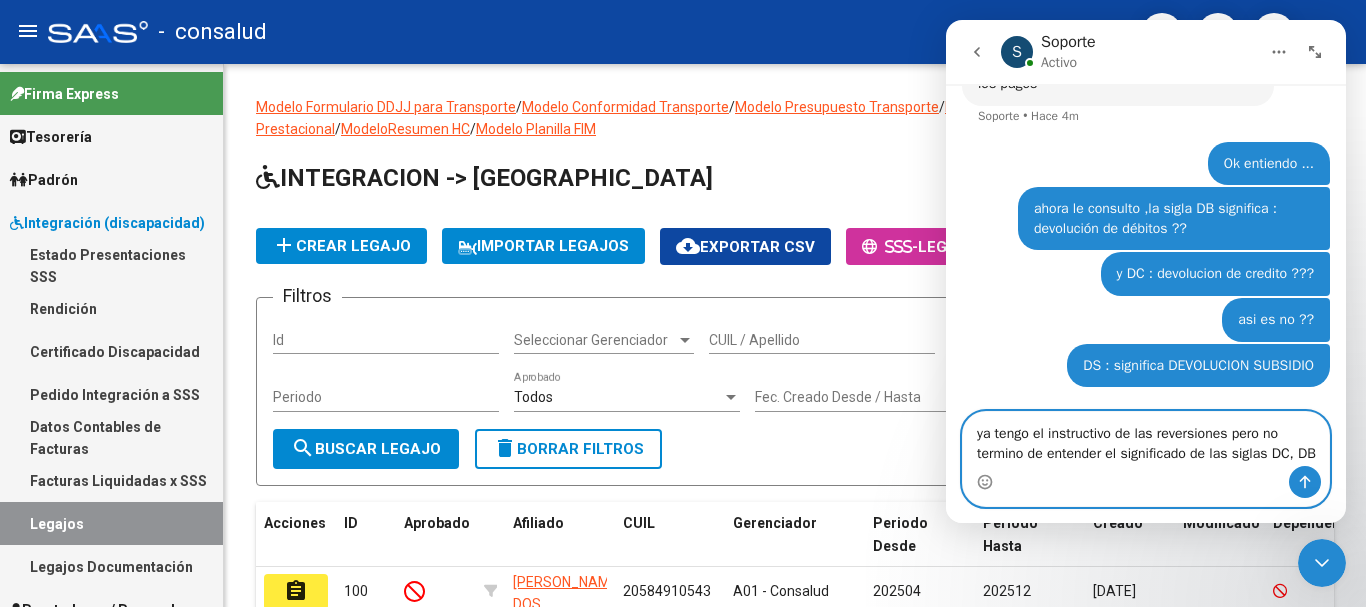 click on "ya tengo el instructivo de las reversiones pero no termino de entender el significado de las siglas DC, DB" at bounding box center (1146, 439) 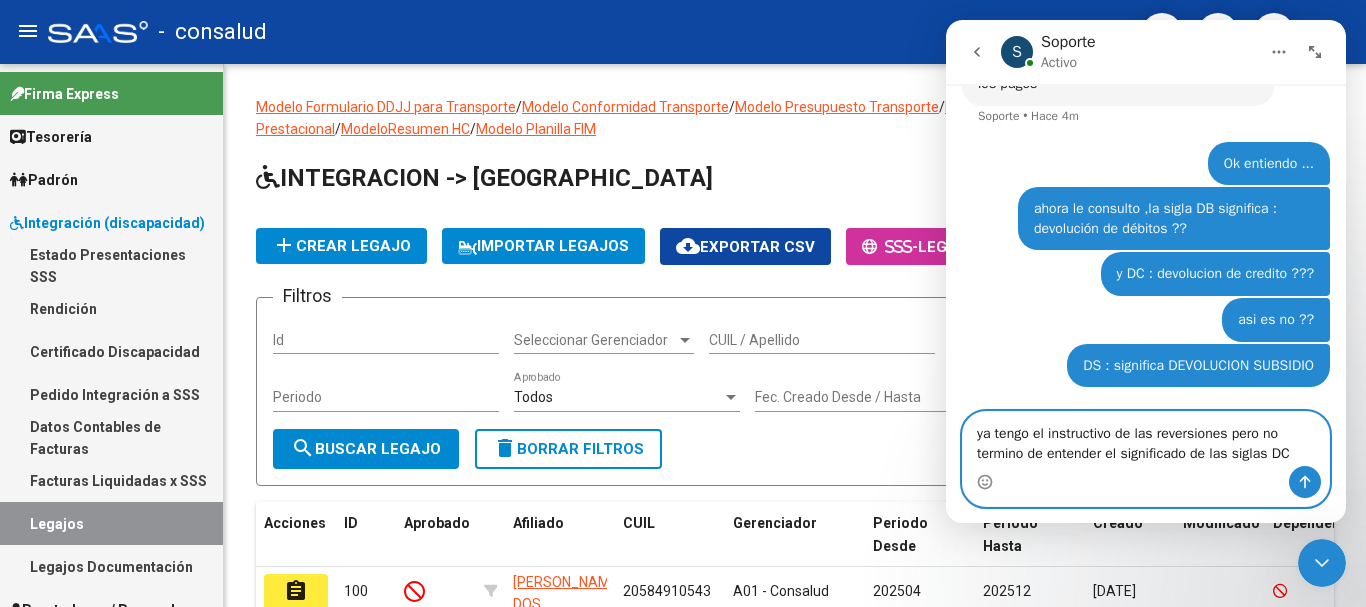 scroll, scrollTop: 903, scrollLeft: 0, axis: vertical 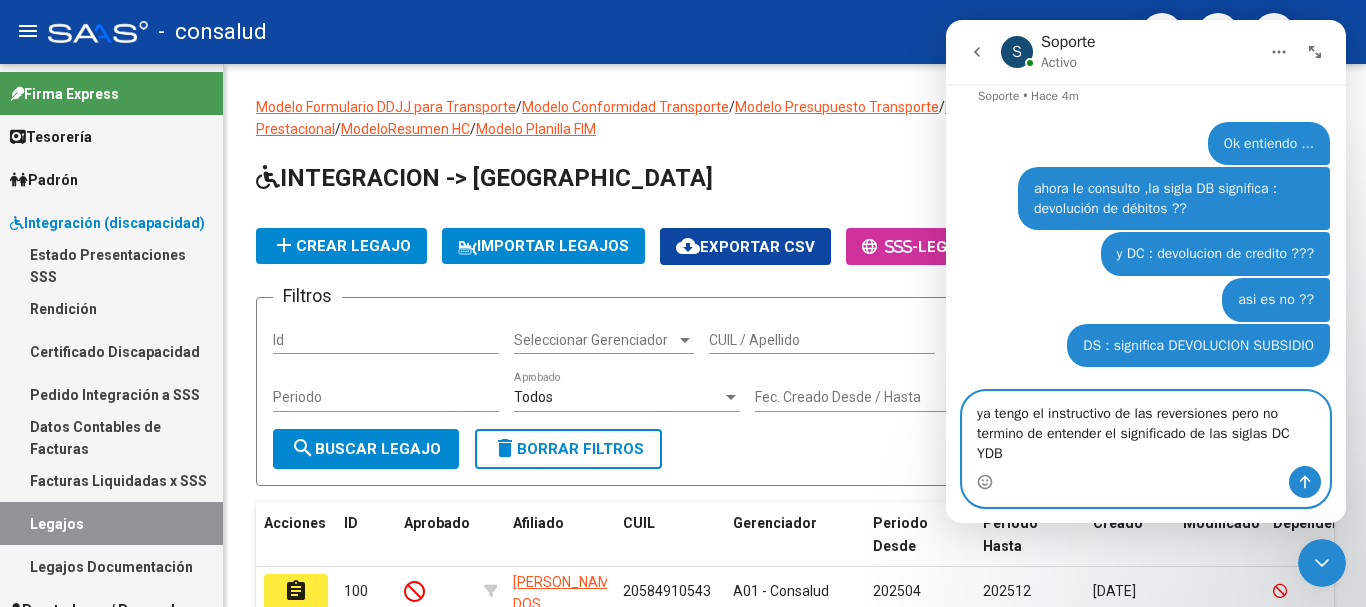 type on "ya tengo el instructivo de las reversiones pero no termino de entender el significado de las siglas DC  Y DB" 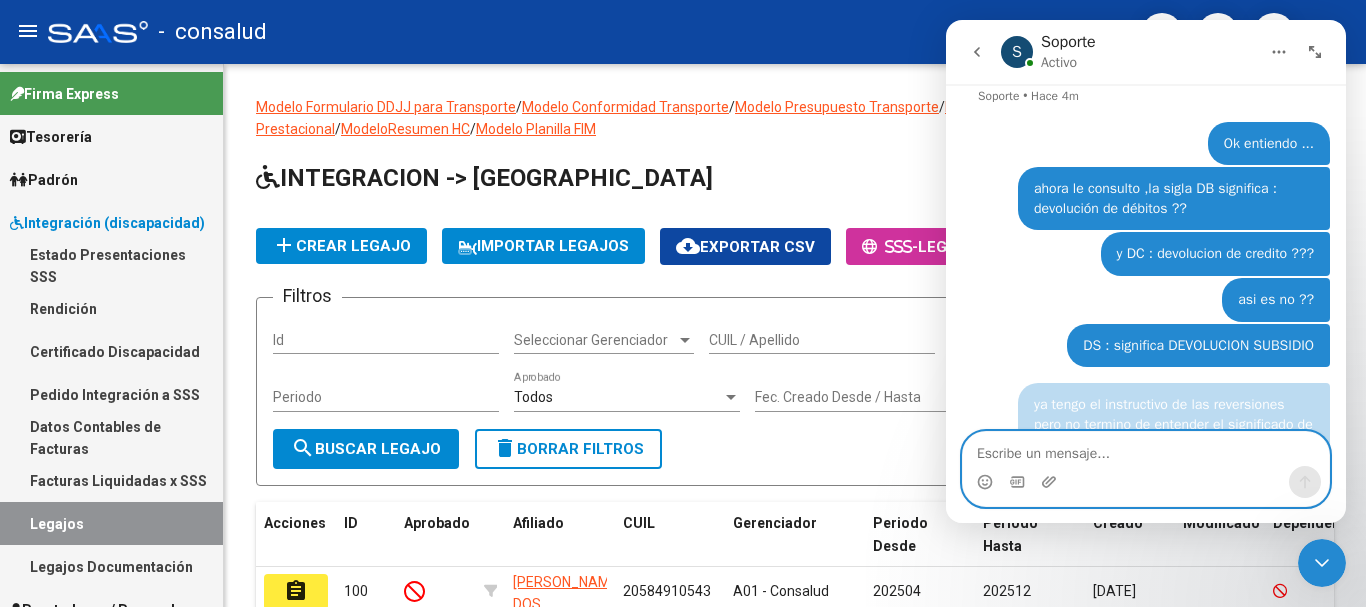 scroll, scrollTop: 948, scrollLeft: 0, axis: vertical 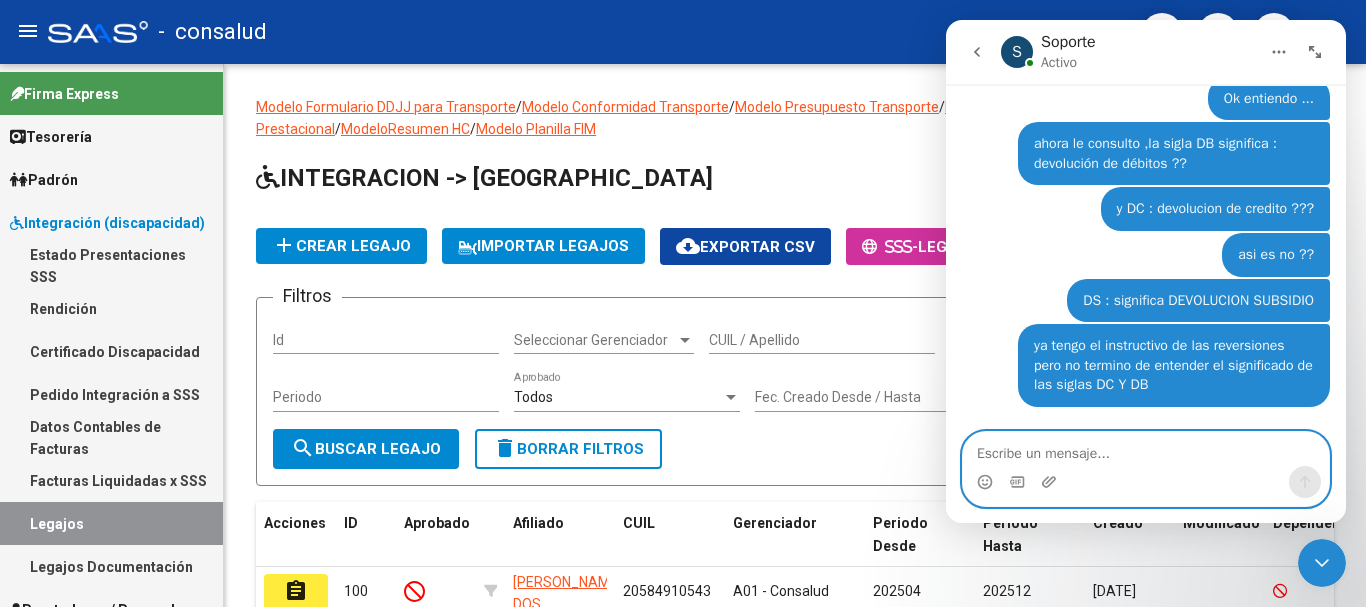 type 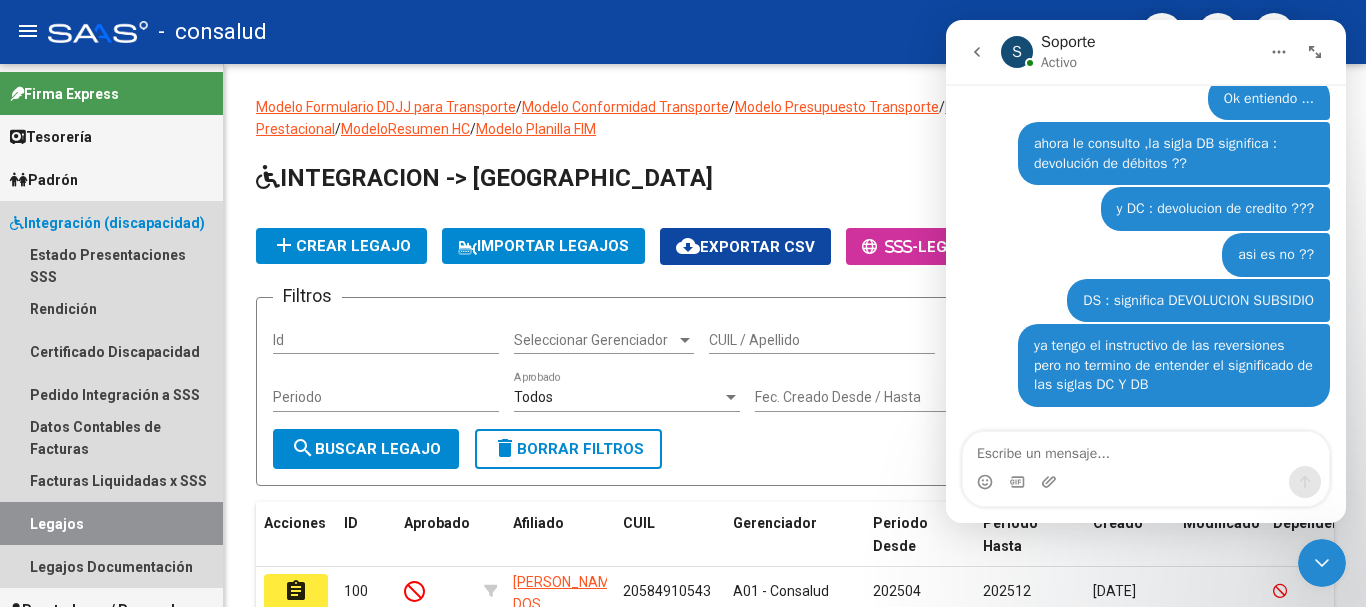 click on "Legajos" at bounding box center [111, 523] 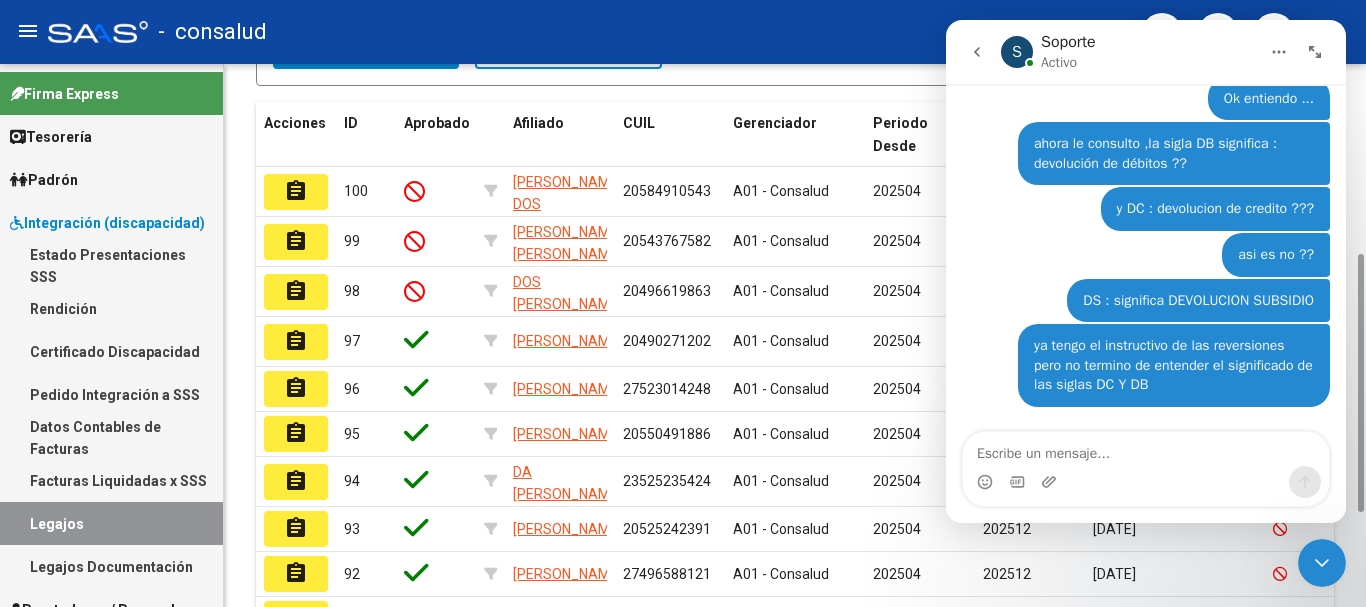 scroll, scrollTop: 597, scrollLeft: 0, axis: vertical 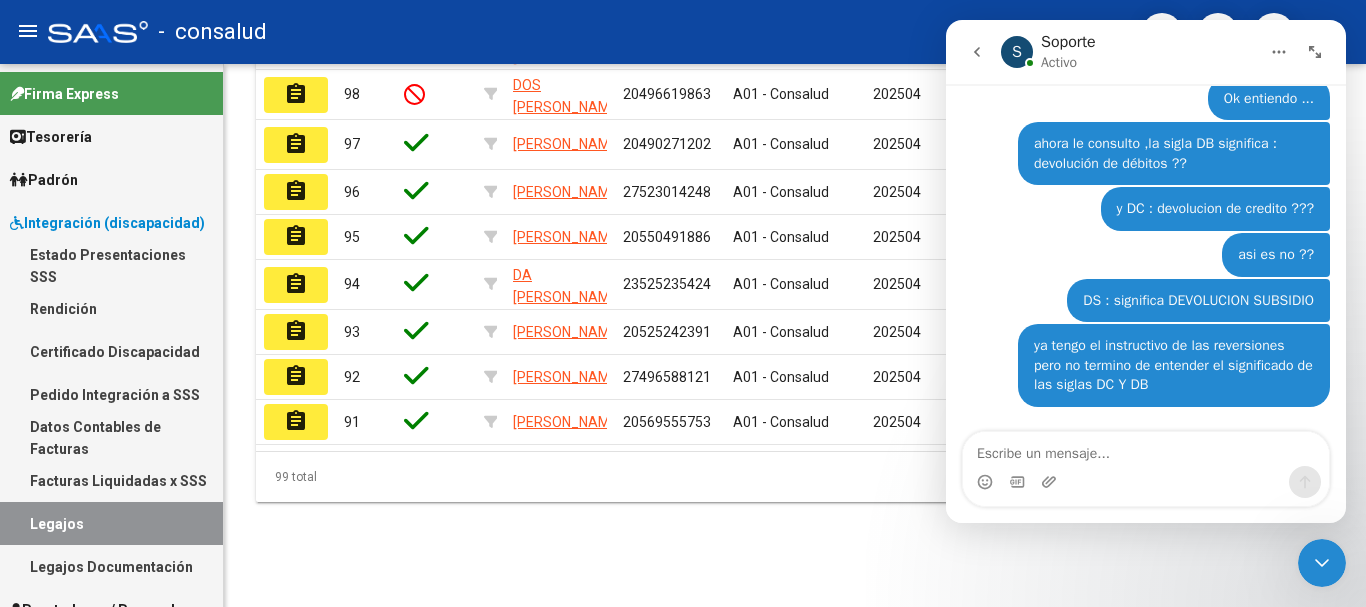 click 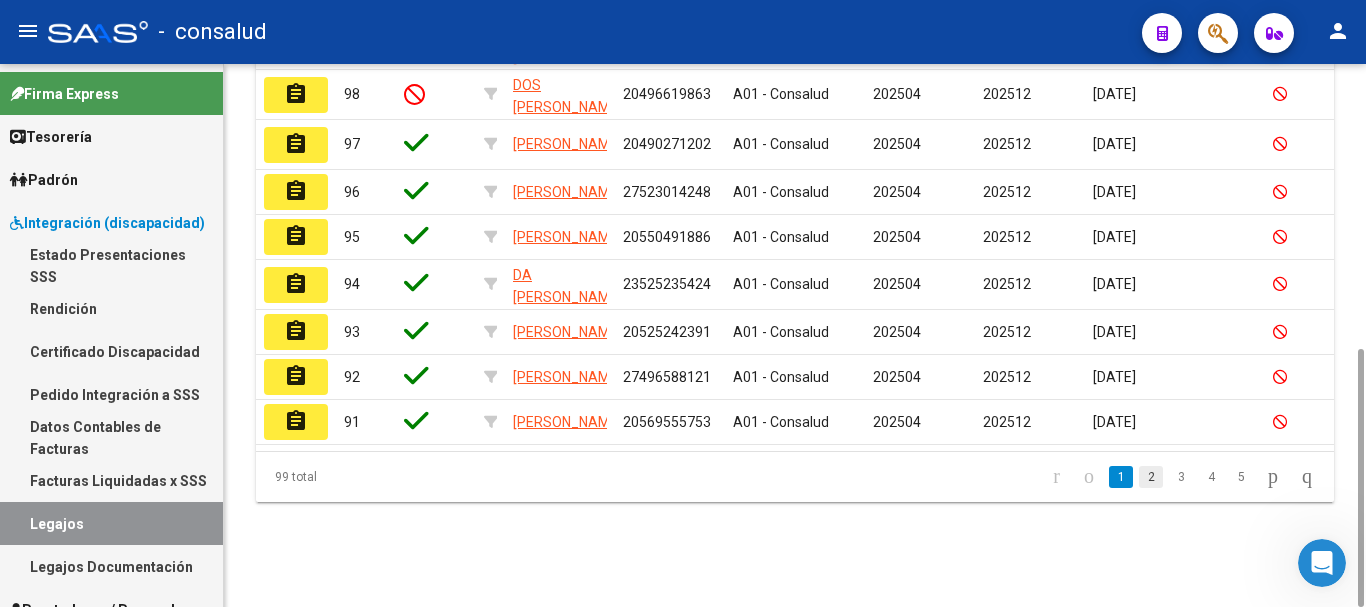 click on "2" 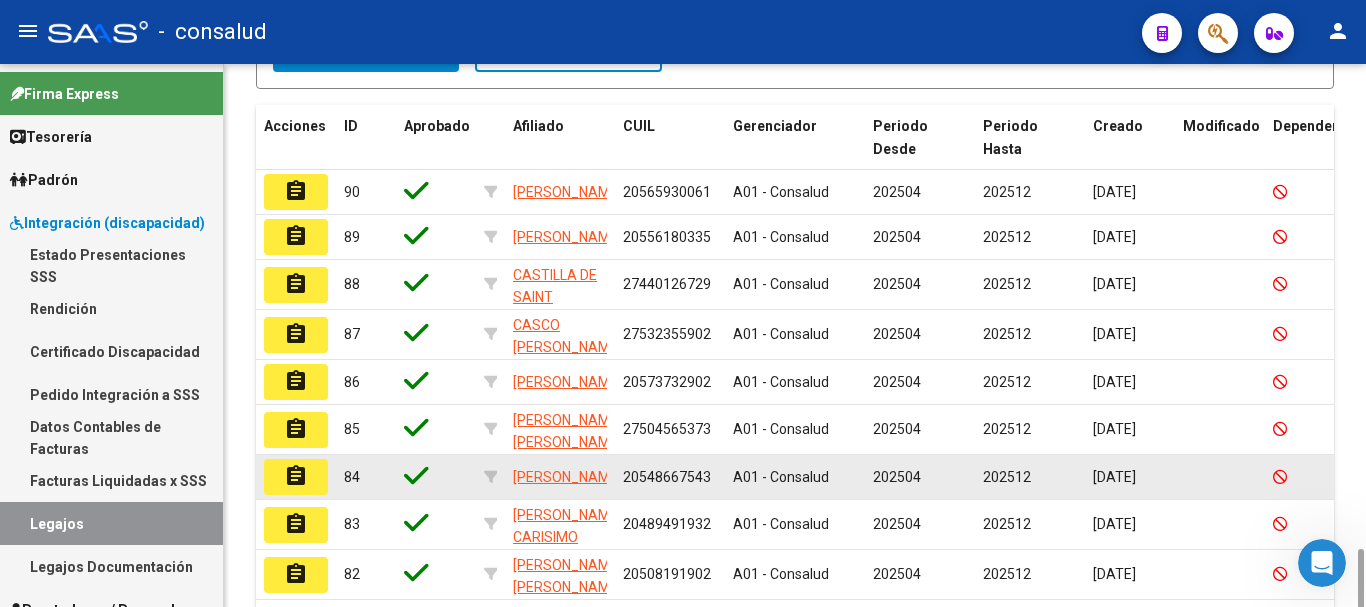 scroll, scrollTop: 597, scrollLeft: 0, axis: vertical 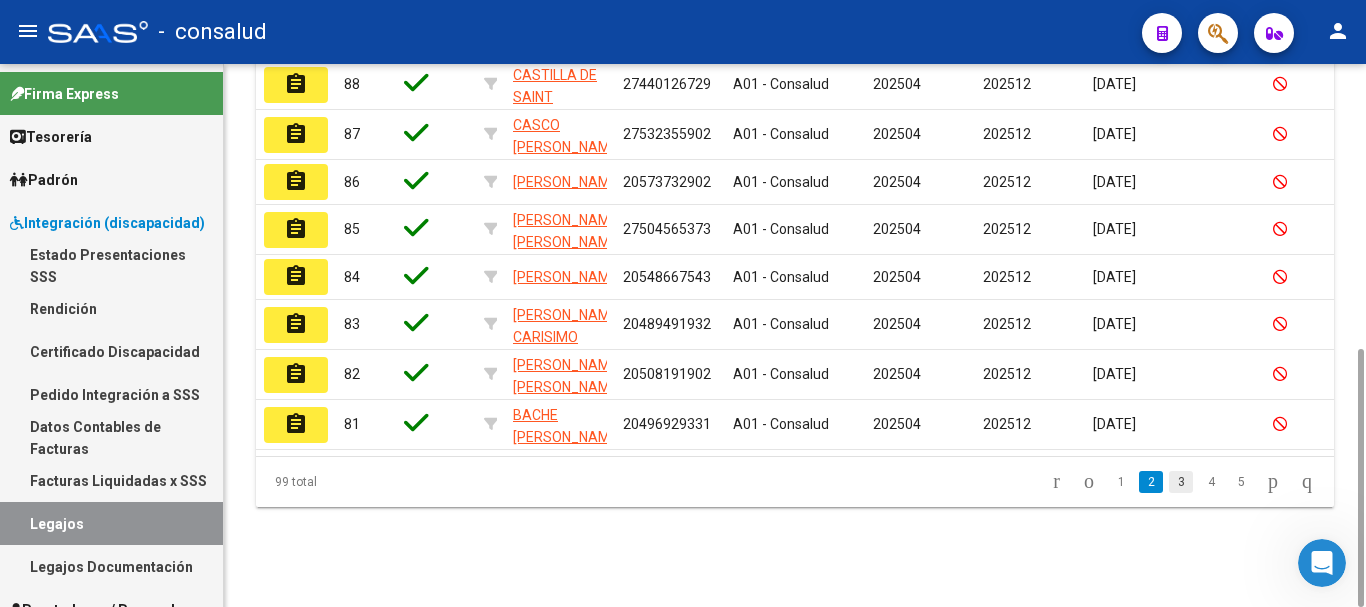 click on "3" 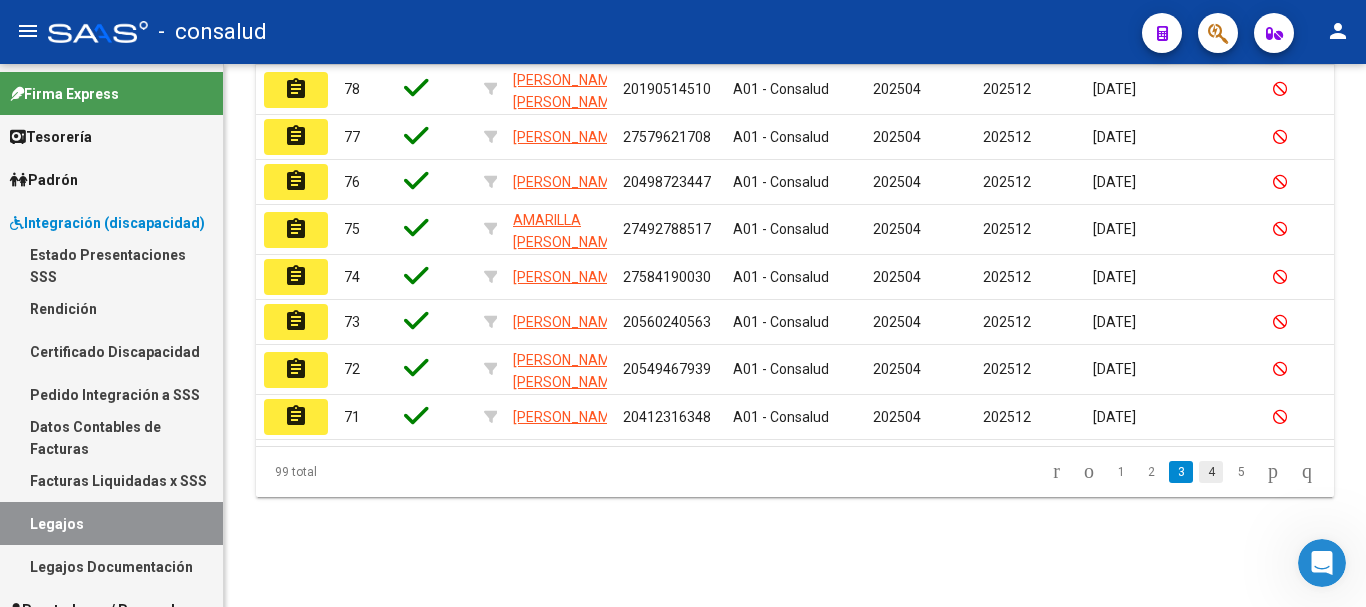 click on "4" 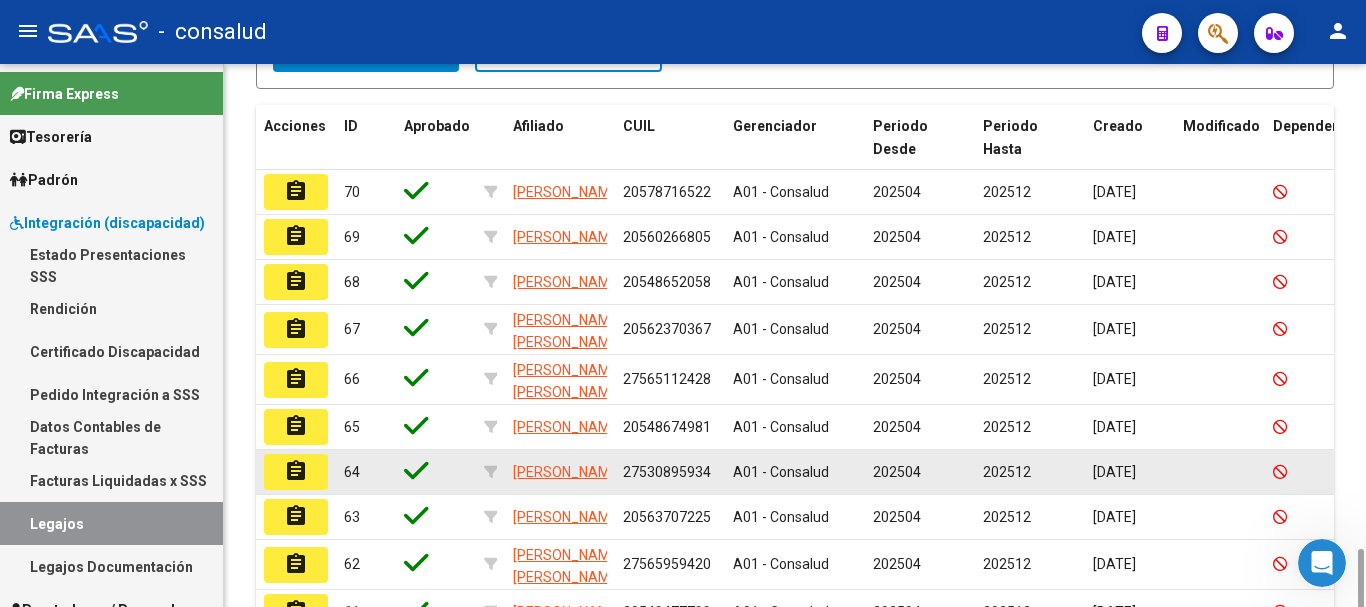 scroll, scrollTop: 597, scrollLeft: 0, axis: vertical 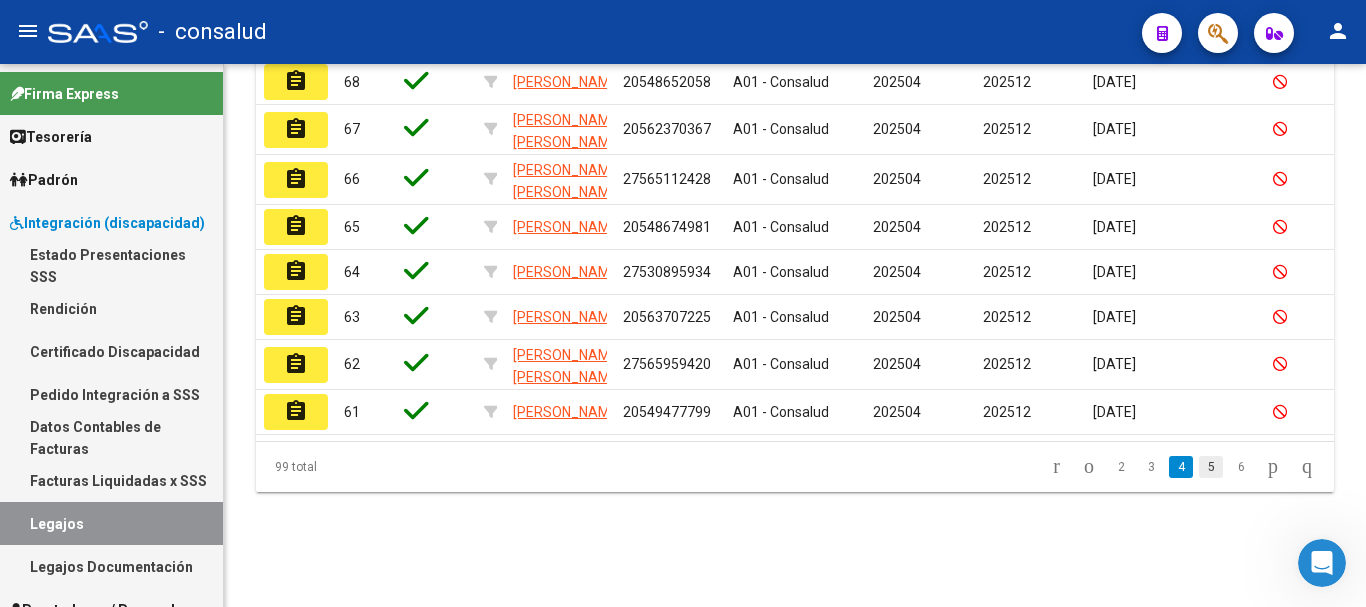 click on "5" 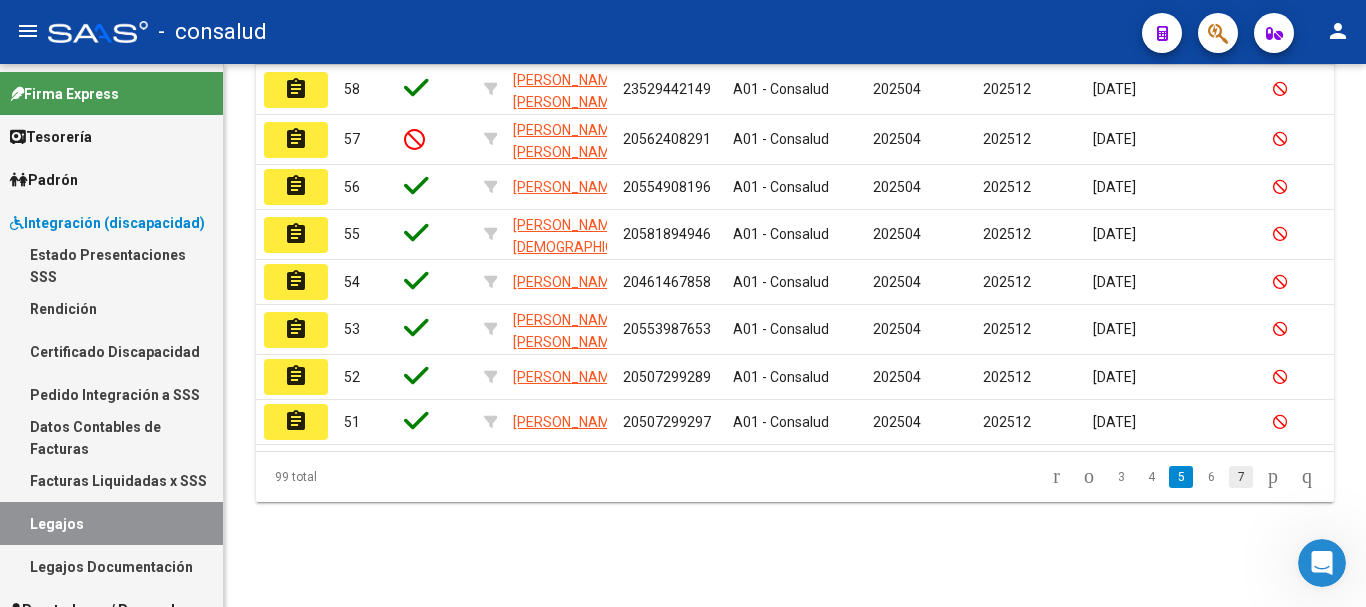 click on "7" 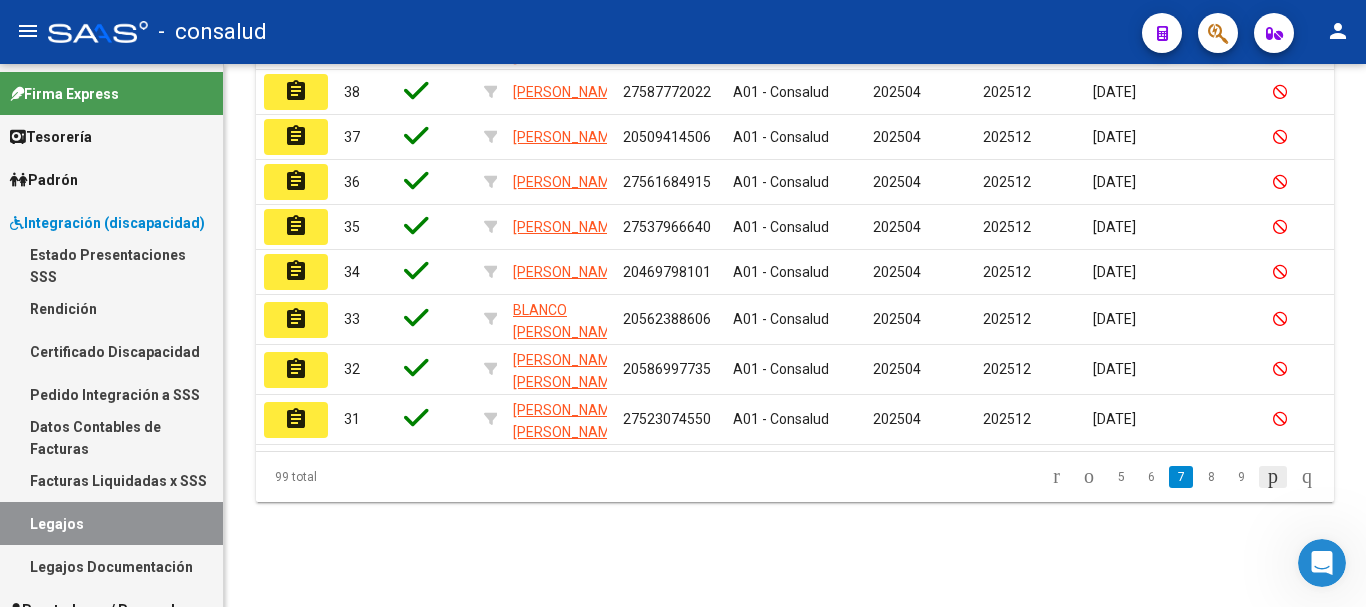 click 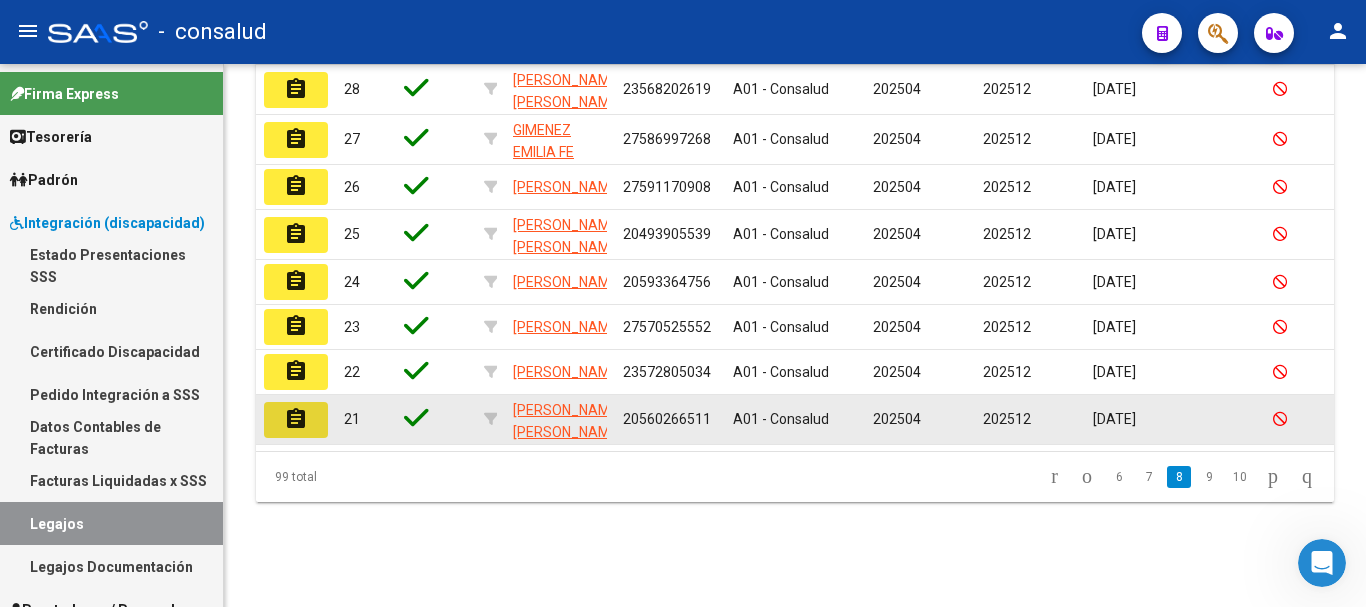 click on "assignment" 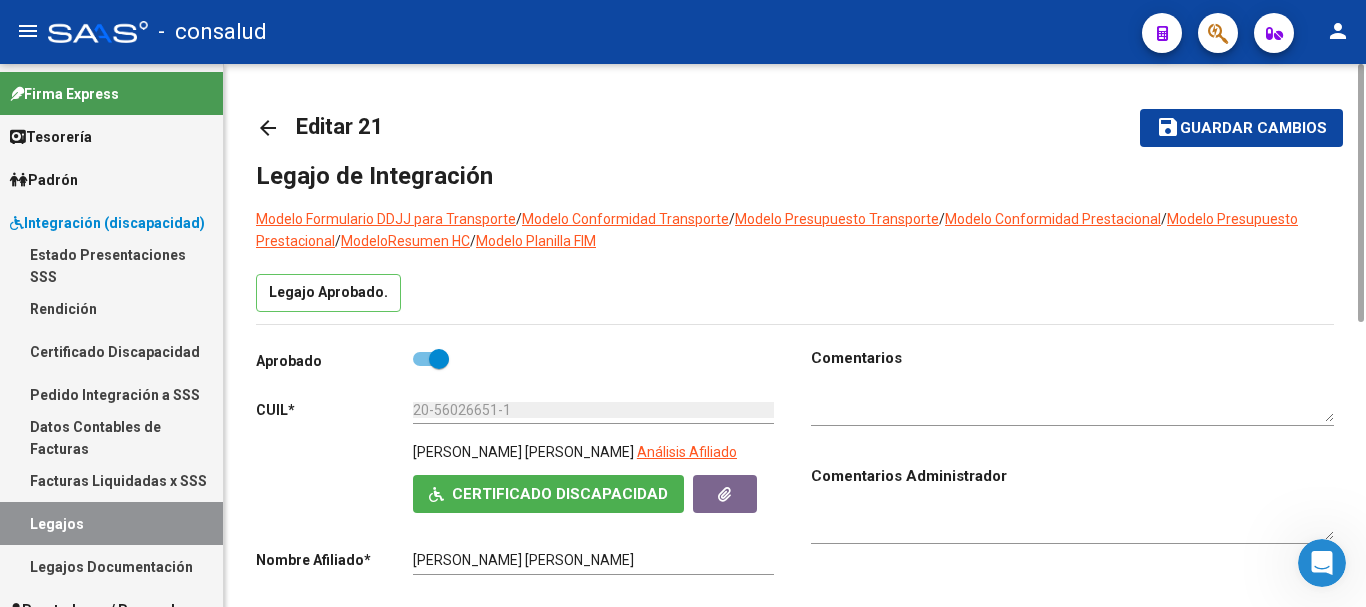 scroll, scrollTop: 600, scrollLeft: 0, axis: vertical 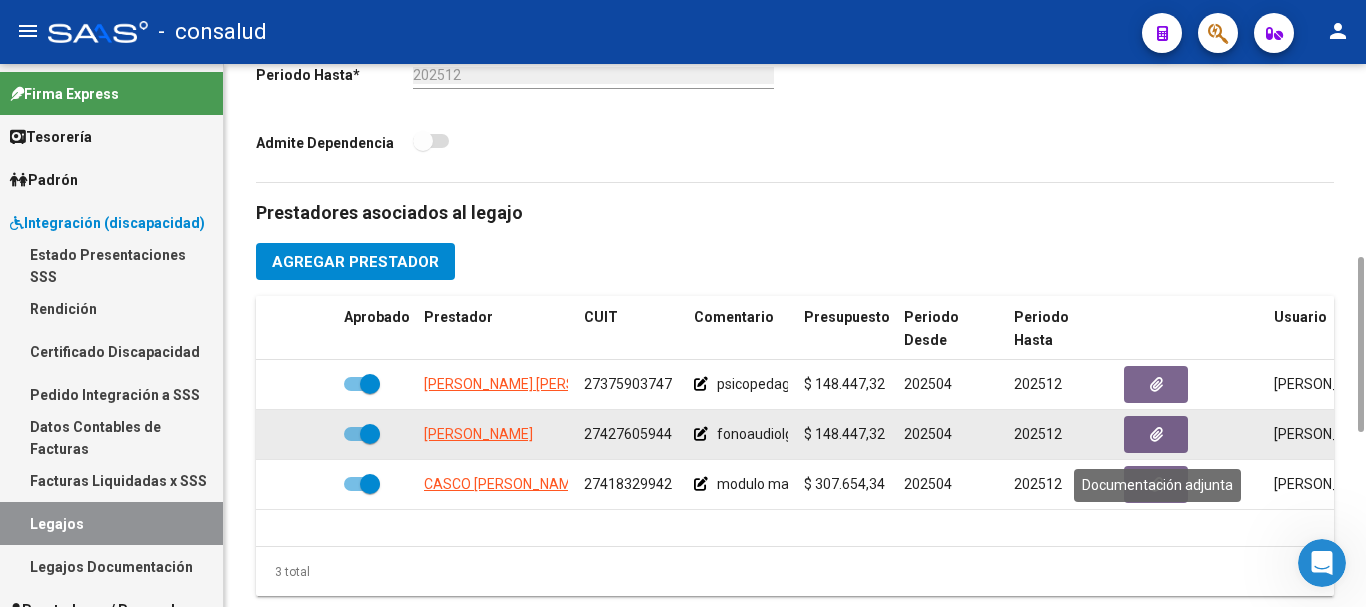 click 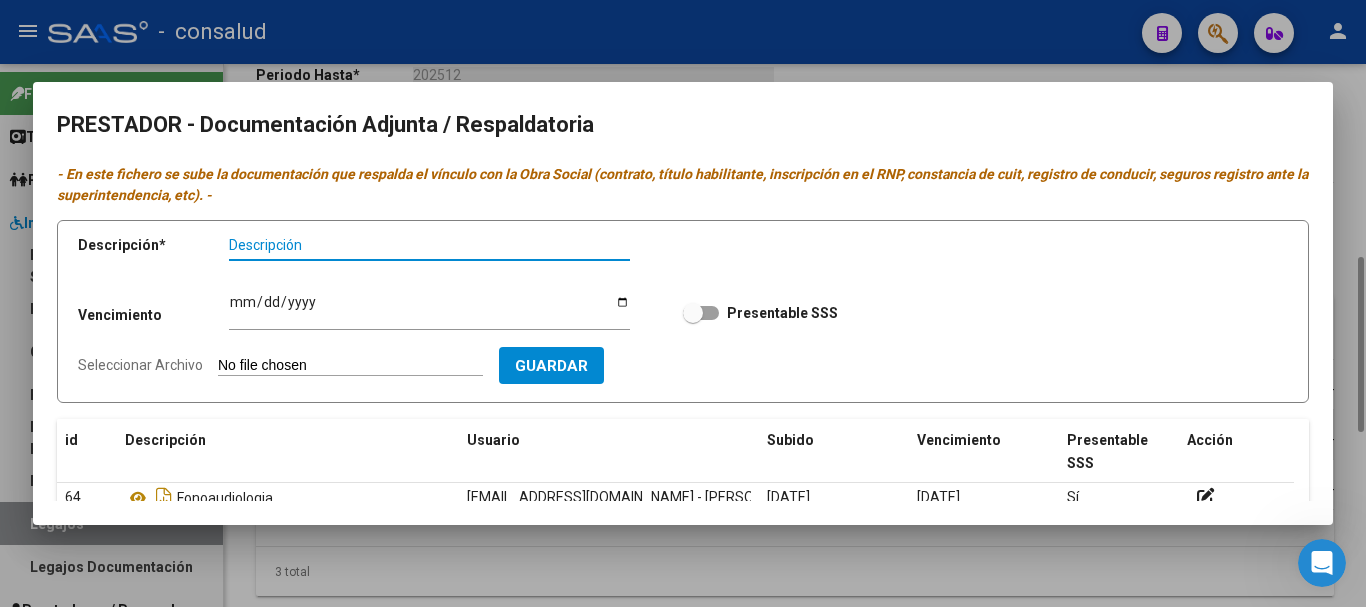 scroll, scrollTop: 200, scrollLeft: 0, axis: vertical 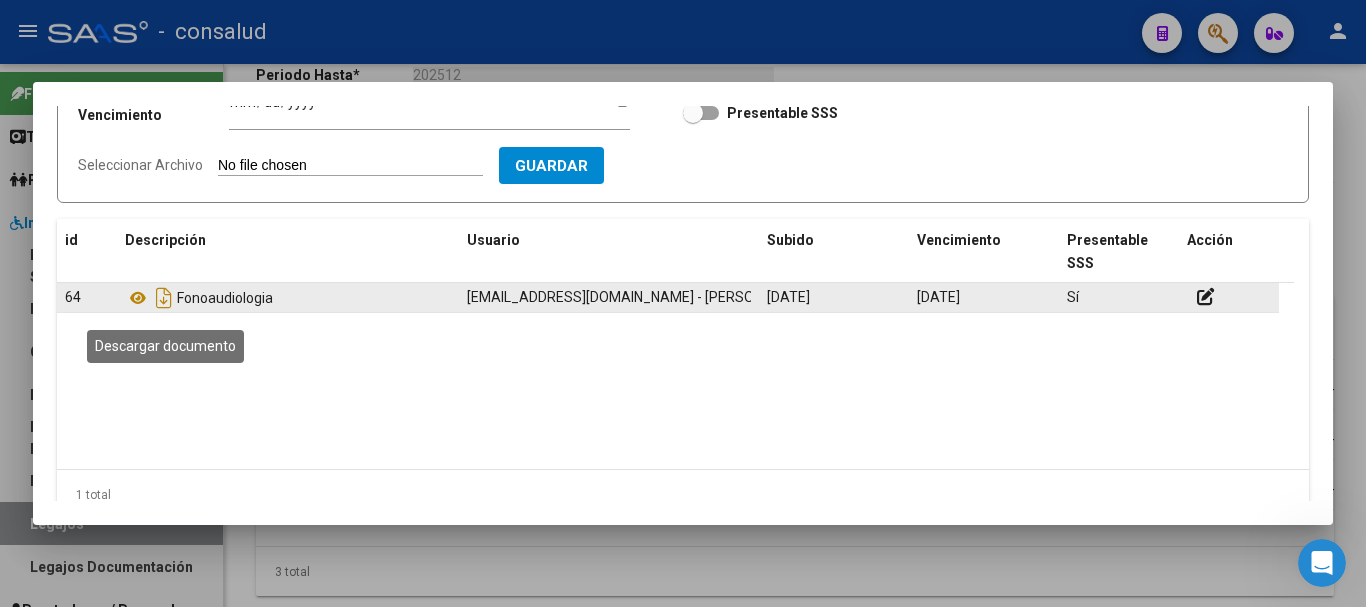 click 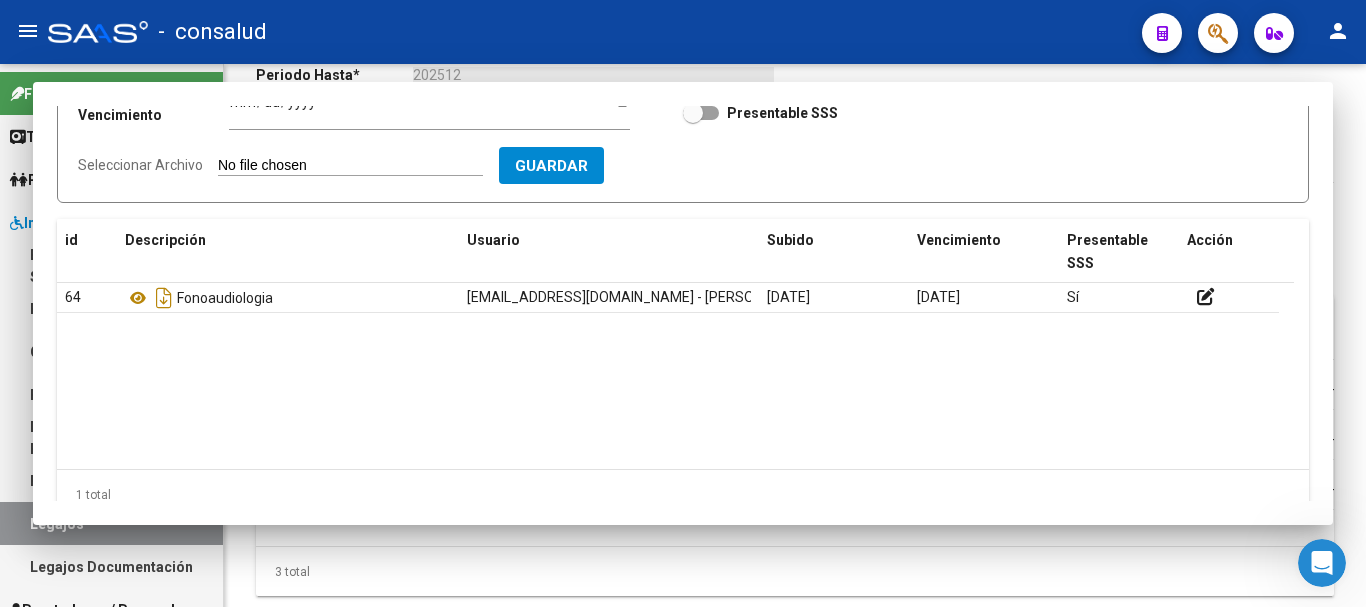 type 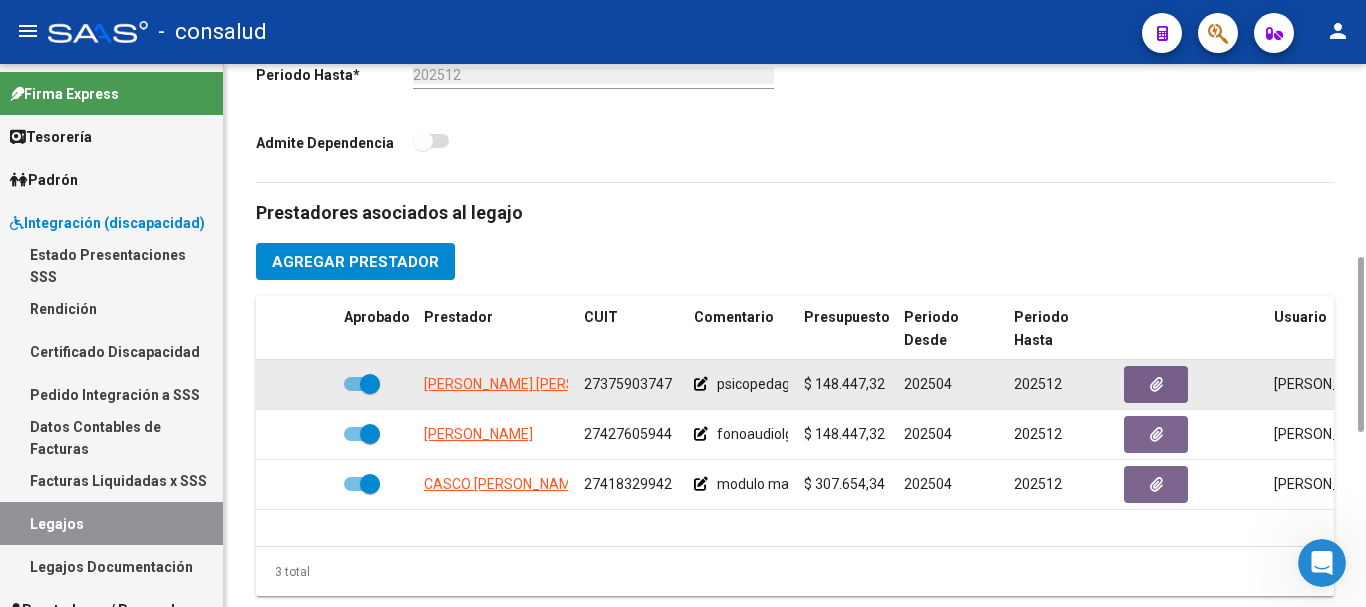 click 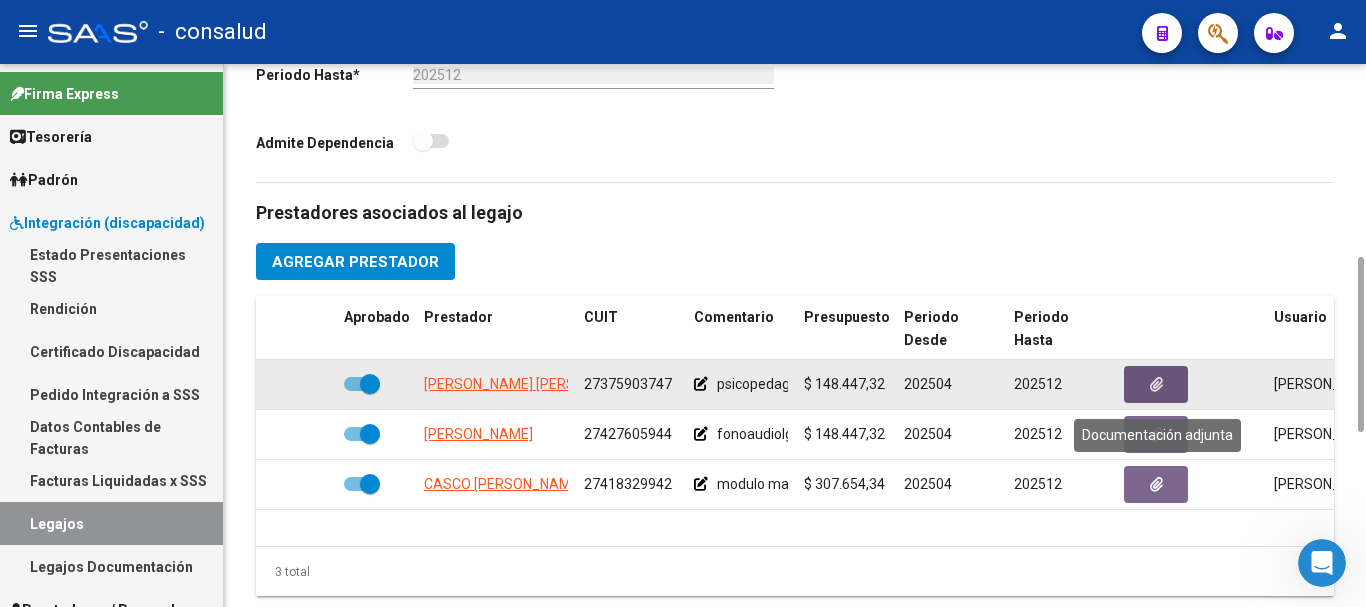 click 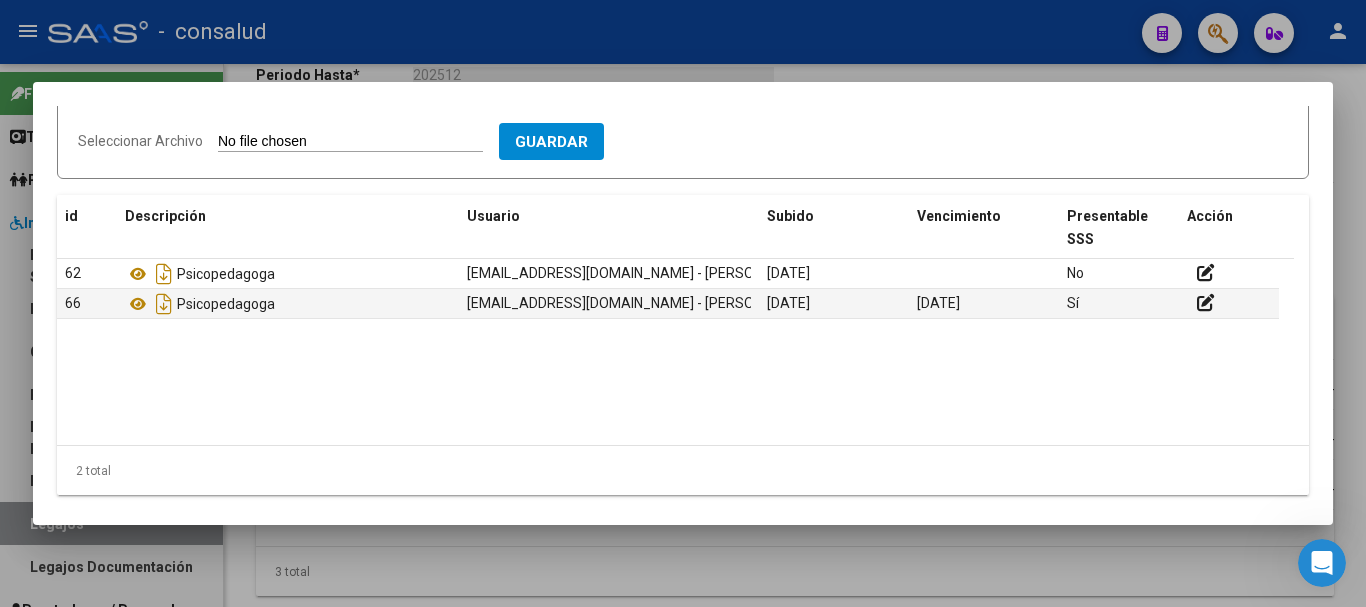 scroll, scrollTop: 236, scrollLeft: 0, axis: vertical 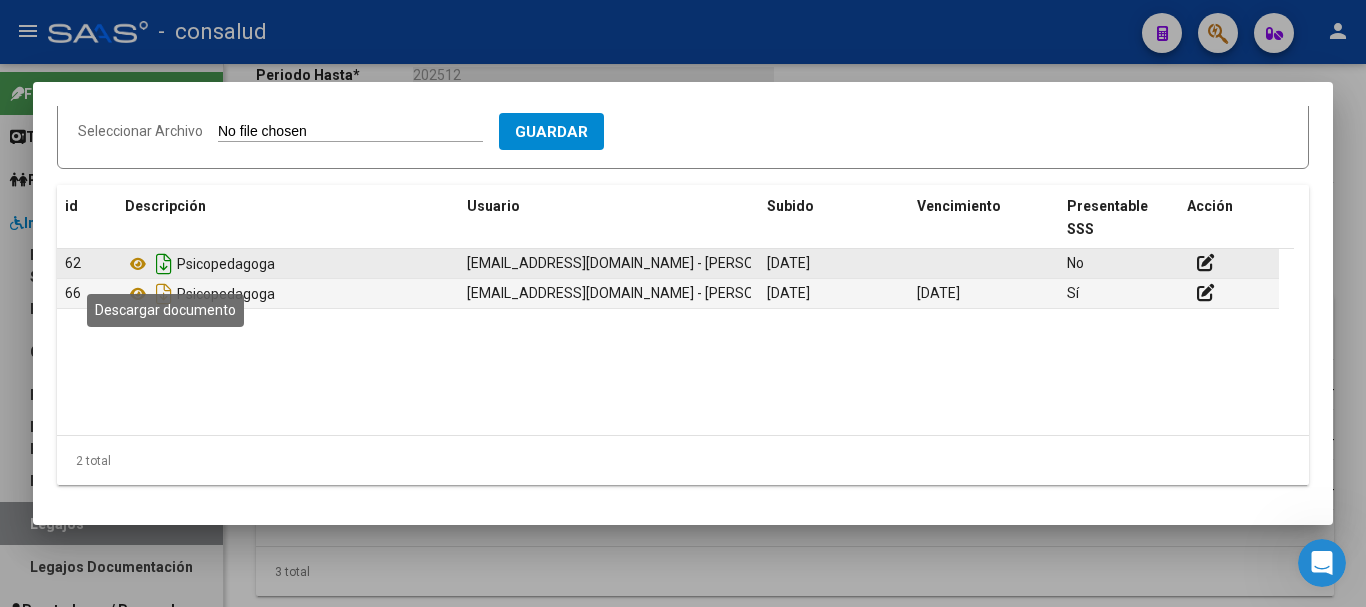click 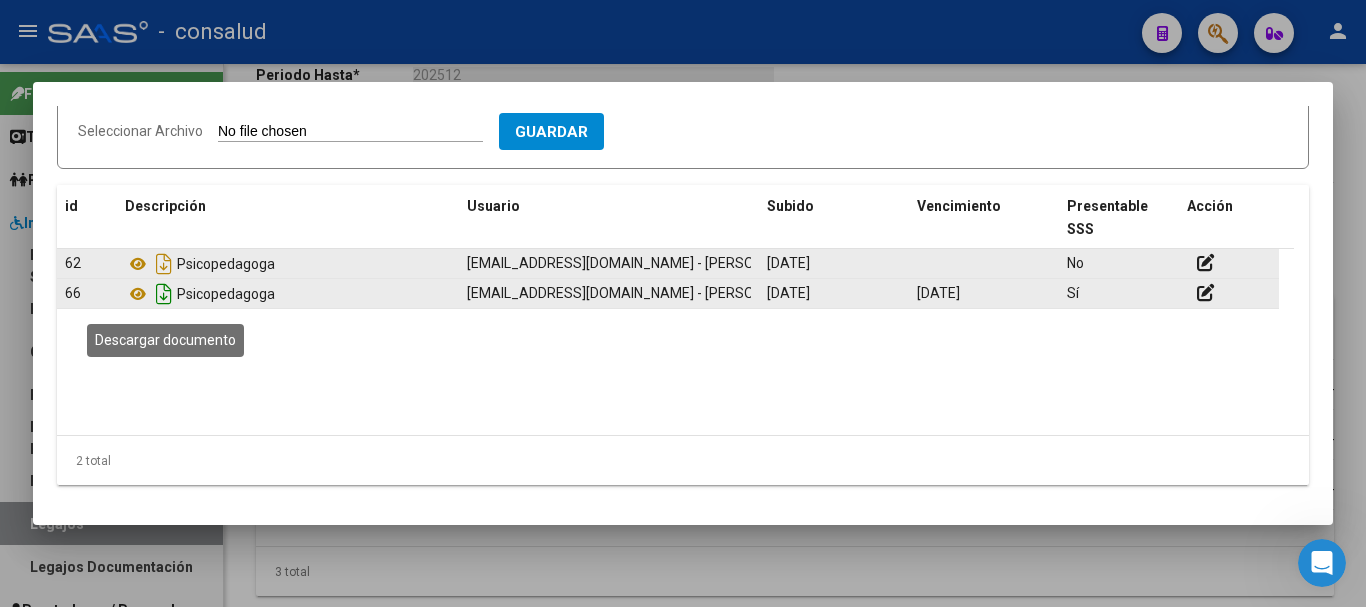 click 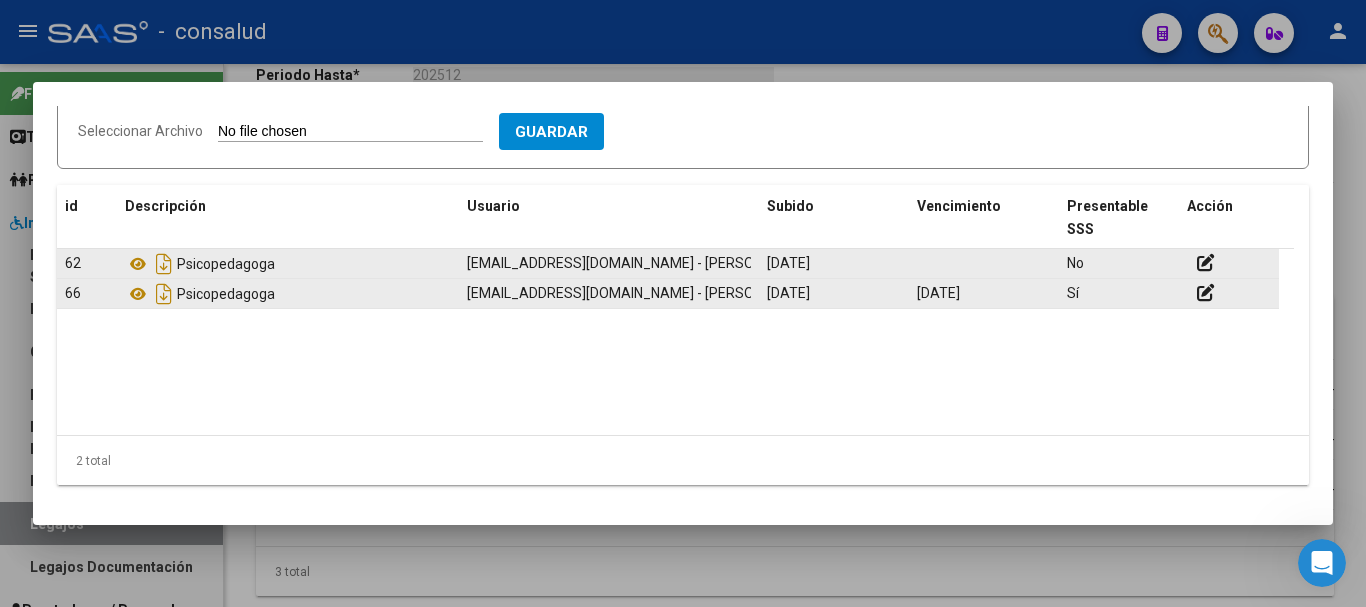 type 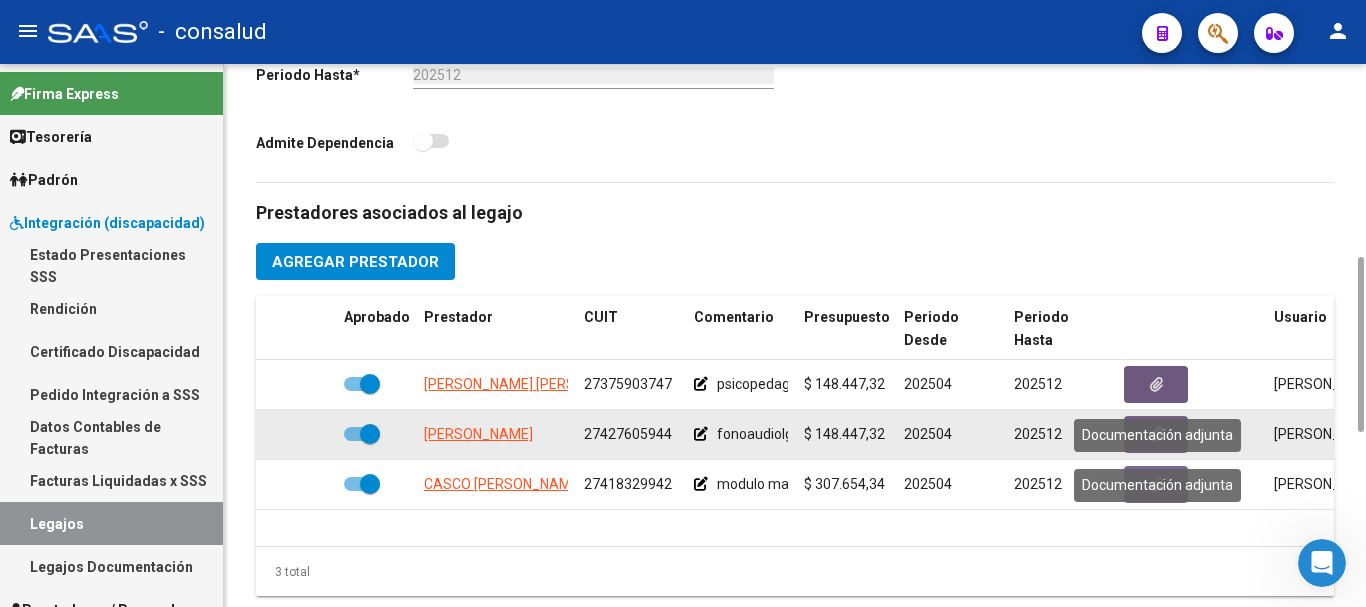 click 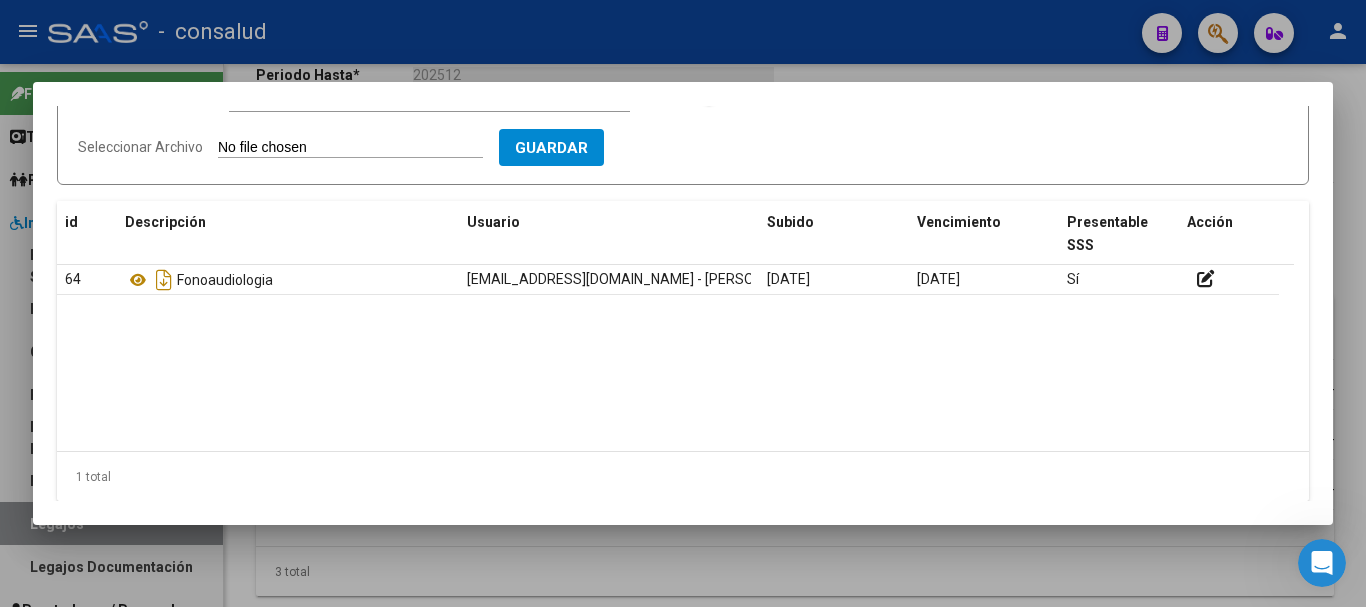 scroll, scrollTop: 236, scrollLeft: 0, axis: vertical 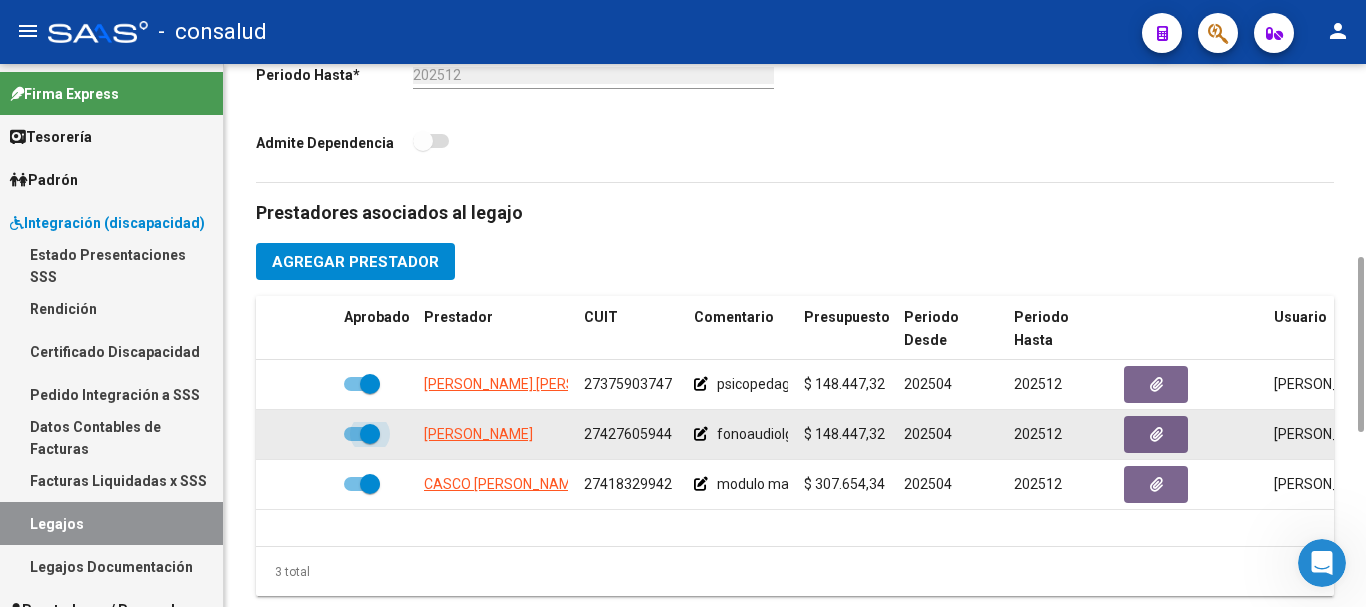 click at bounding box center [362, 434] 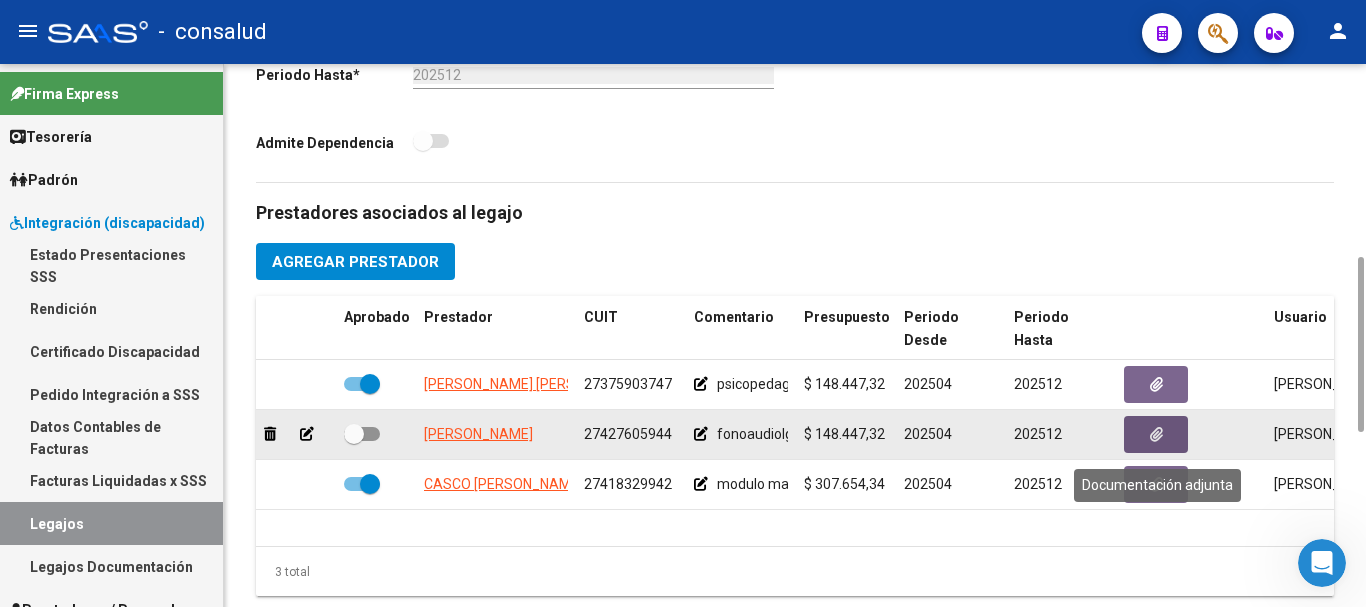 click 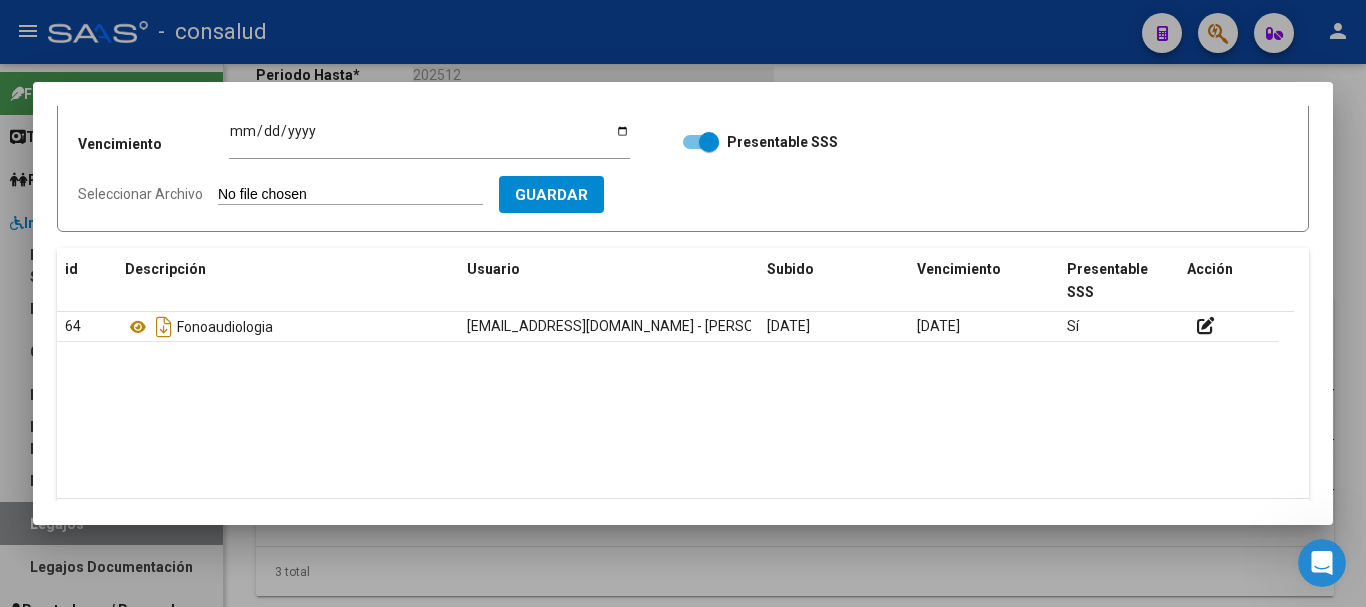 scroll, scrollTop: 200, scrollLeft: 0, axis: vertical 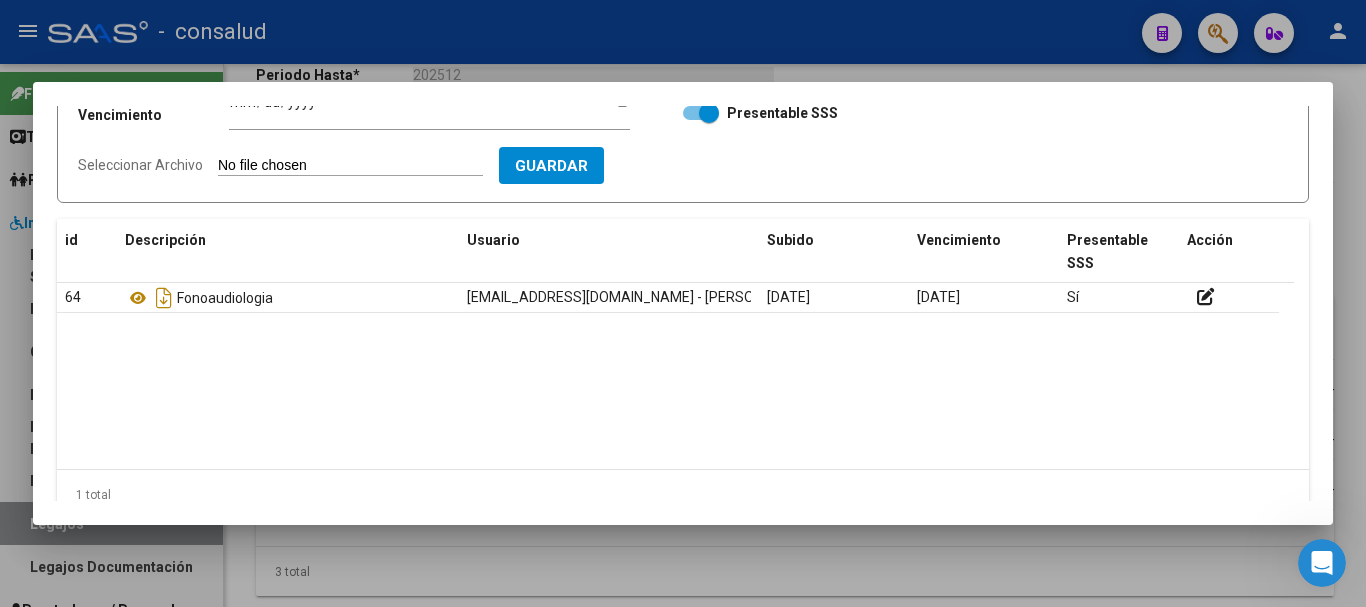 click at bounding box center [701, 113] 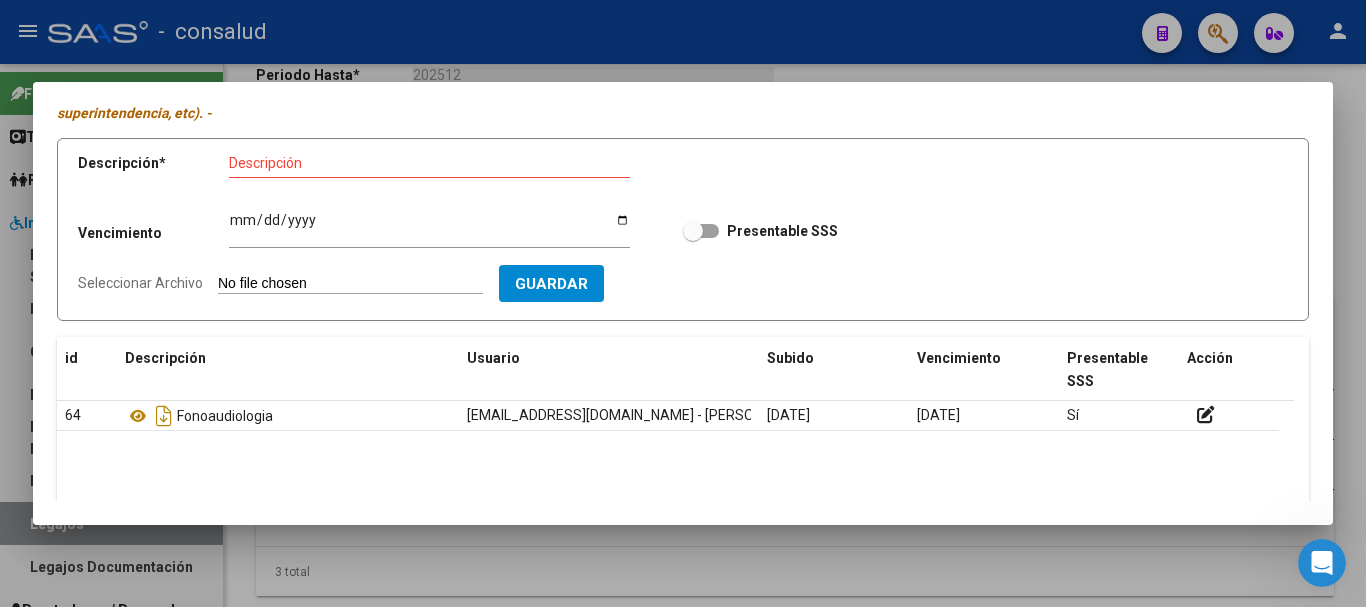 scroll, scrollTop: 200, scrollLeft: 0, axis: vertical 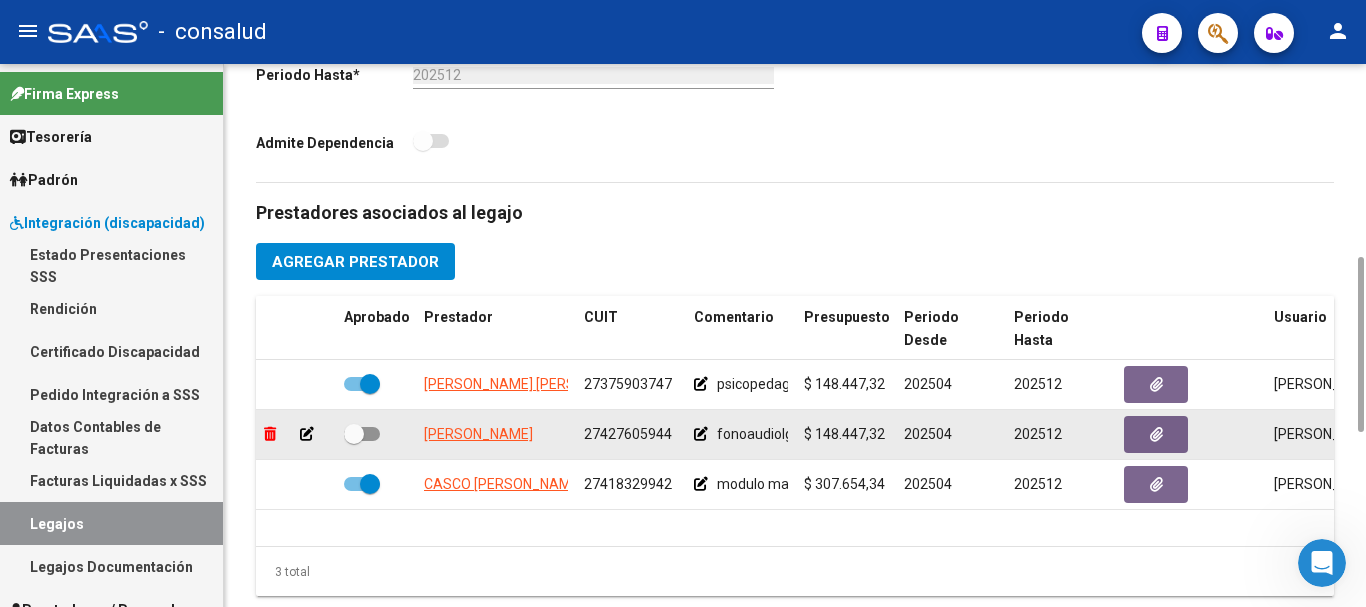 click 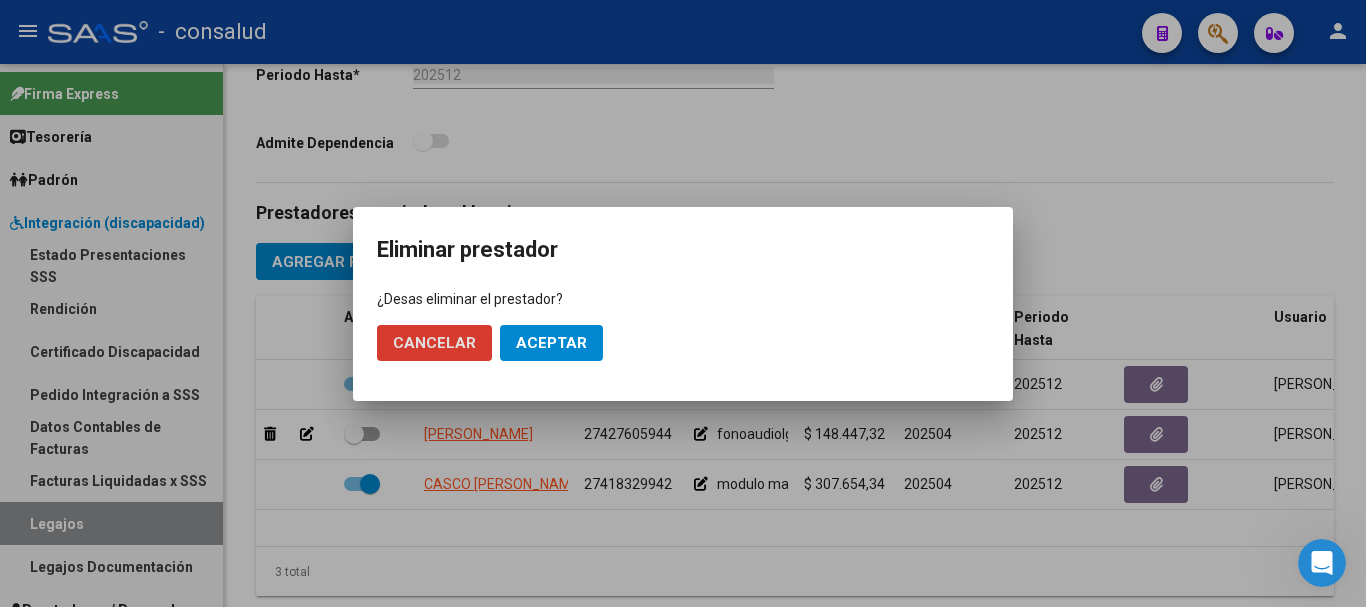 click on "Aceptar" 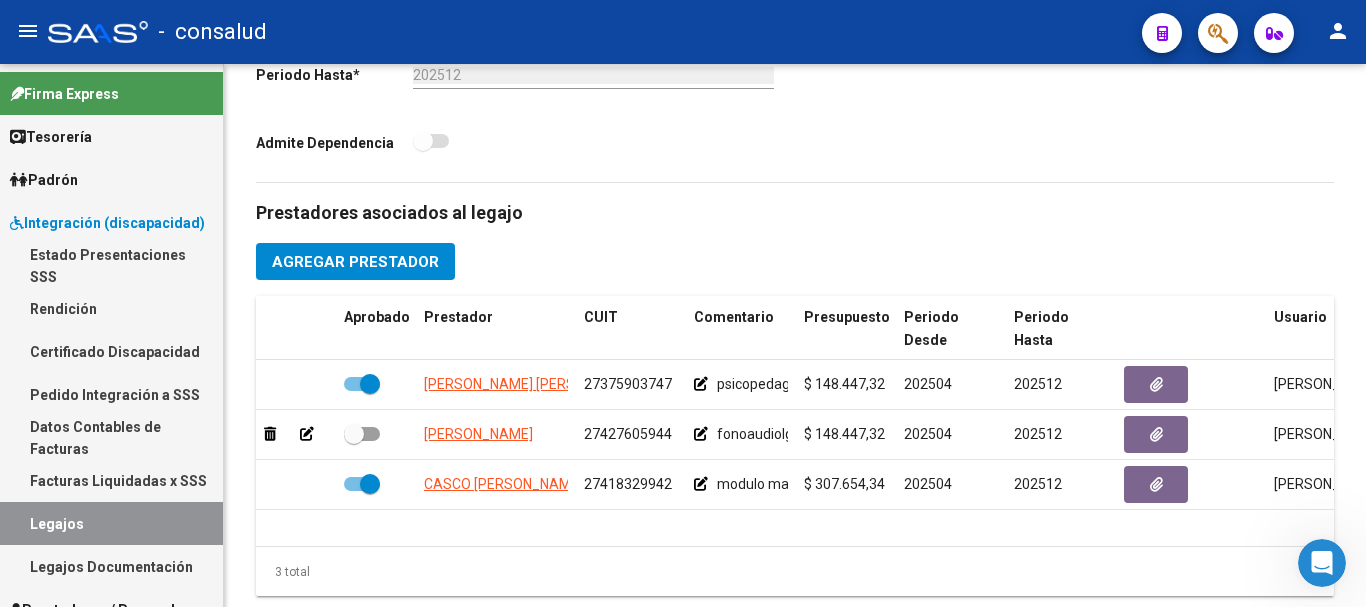 checkbox on "true" 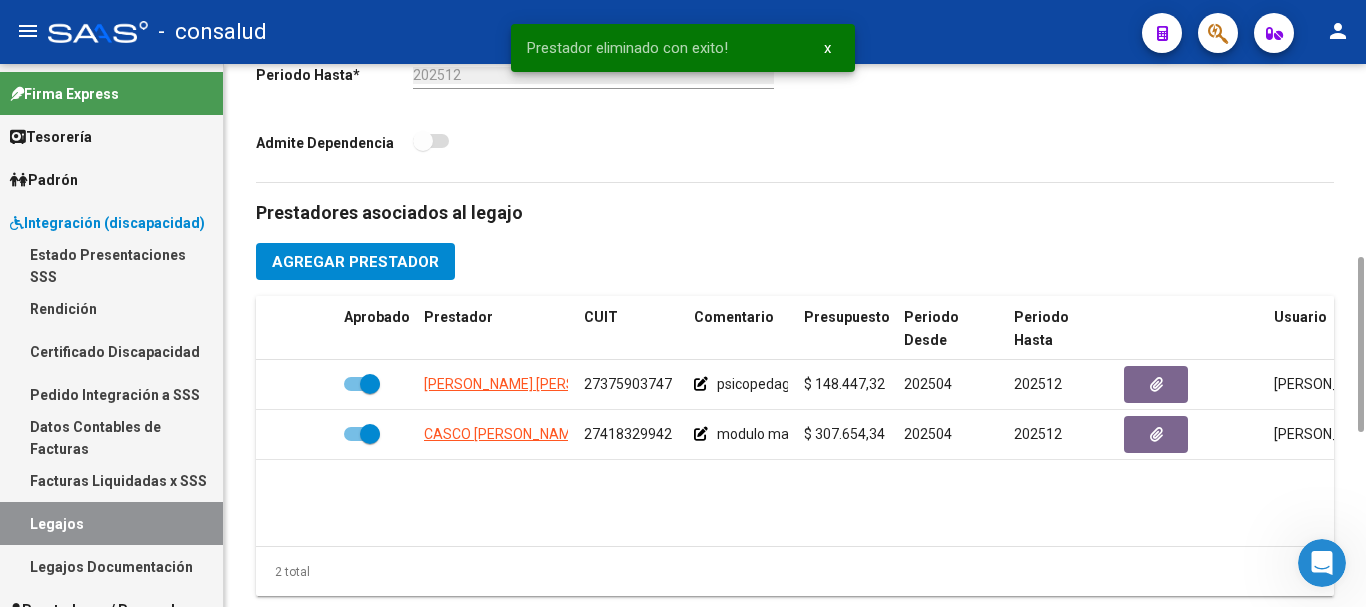 click on "Agregar Prestador" 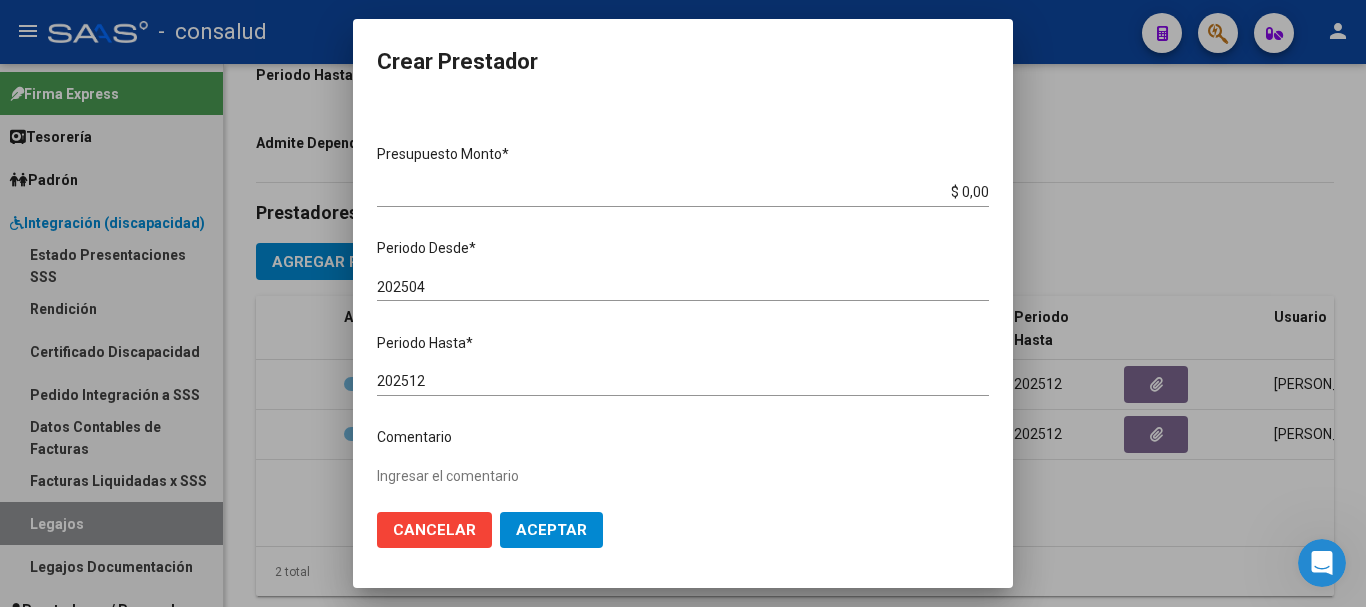 scroll, scrollTop: 200, scrollLeft: 0, axis: vertical 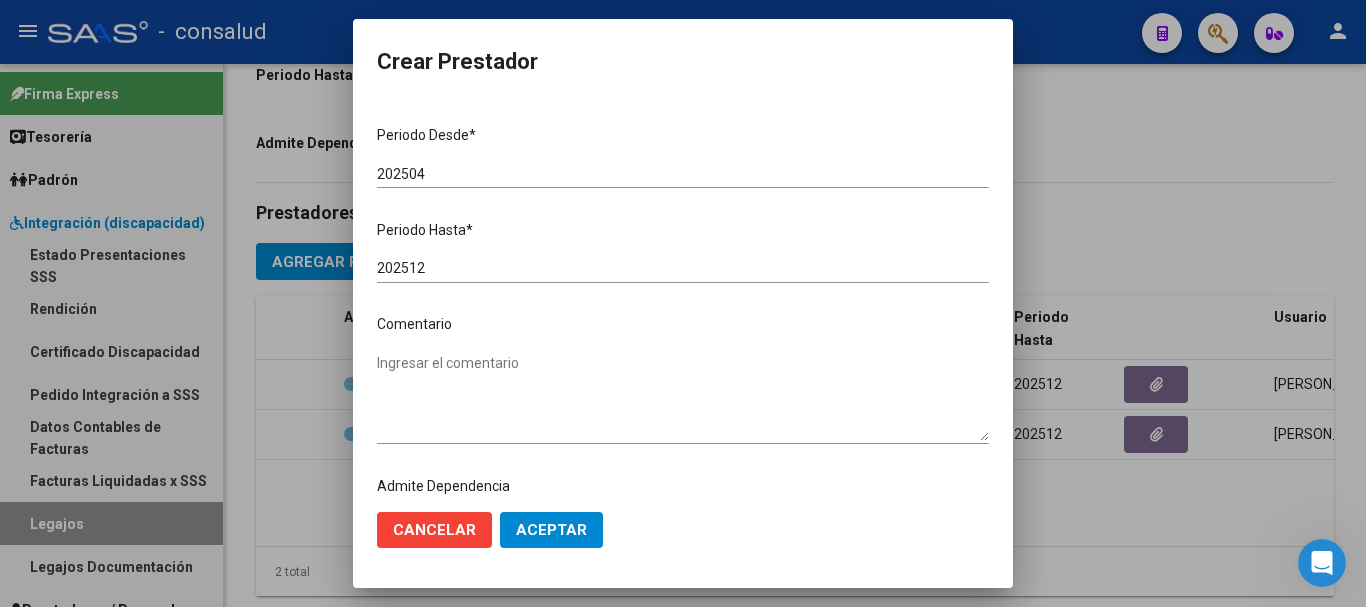 click on "Aceptar" 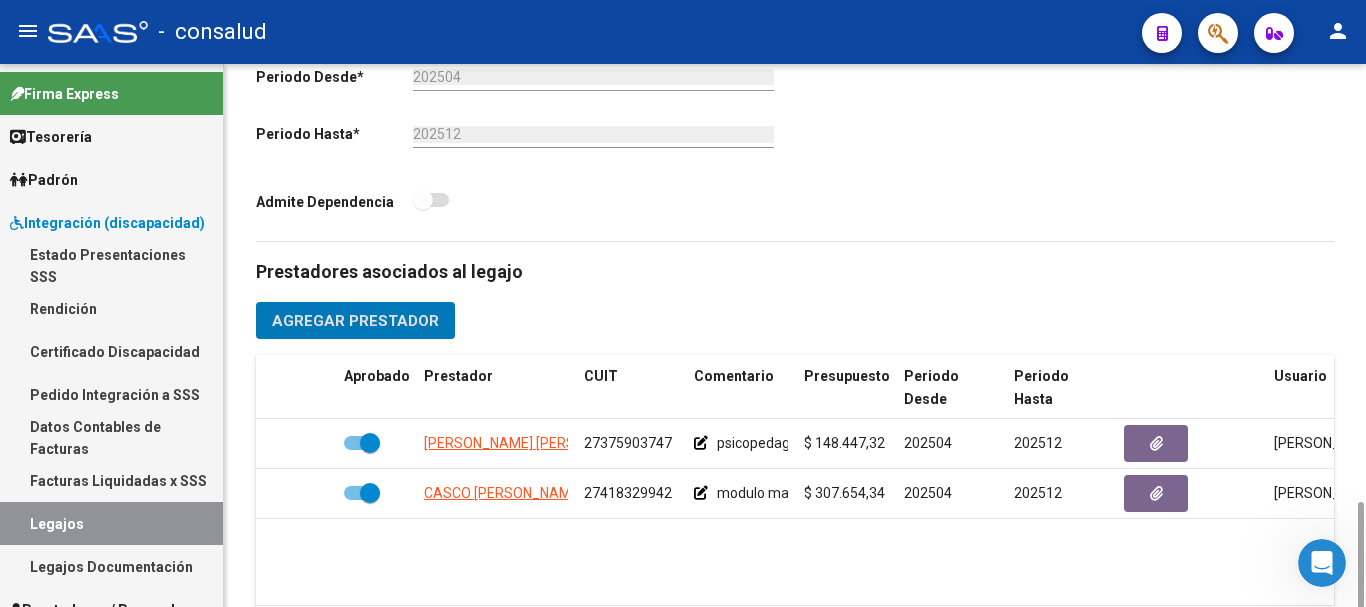 scroll, scrollTop: 741, scrollLeft: 0, axis: vertical 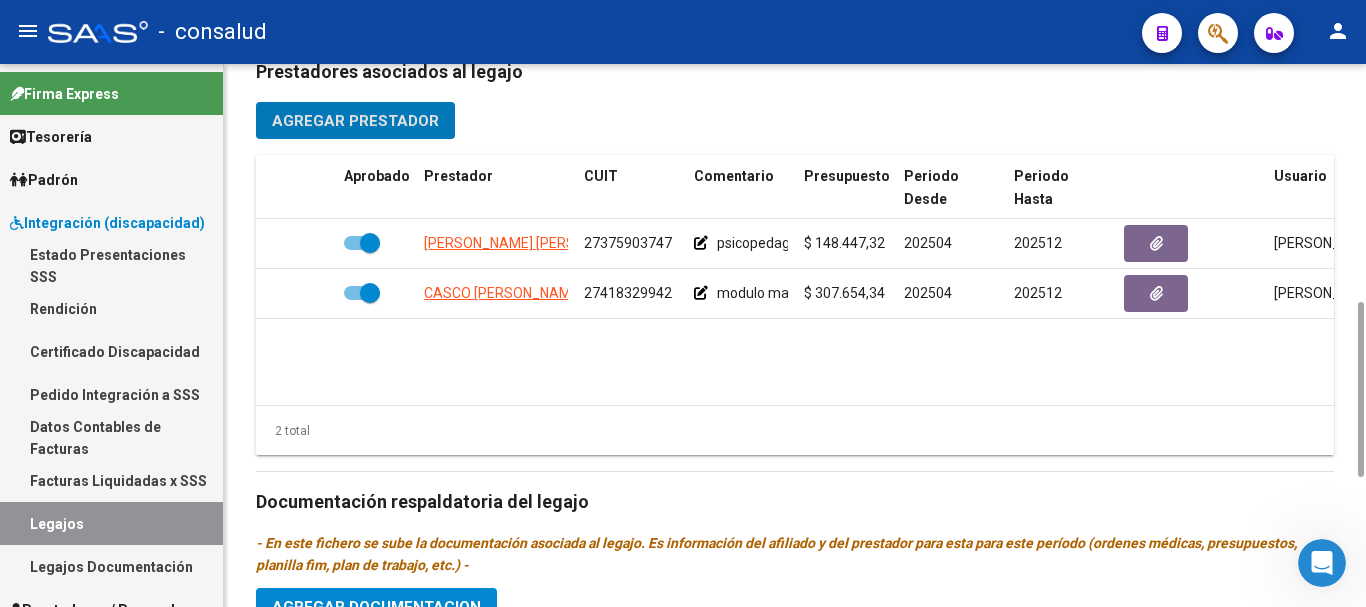 click on "Agregar Prestador" 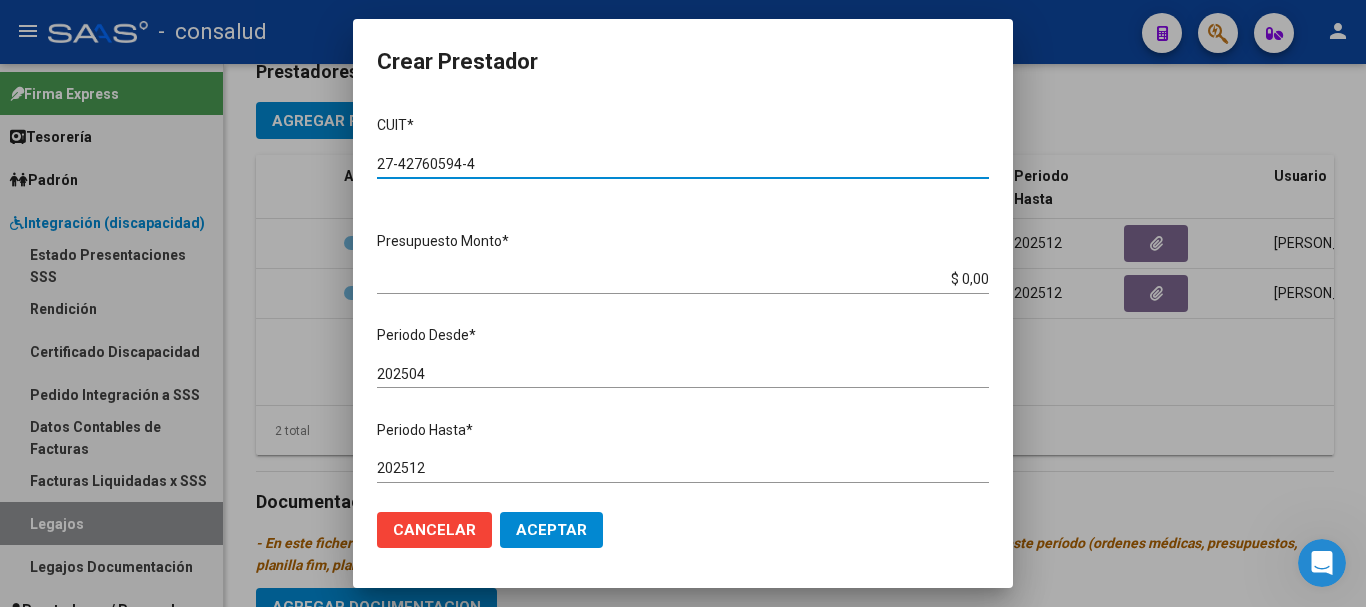 type on "27-42760594-4" 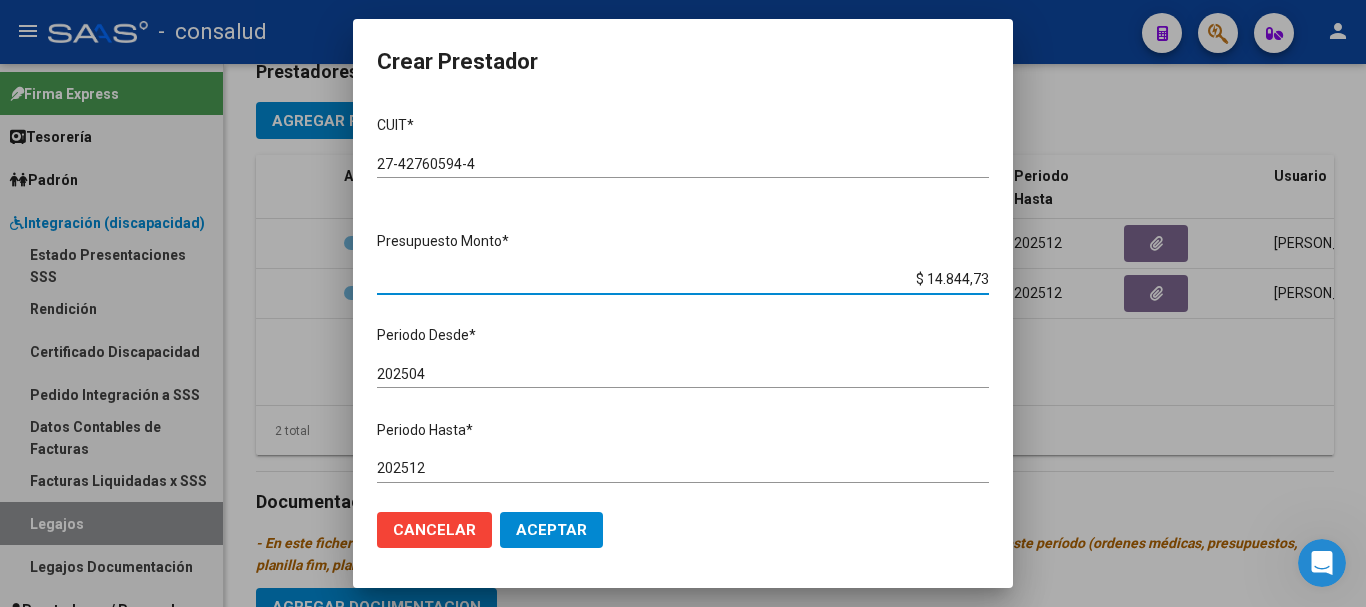 type on "$ 148.447,32" 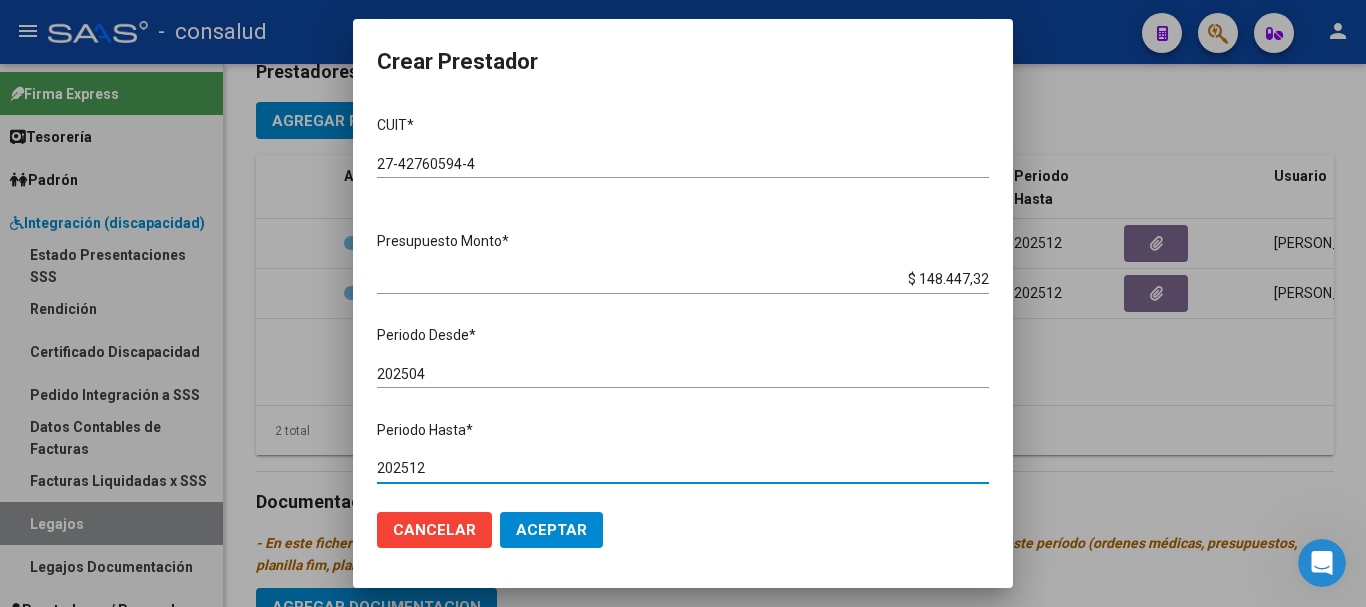 scroll, scrollTop: 247, scrollLeft: 0, axis: vertical 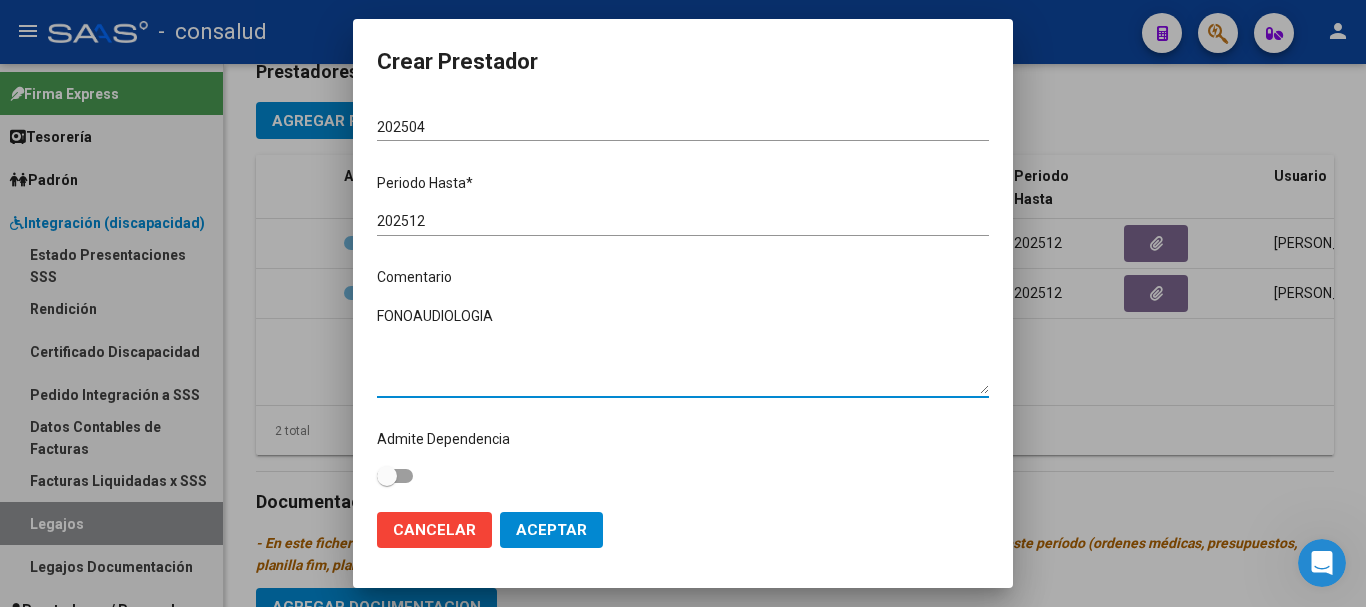 type on "FONOAUDIOLOGIA" 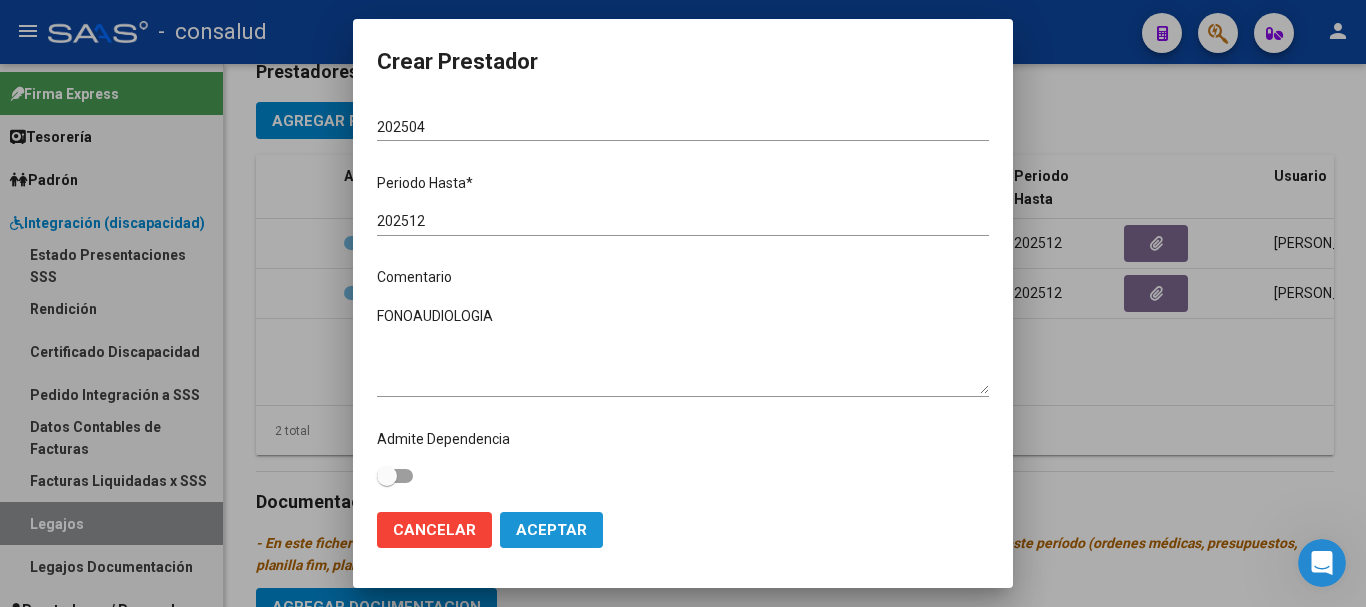 click on "Aceptar" 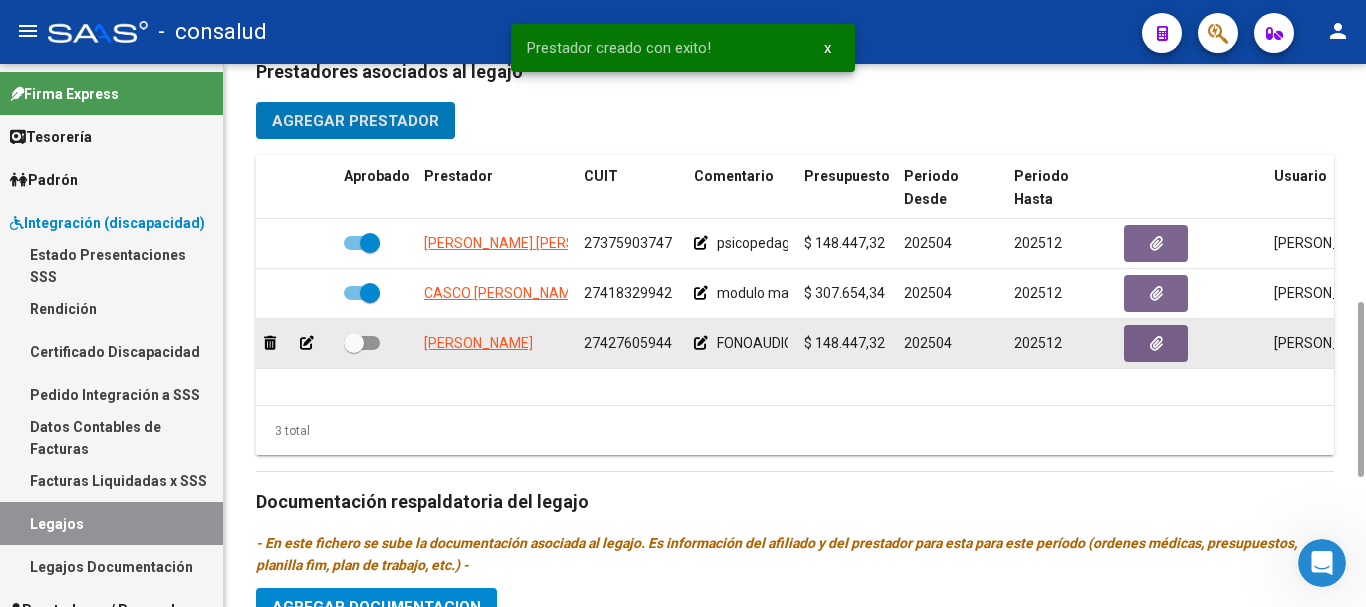 click 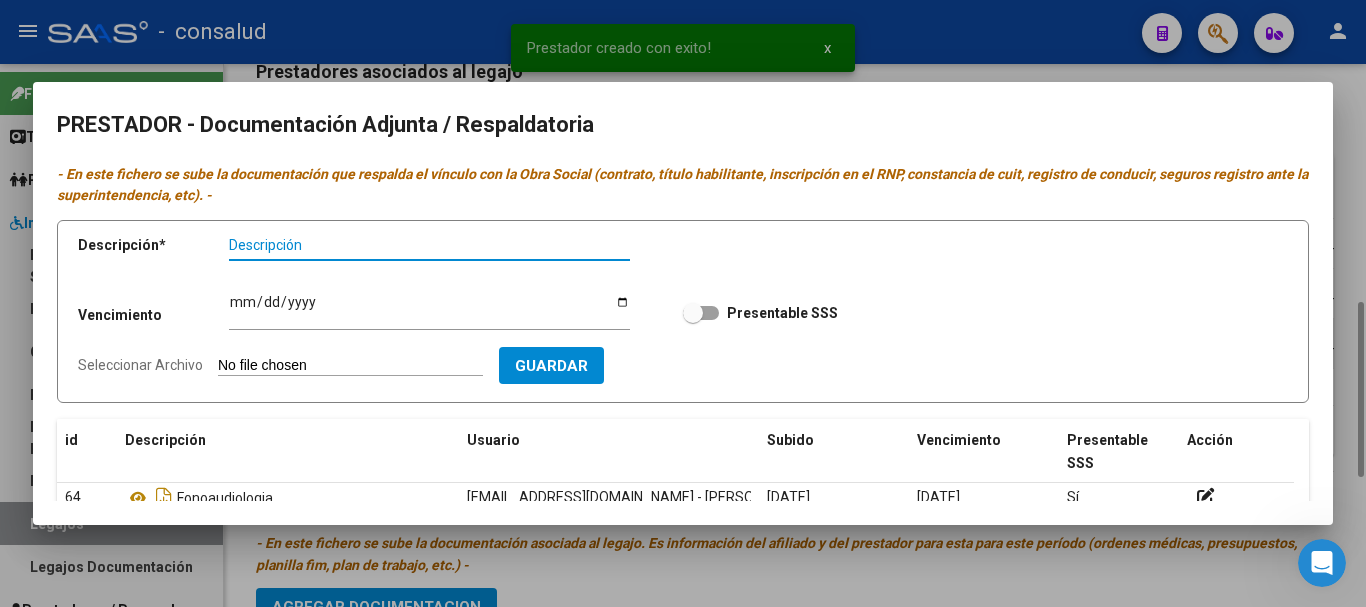scroll, scrollTop: 100, scrollLeft: 0, axis: vertical 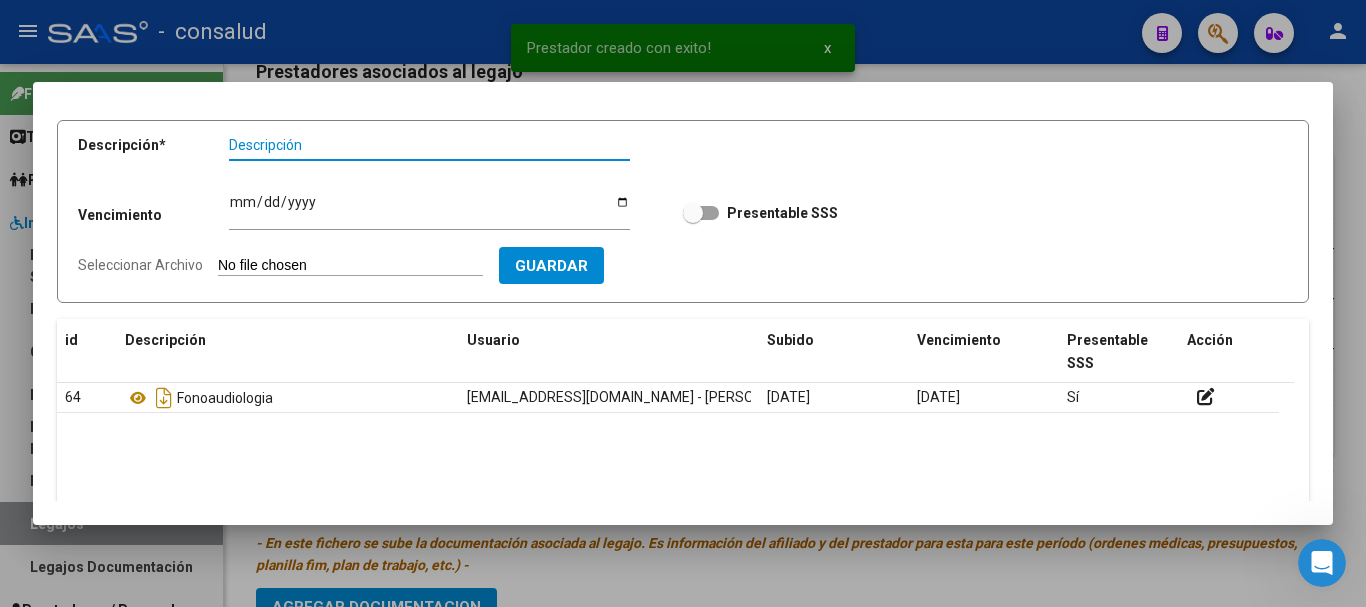 click on "Seleccionar Archivo" at bounding box center (350, 266) 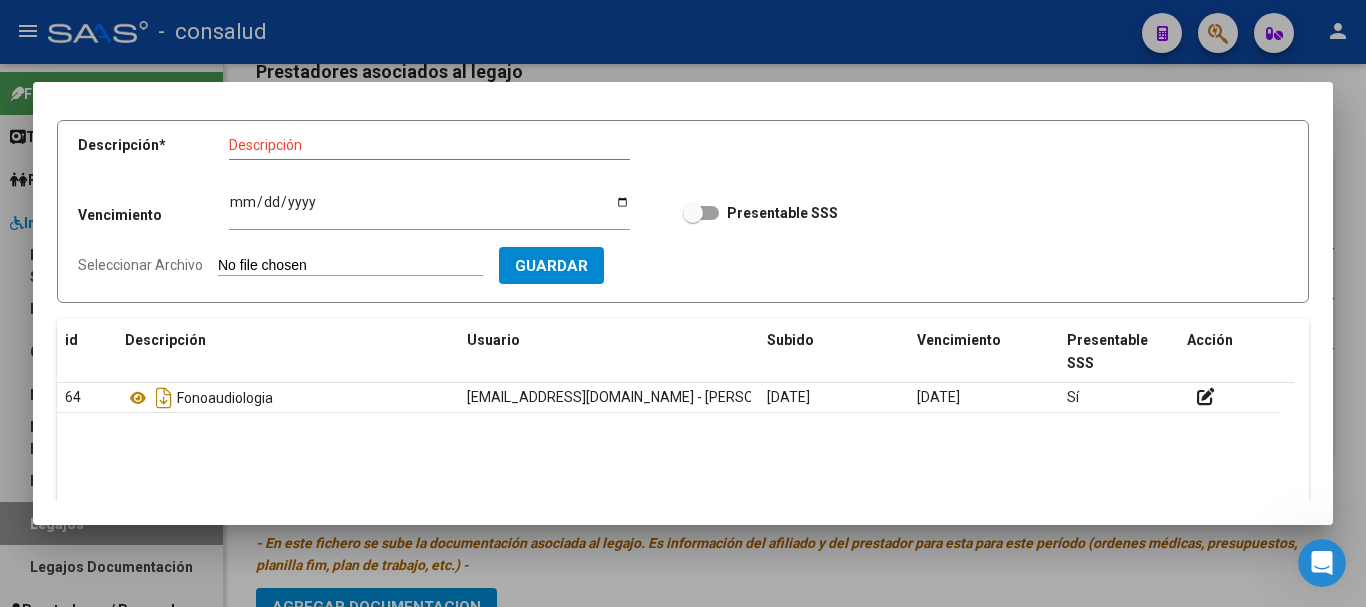 type on "C:\fakepath\Brother-Internaciones_10072025_142340_147704.pdf" 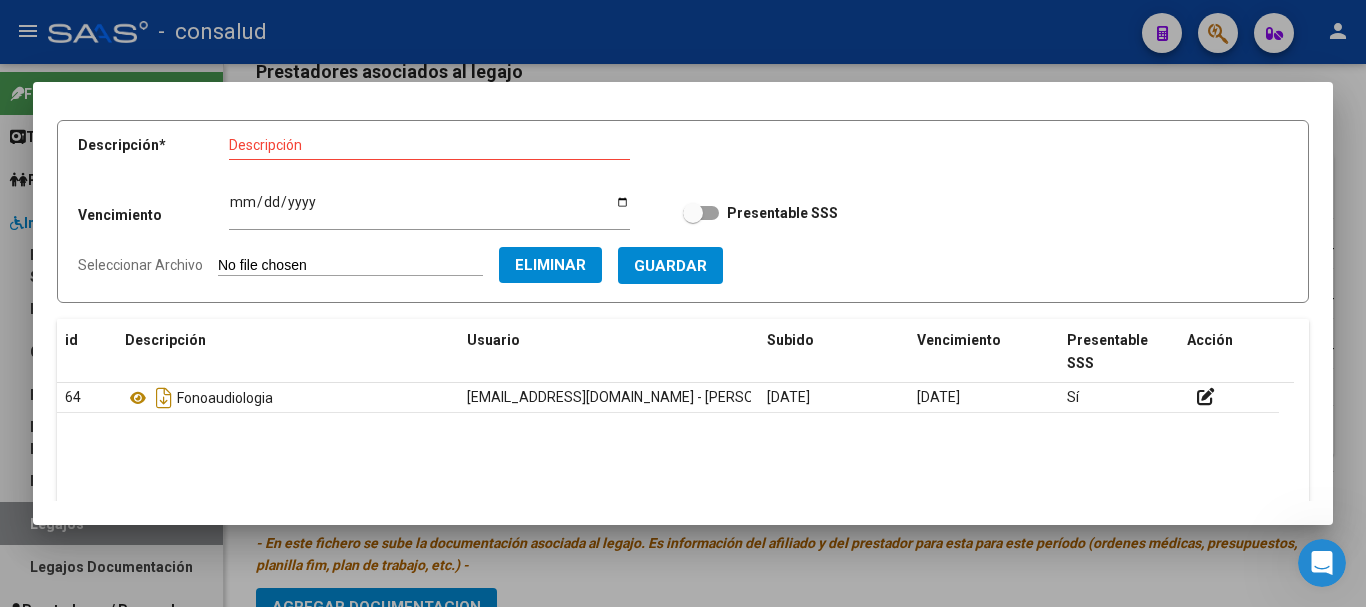 click on "Ingresar vencimiento" at bounding box center (429, 209) 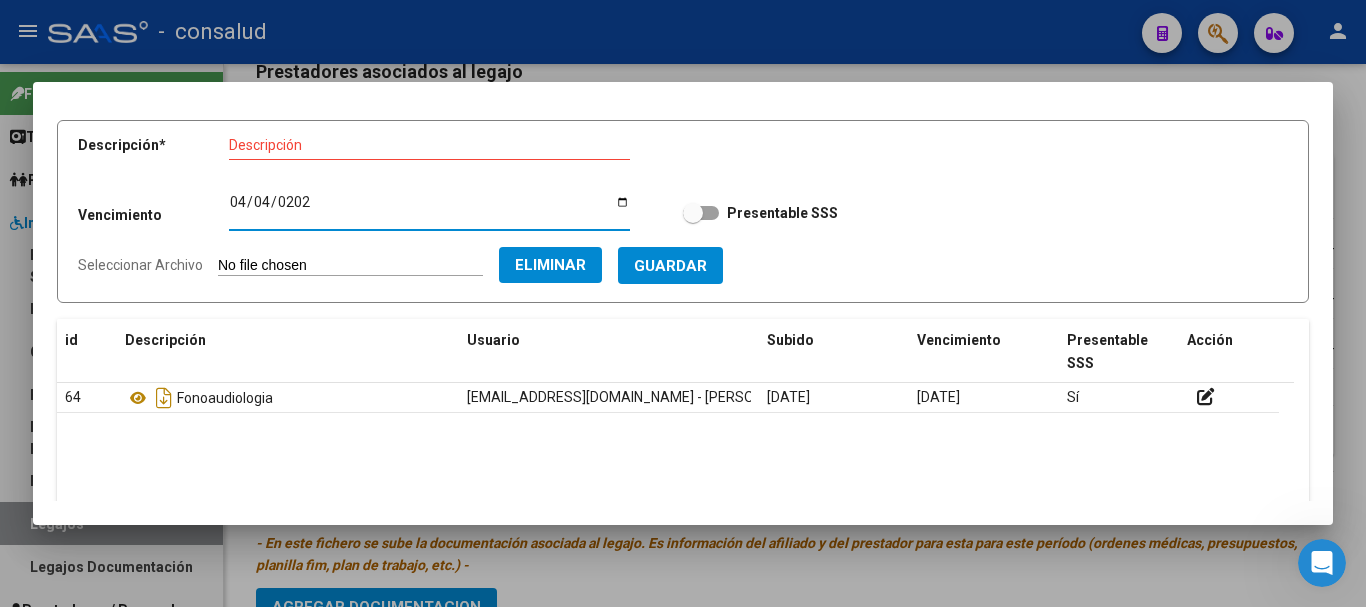 type on "[DATE]" 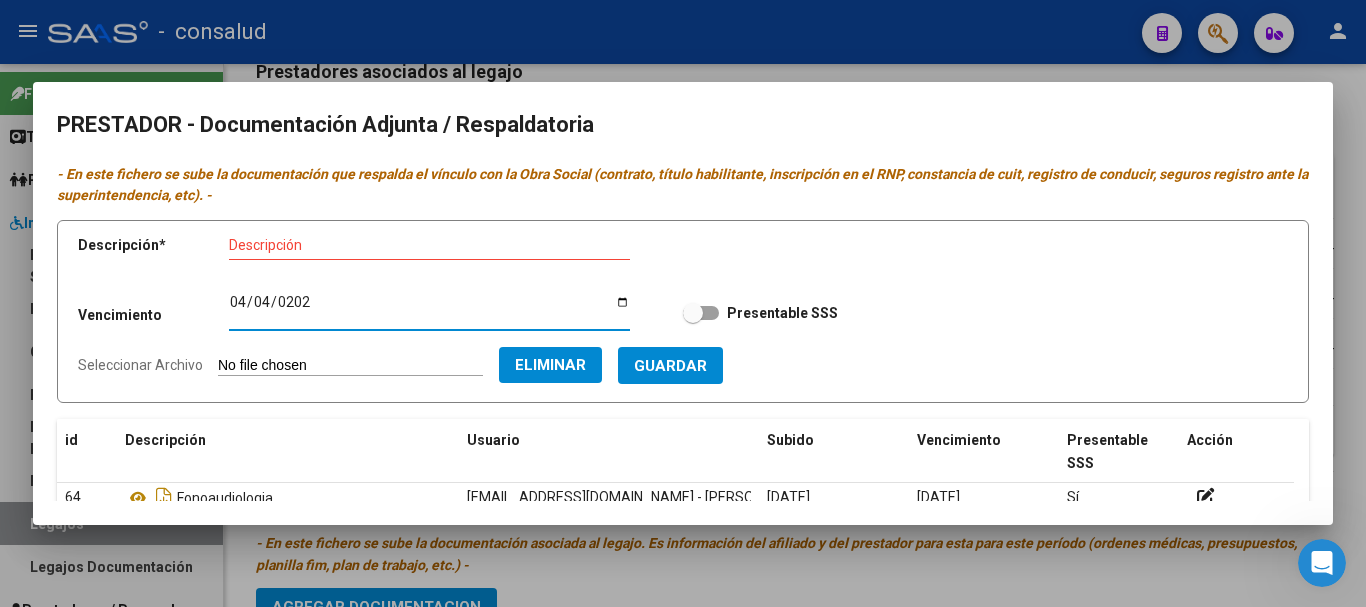 click on "Descripción" at bounding box center [429, 245] 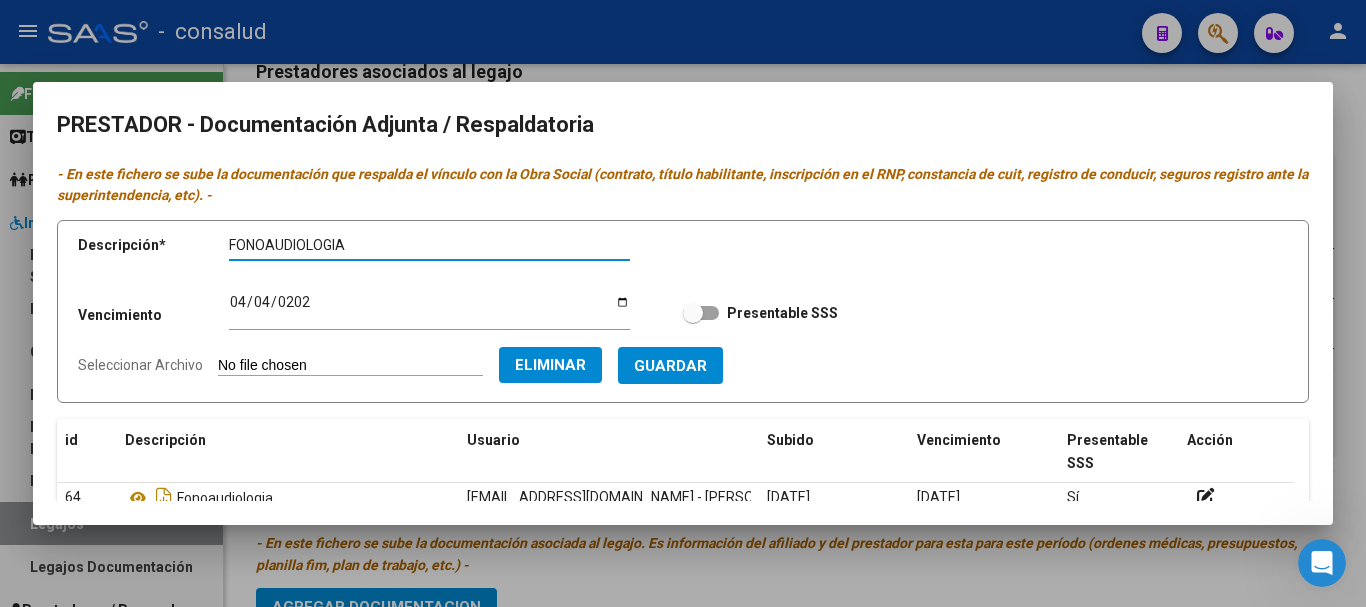 type on "FONOAUDIOLOGIA" 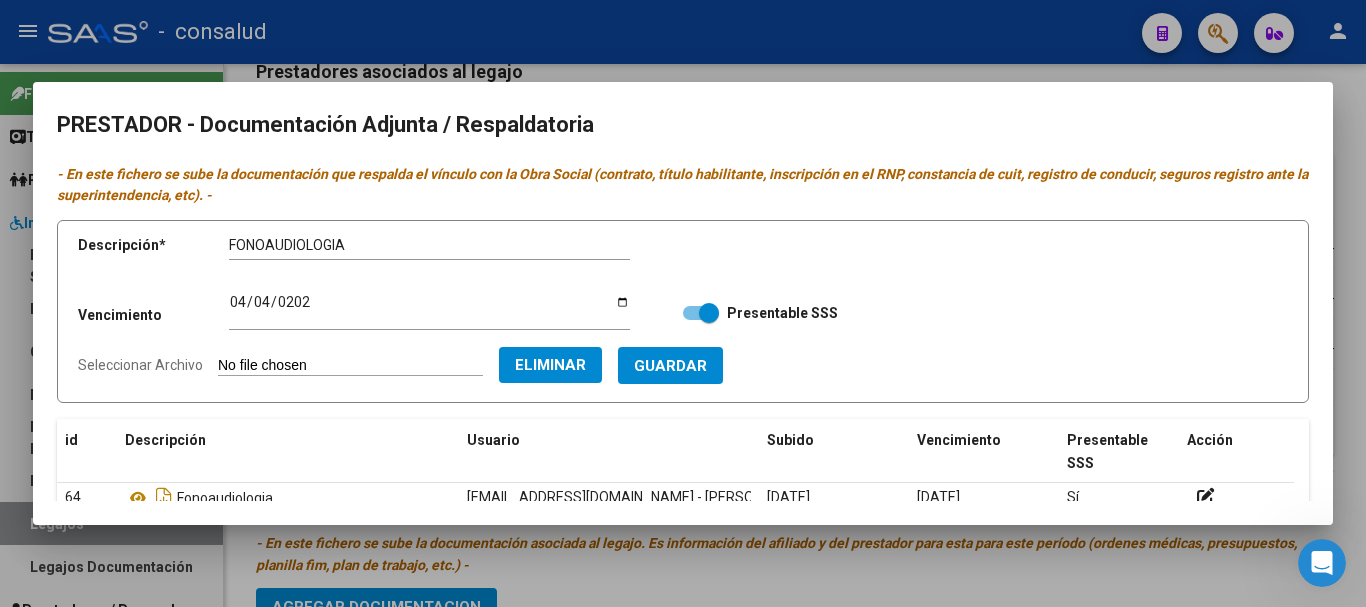 click on "Guardar" at bounding box center (670, 366) 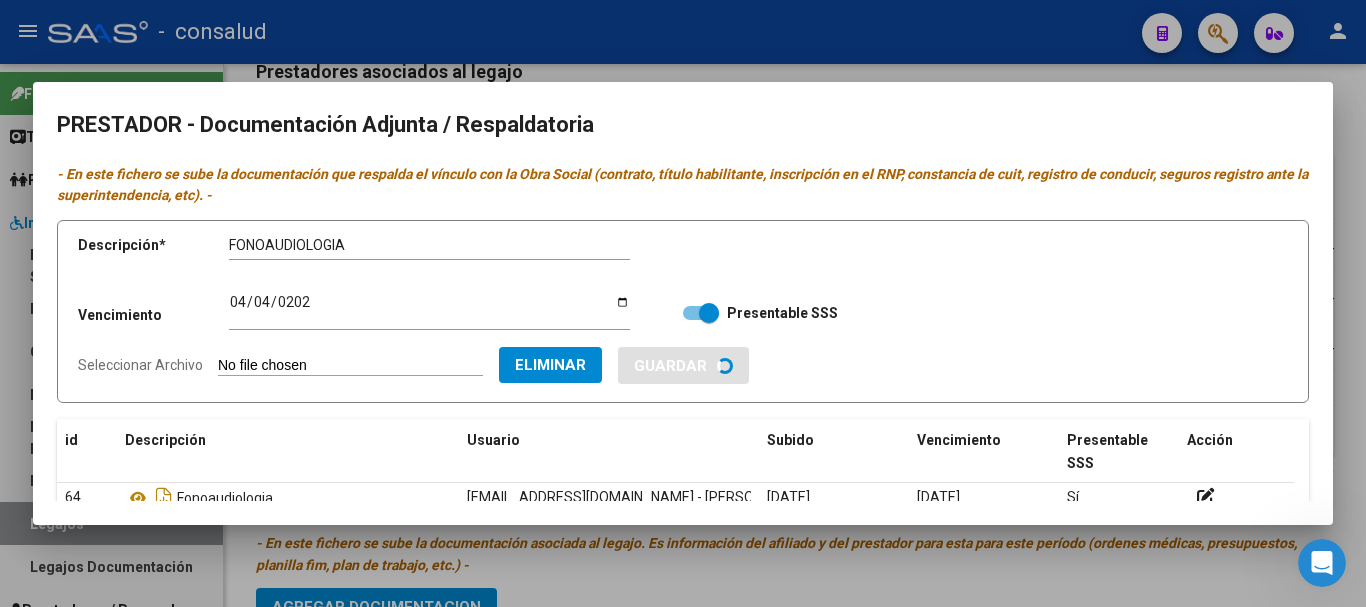 type 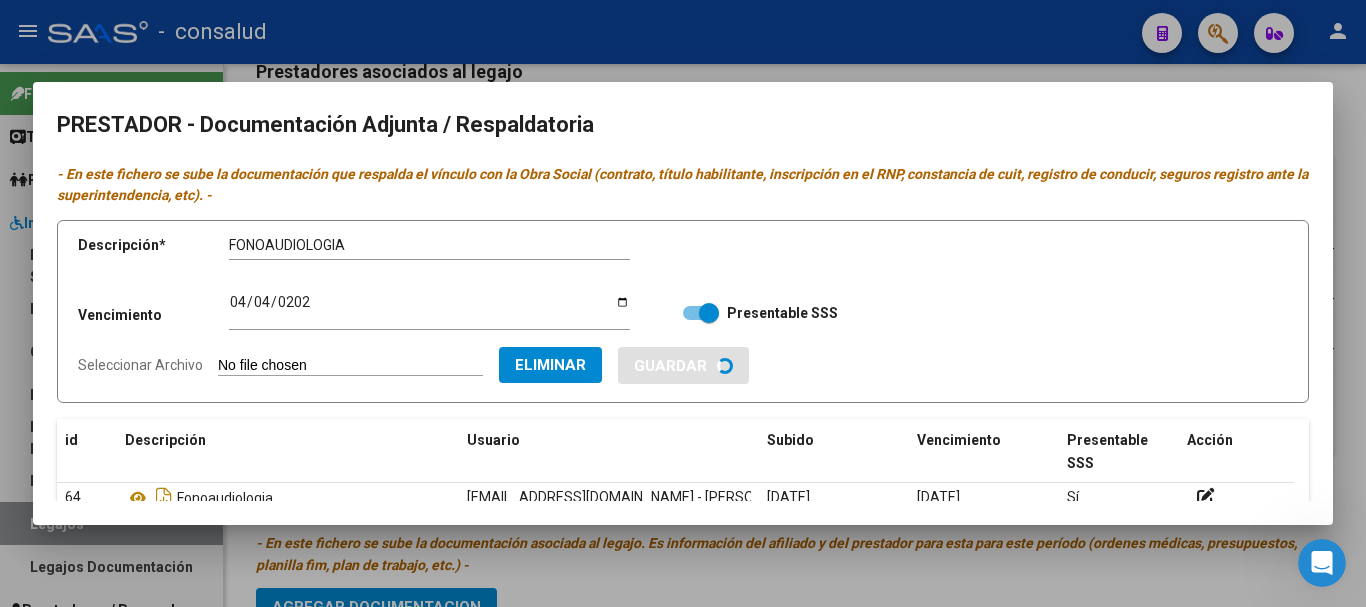 type 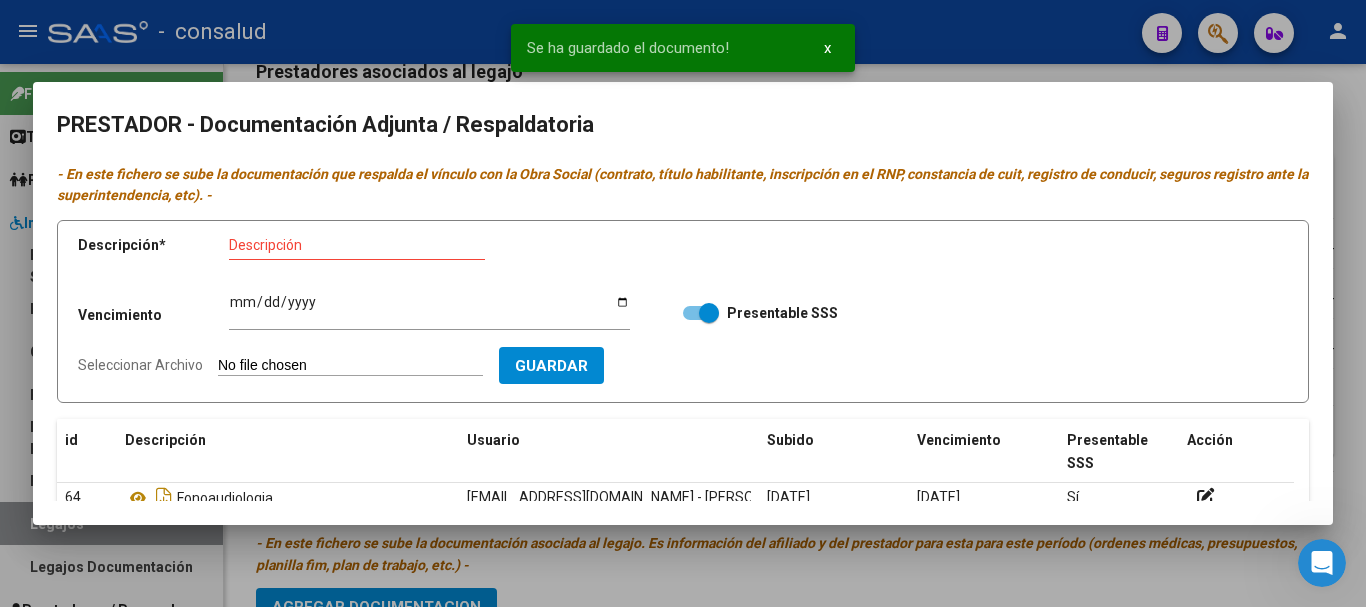 scroll, scrollTop: 200, scrollLeft: 0, axis: vertical 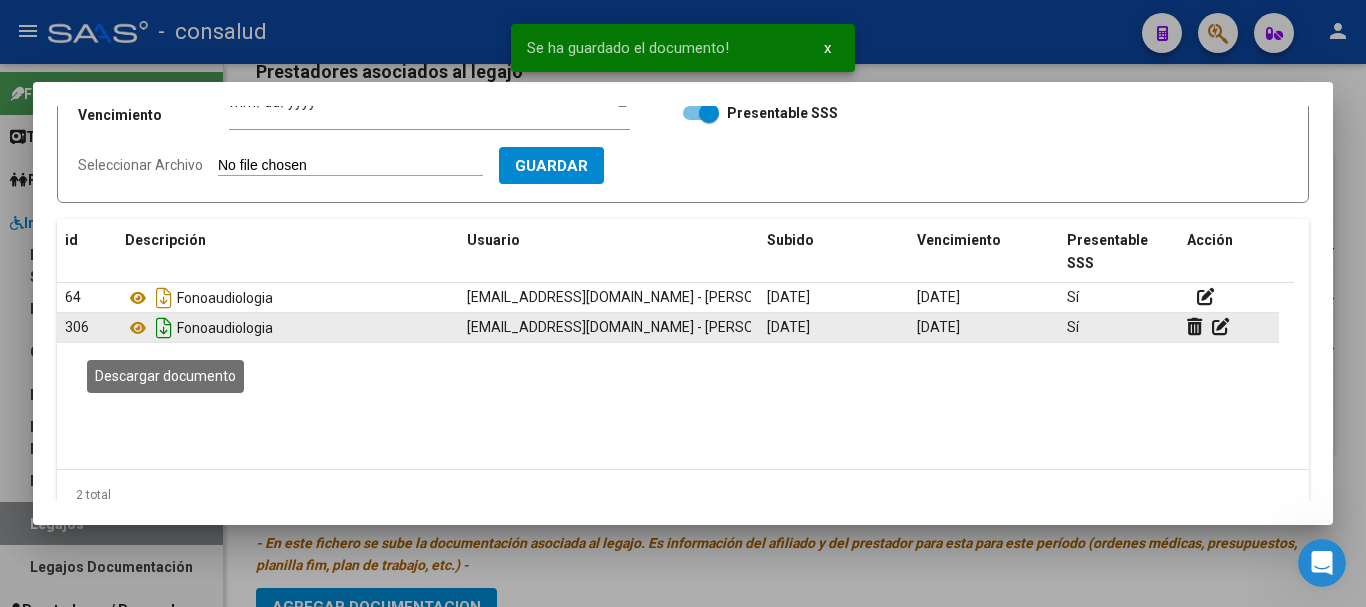 click 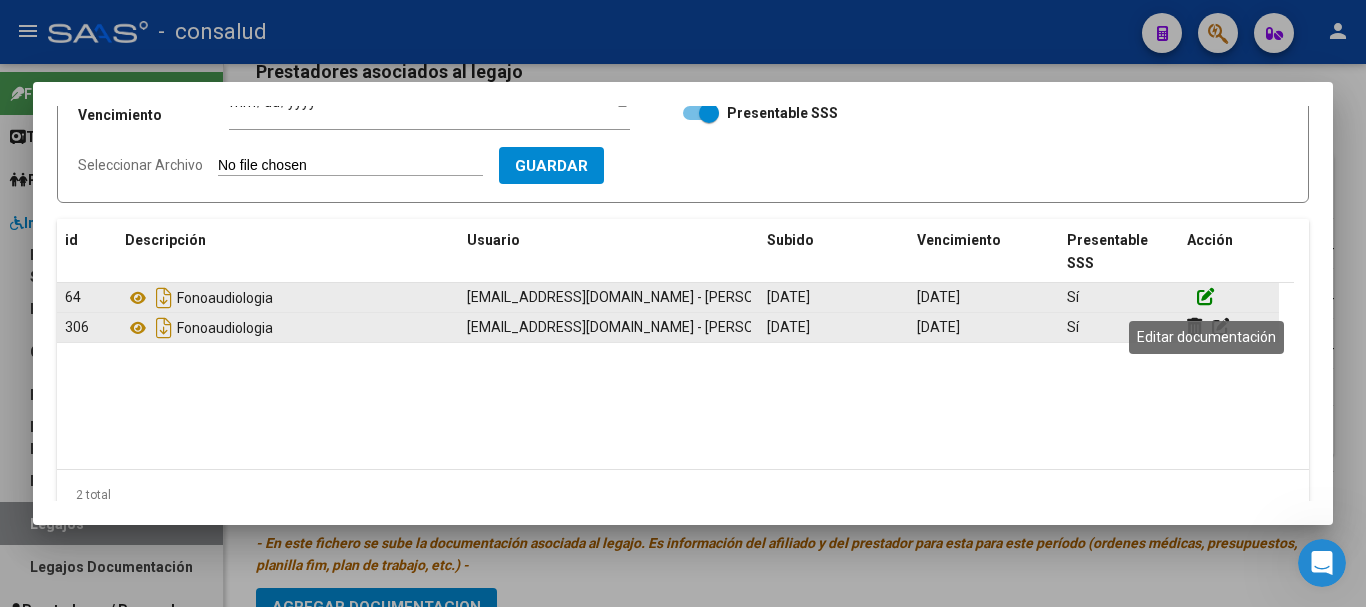 click 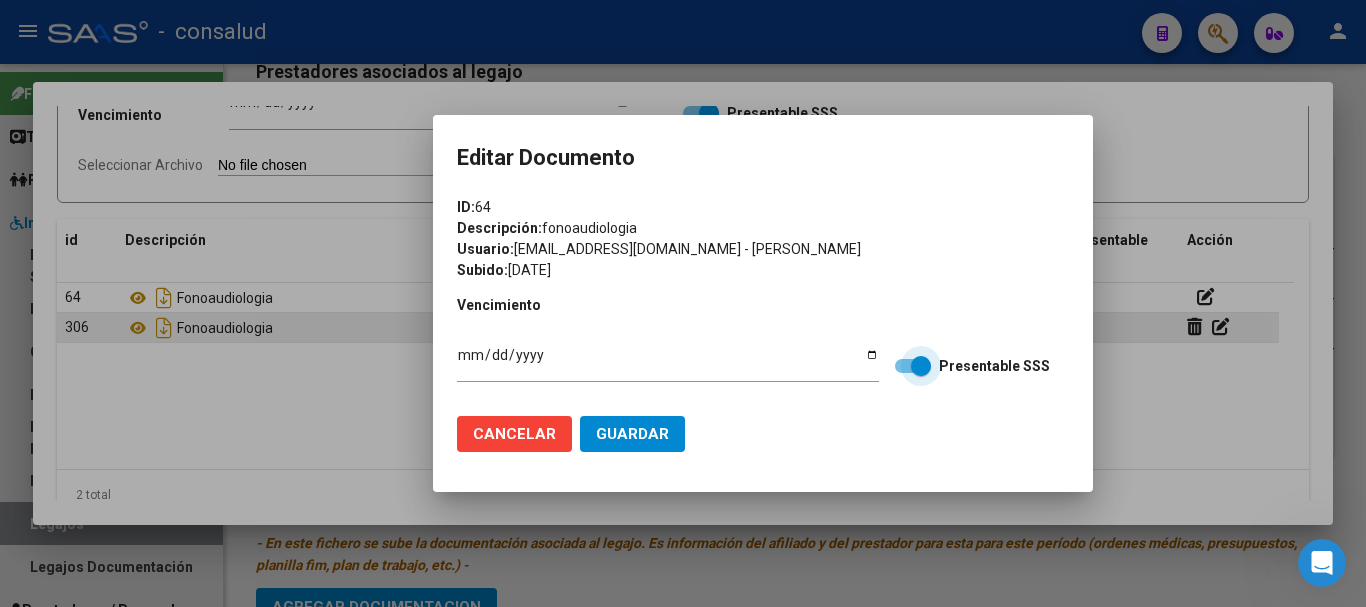 click at bounding box center [913, 366] 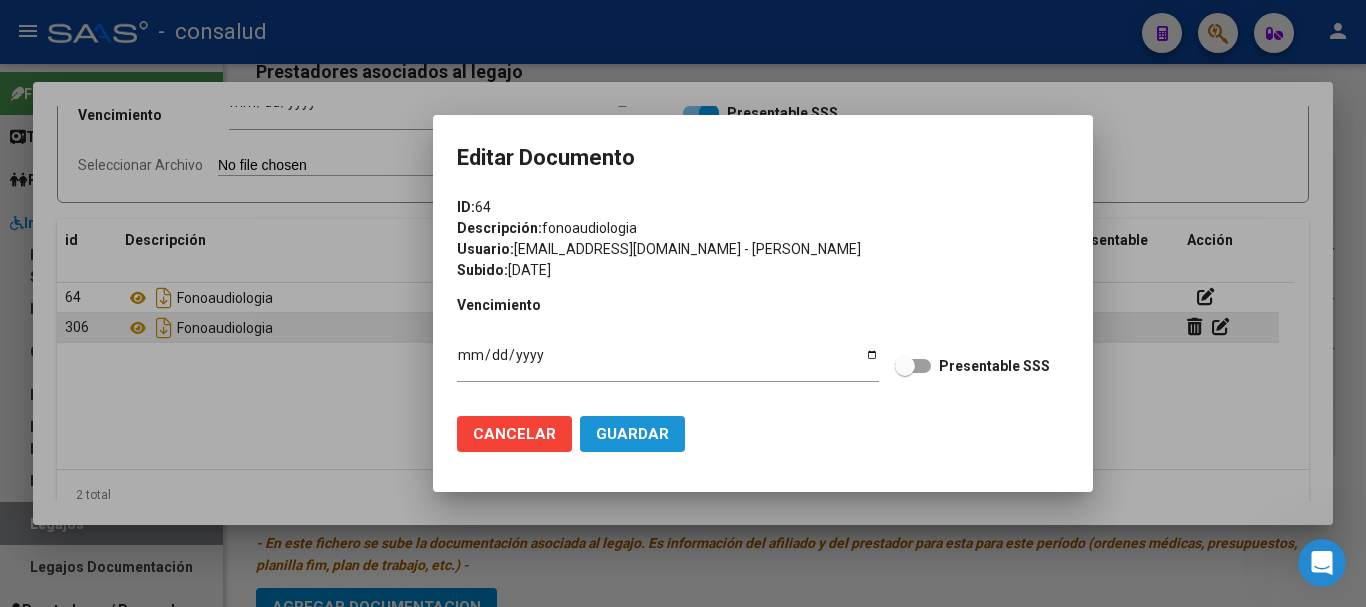 click on "Guardar" 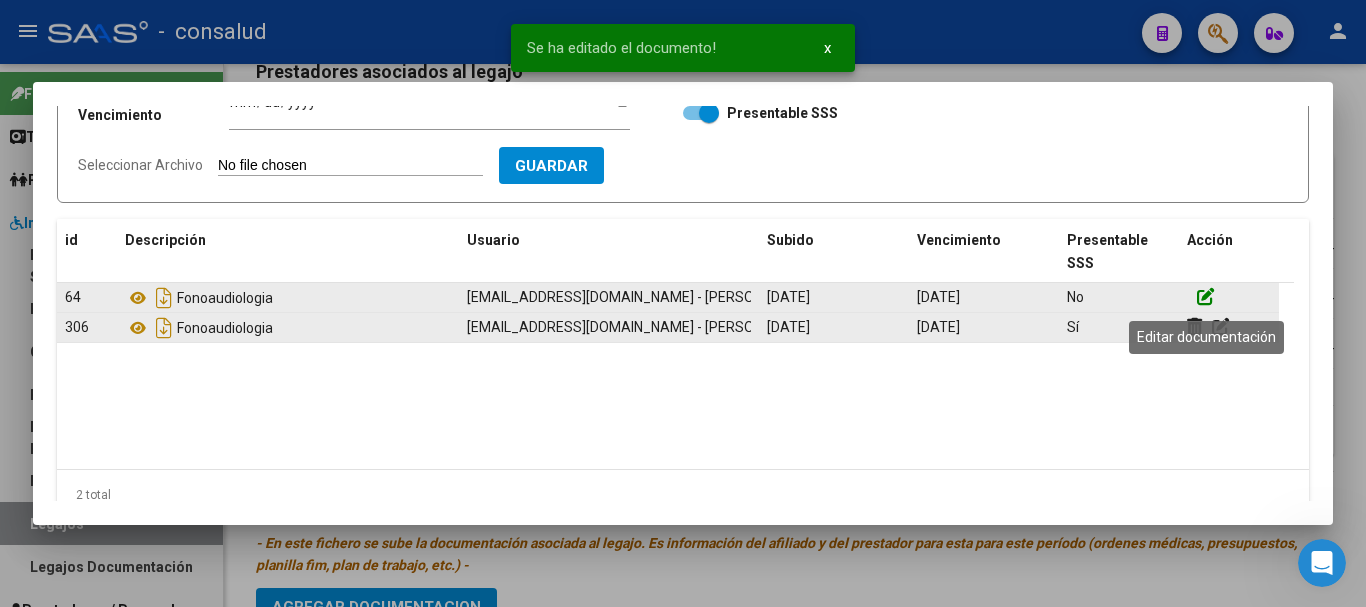 click 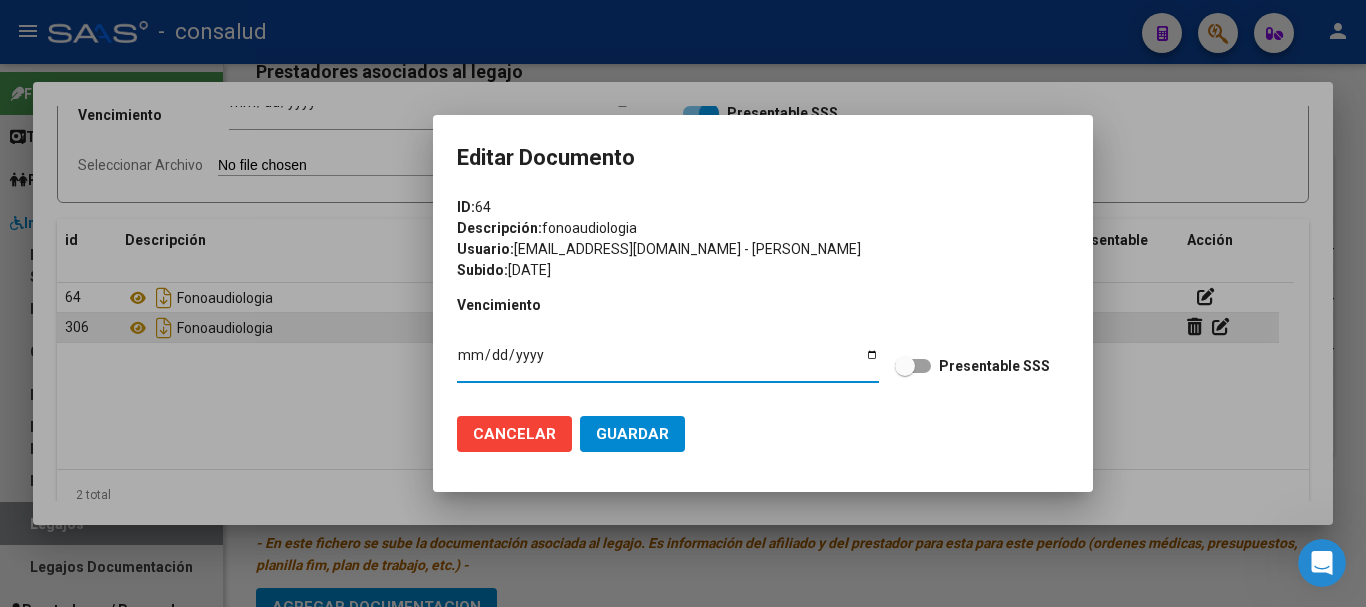 click at bounding box center [913, 366] 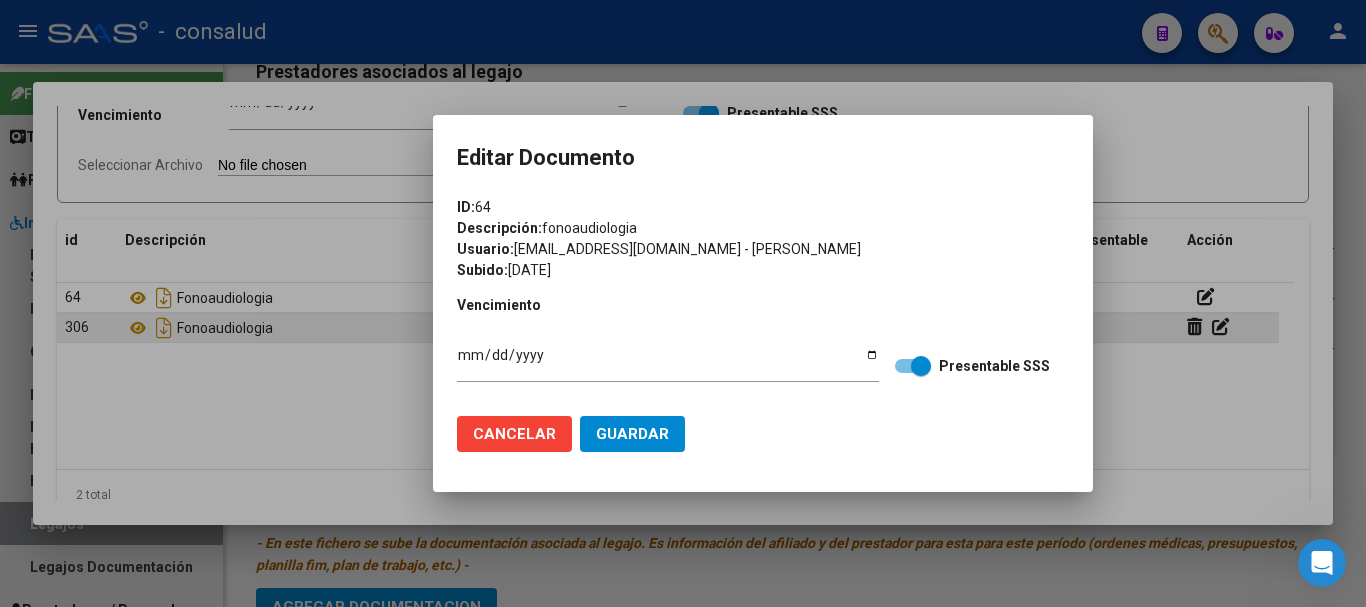 click on "Guardar" 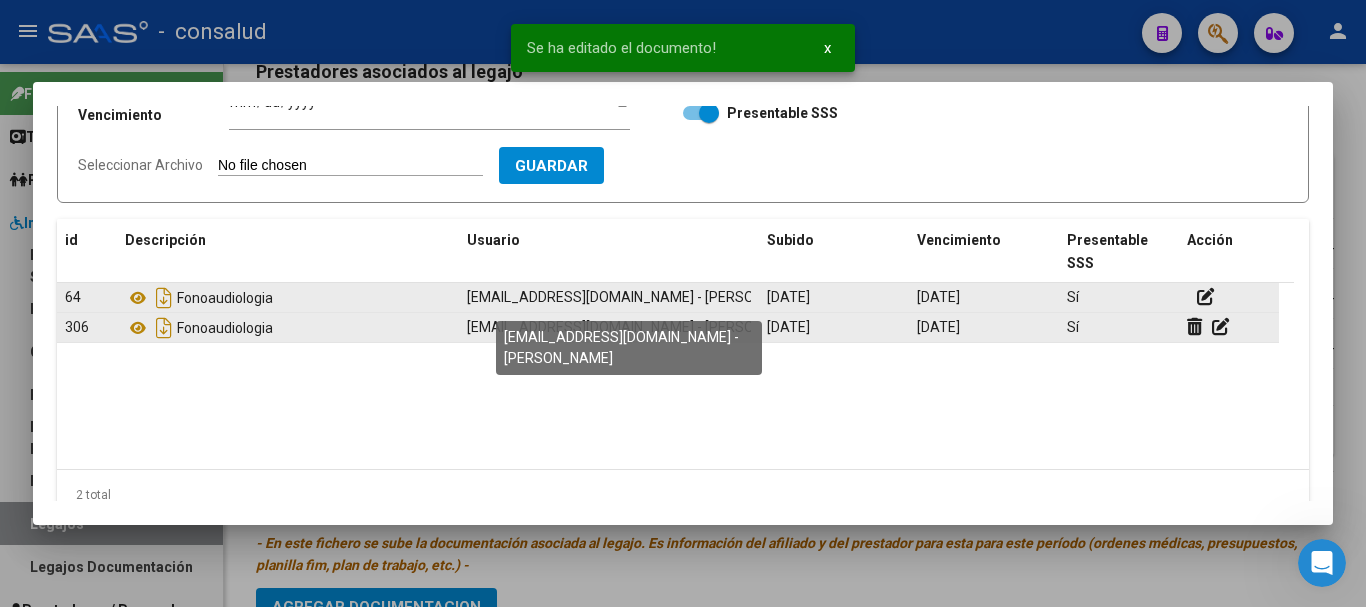 click on "[EMAIL_ADDRESS][DOMAIN_NAME] - [PERSON_NAME]" 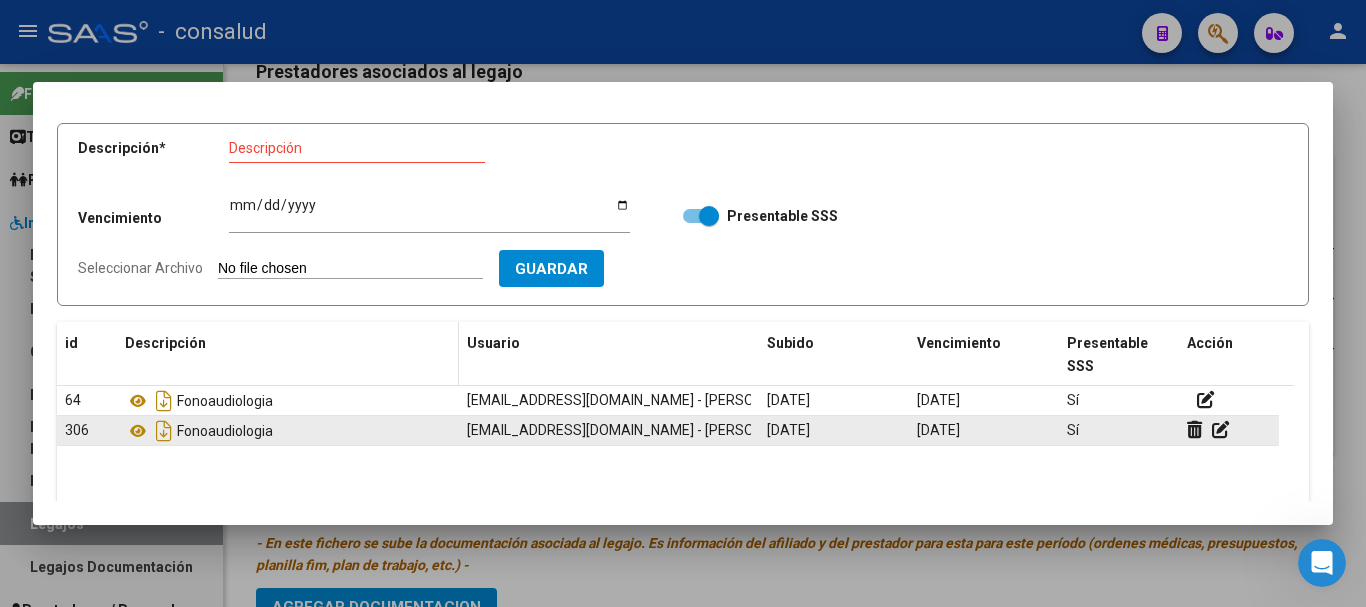 scroll, scrollTop: 0, scrollLeft: 0, axis: both 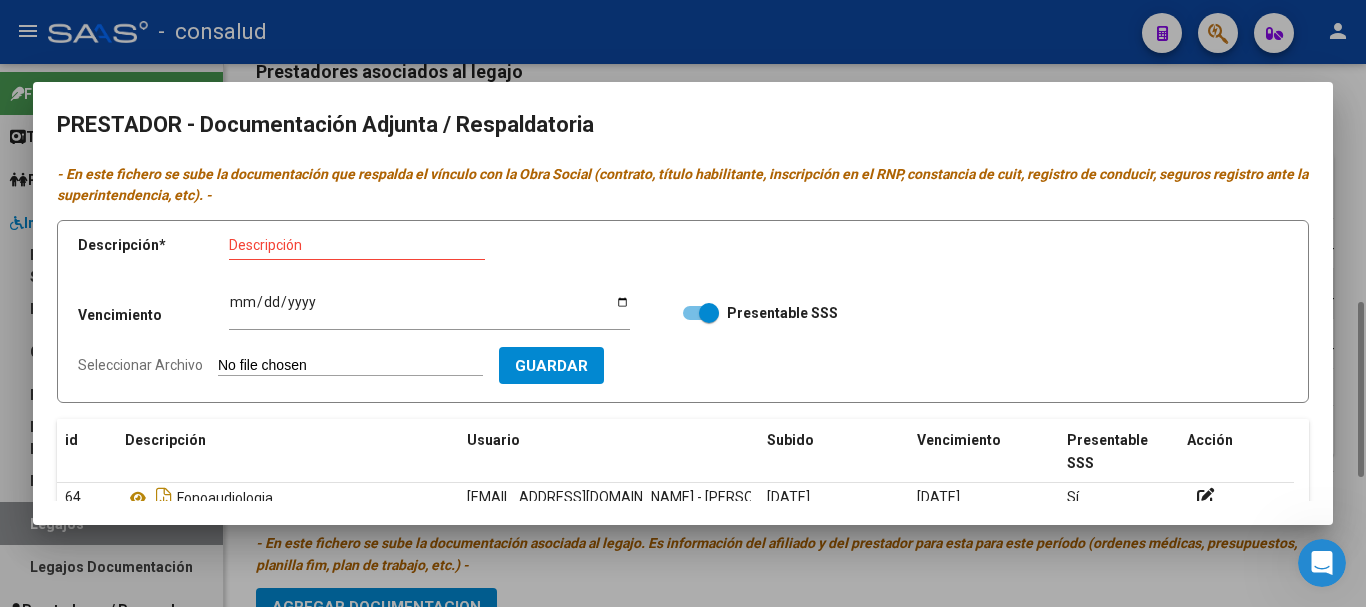 type 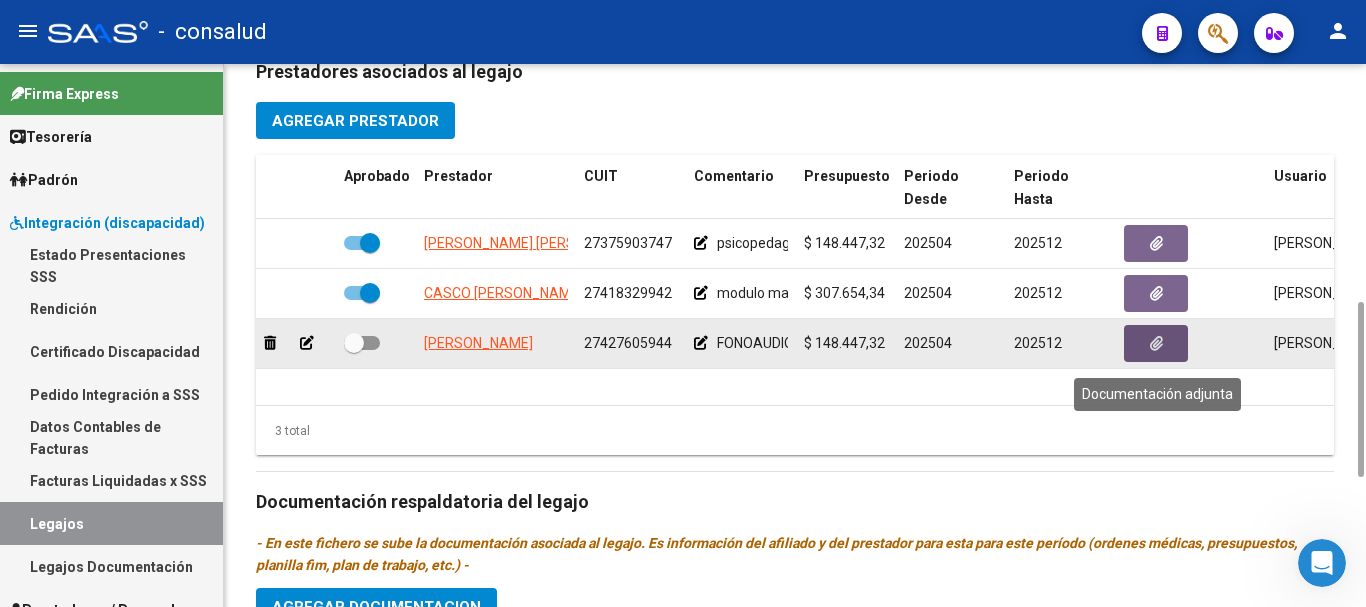 click at bounding box center (362, 343) 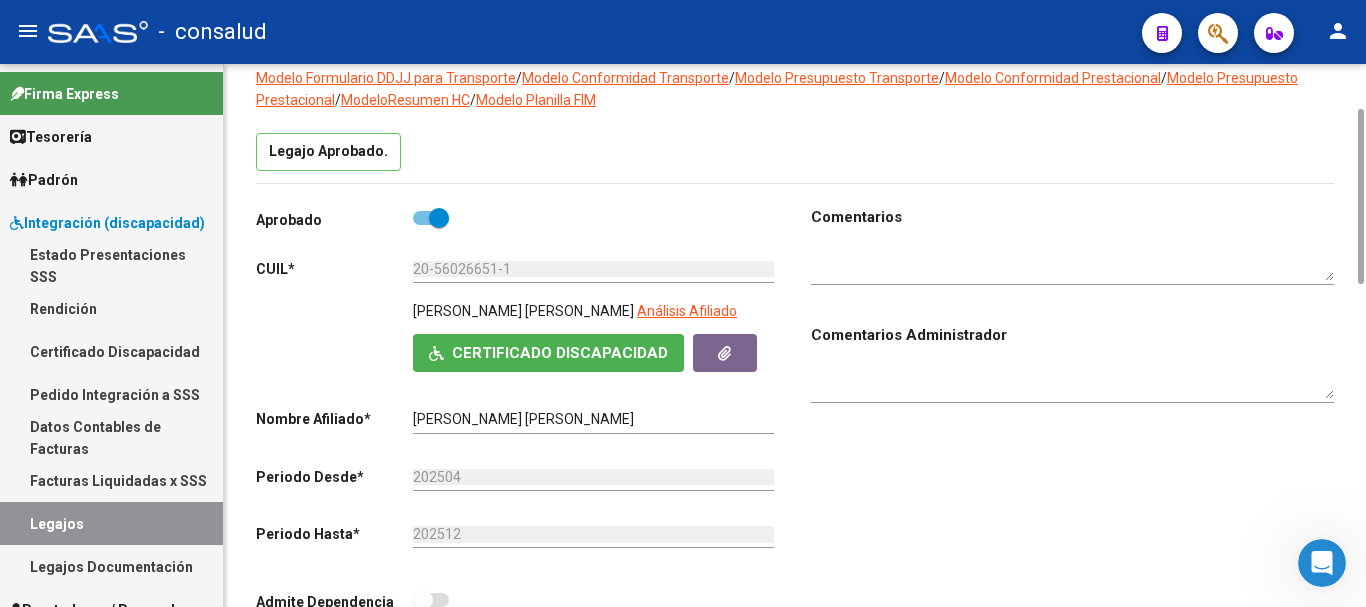 scroll, scrollTop: 0, scrollLeft: 0, axis: both 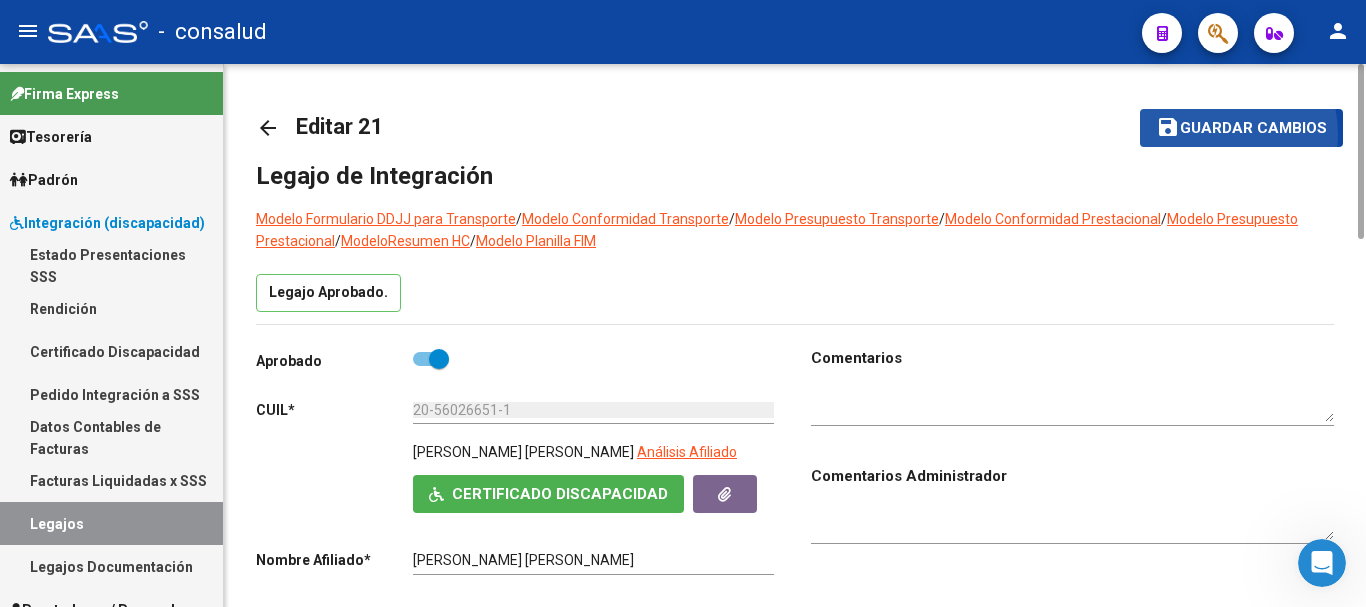click on "Guardar cambios" 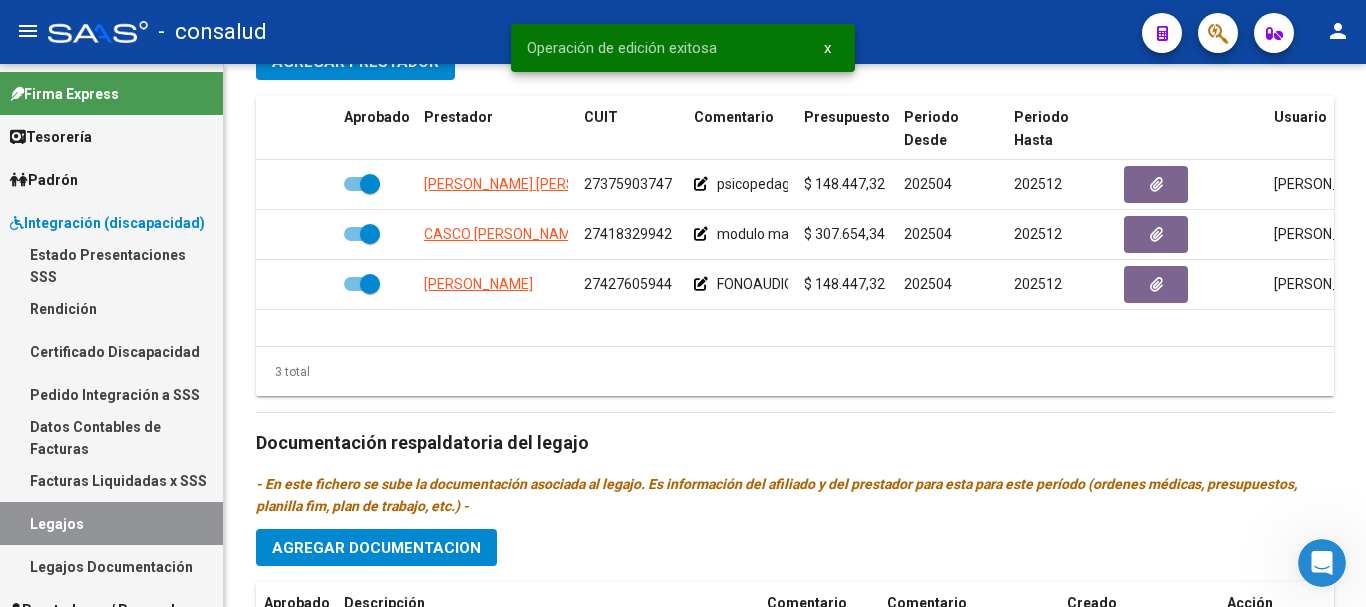 scroll, scrollTop: 1141, scrollLeft: 0, axis: vertical 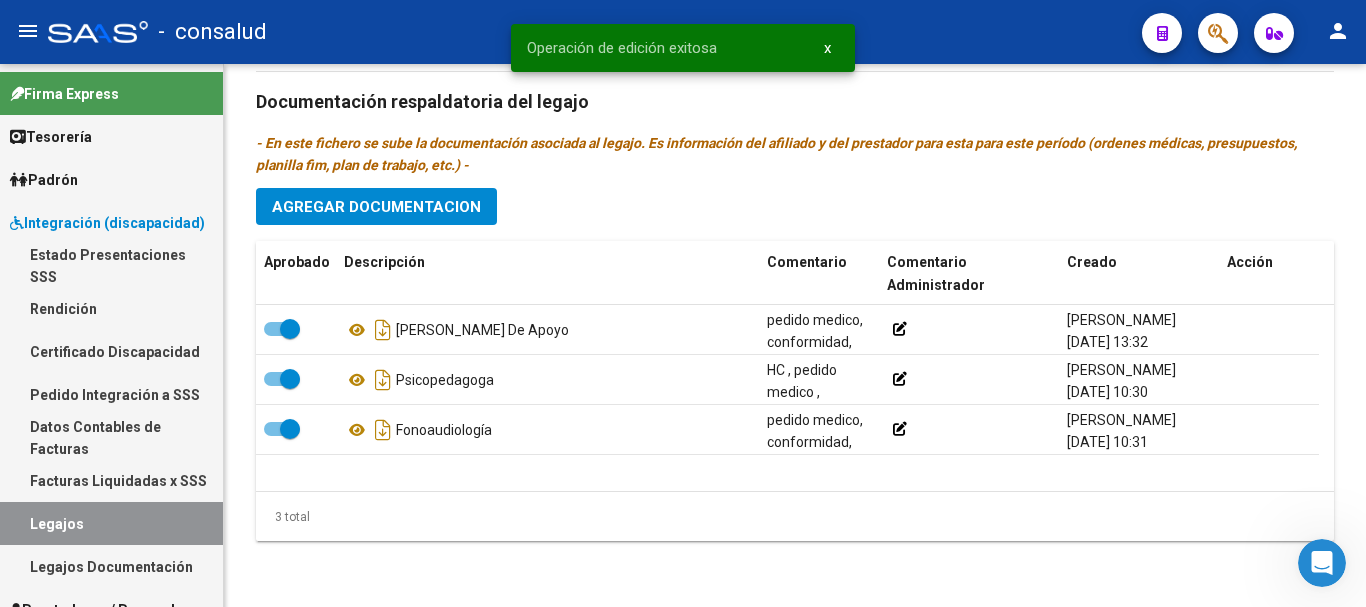 click on "Legajos" at bounding box center [111, 523] 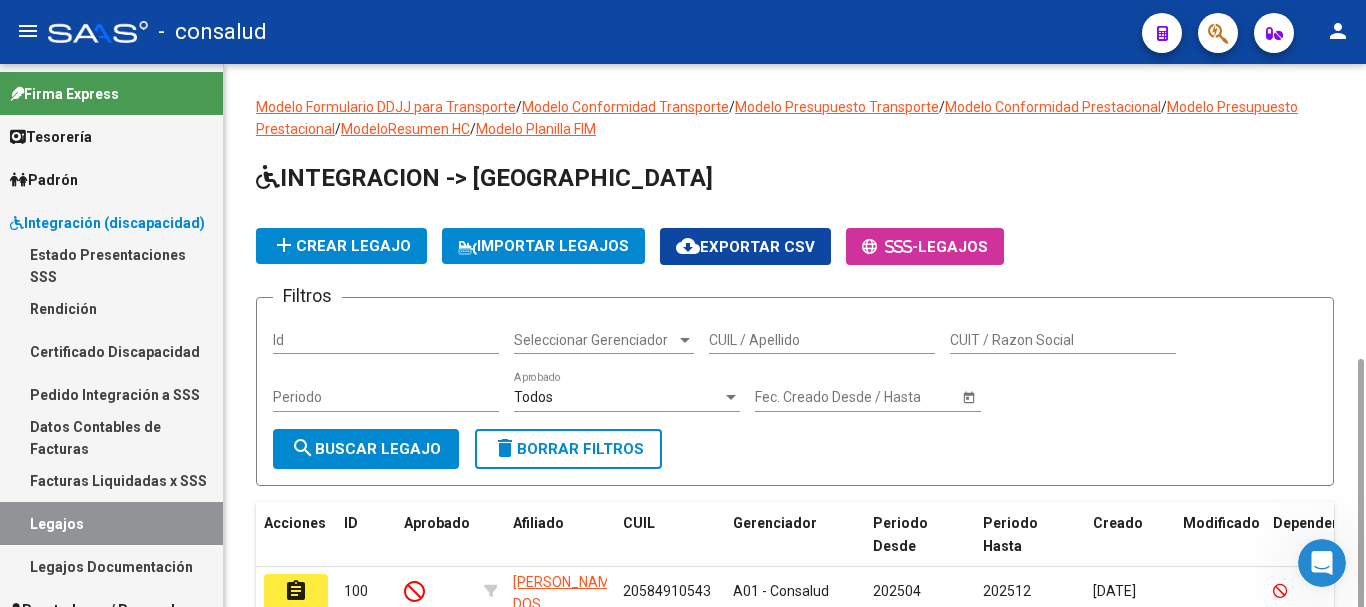 scroll, scrollTop: 200, scrollLeft: 0, axis: vertical 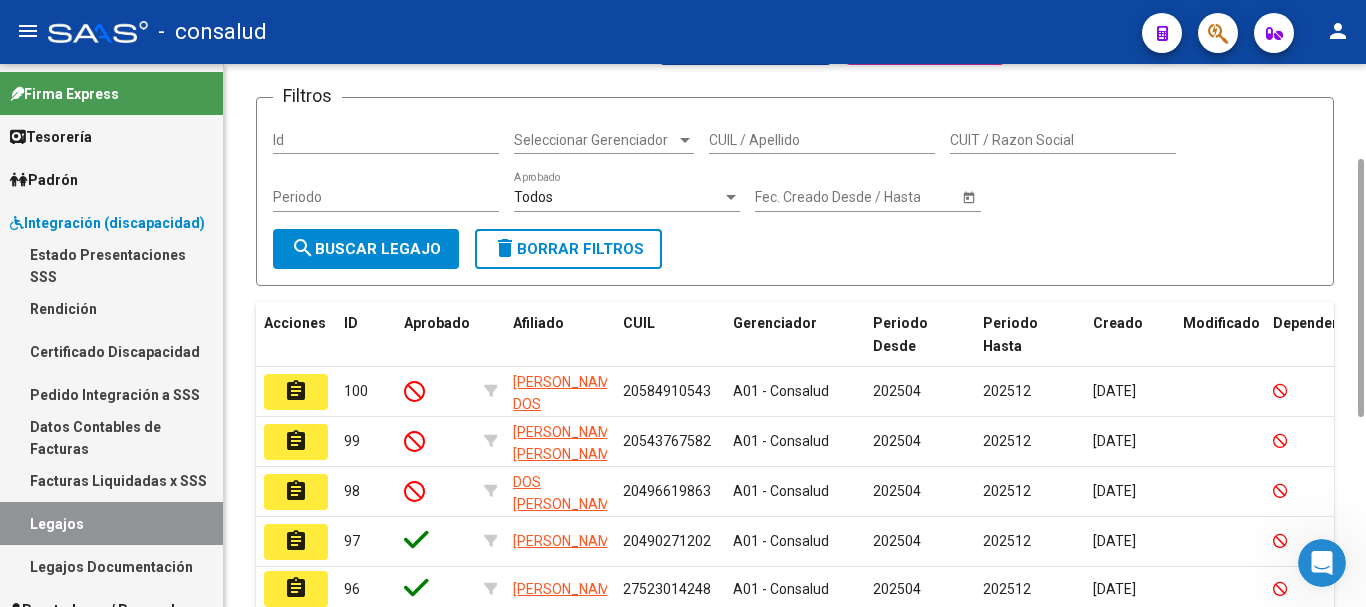 click on "assignment" 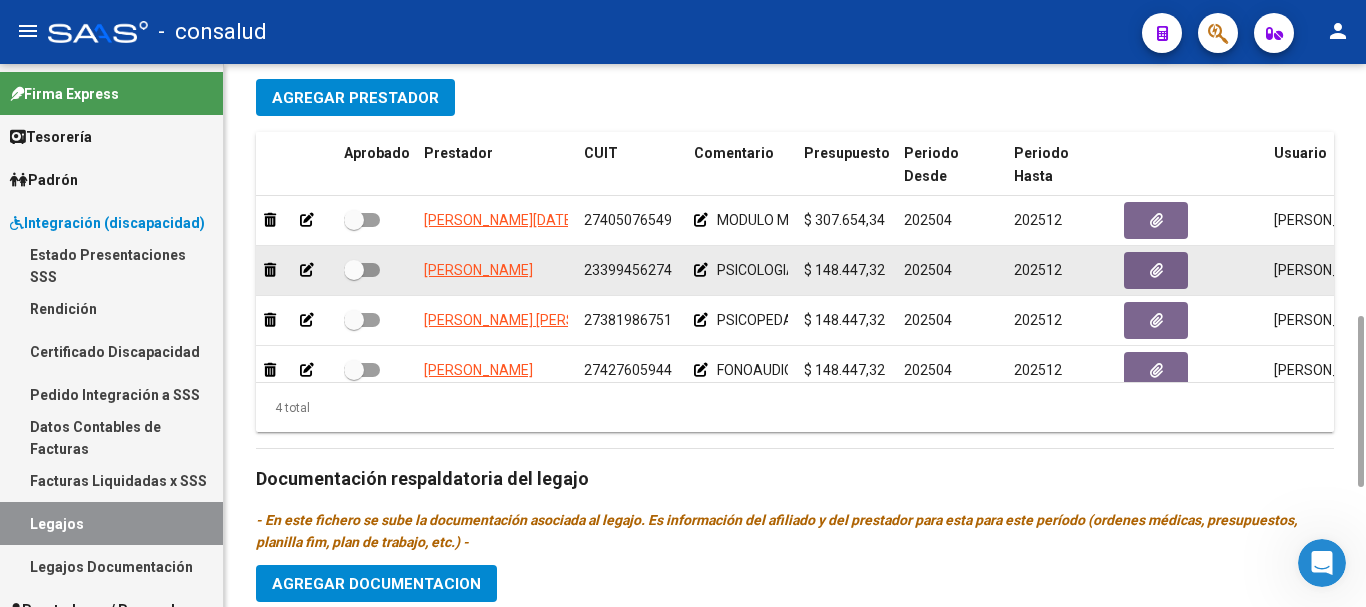scroll, scrollTop: 1000, scrollLeft: 0, axis: vertical 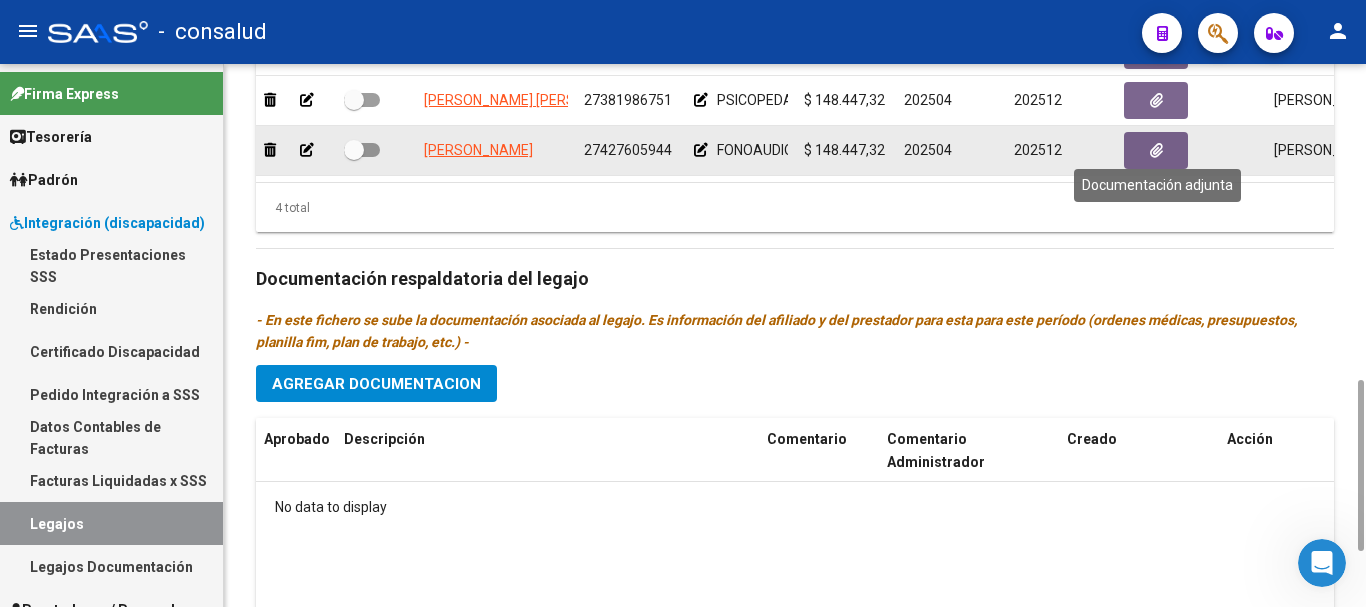 click 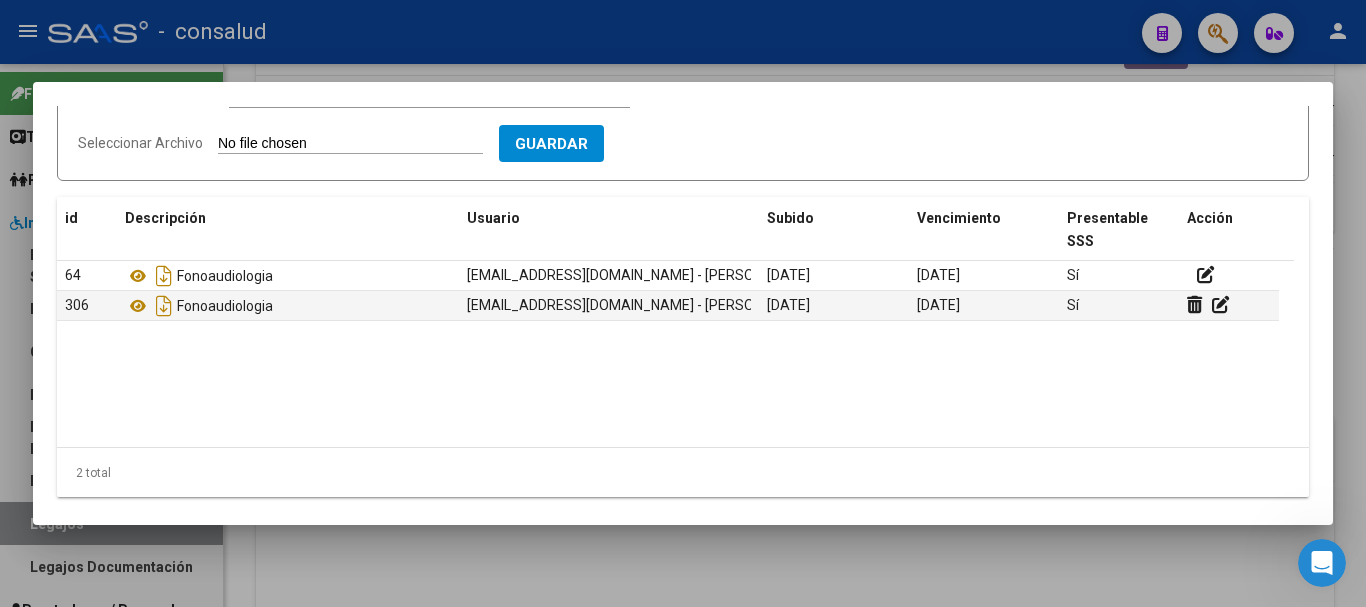 scroll, scrollTop: 236, scrollLeft: 0, axis: vertical 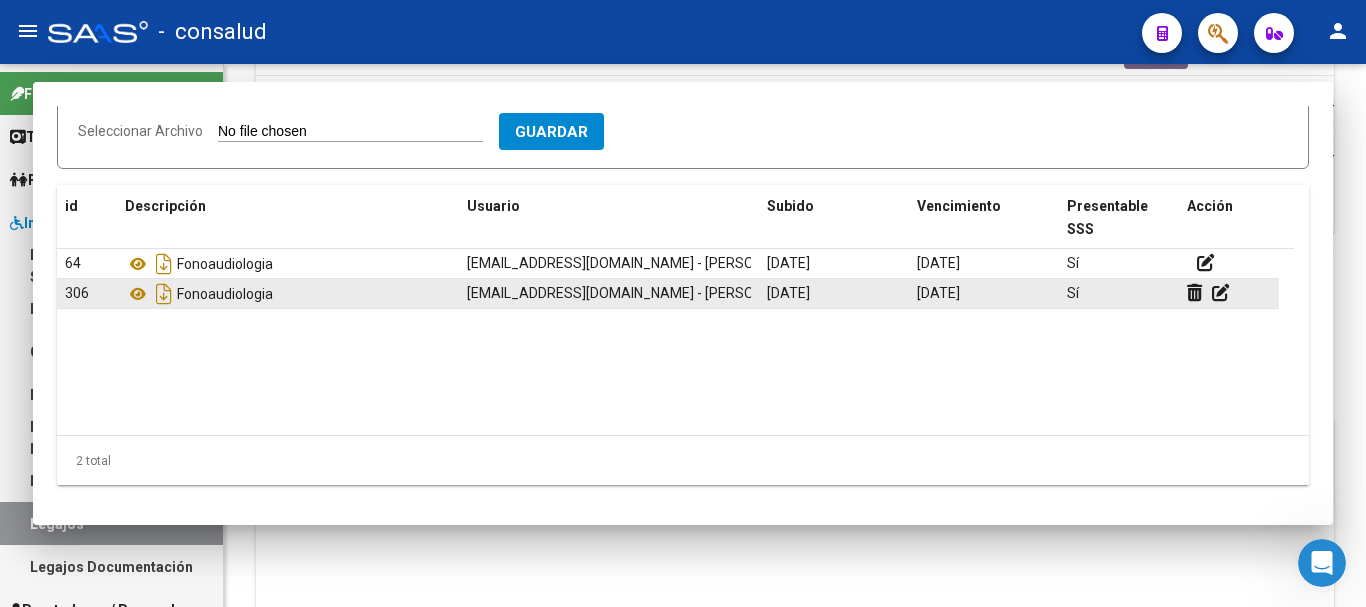 type 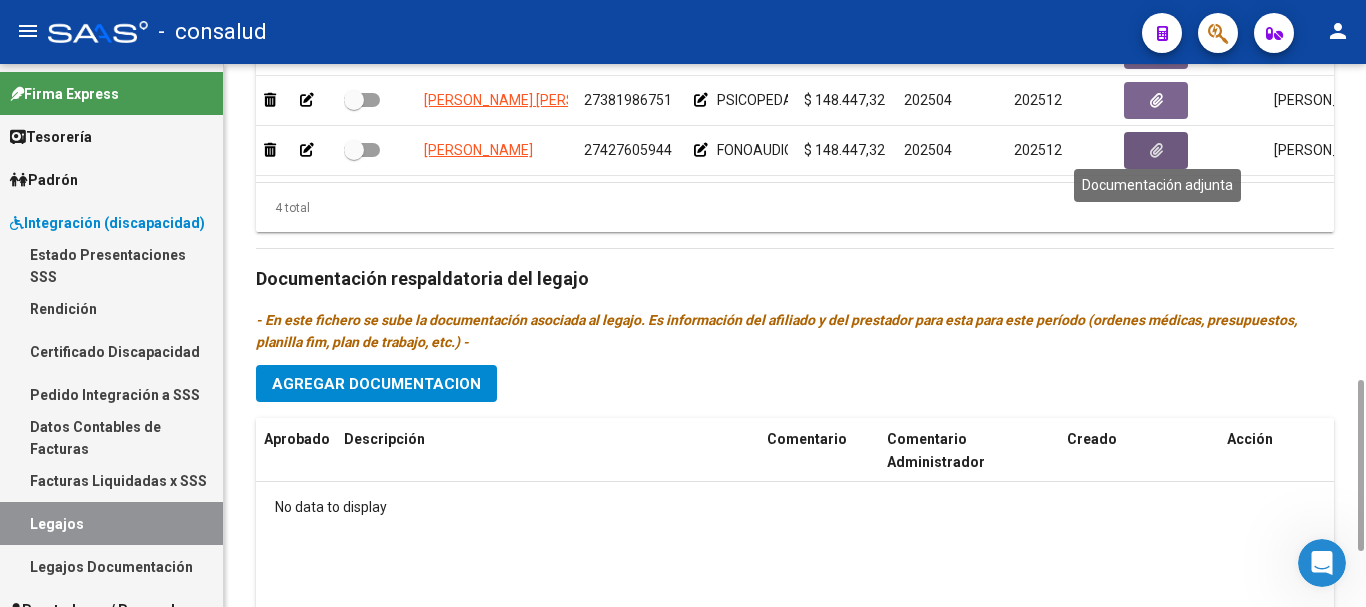 scroll, scrollTop: 800, scrollLeft: 0, axis: vertical 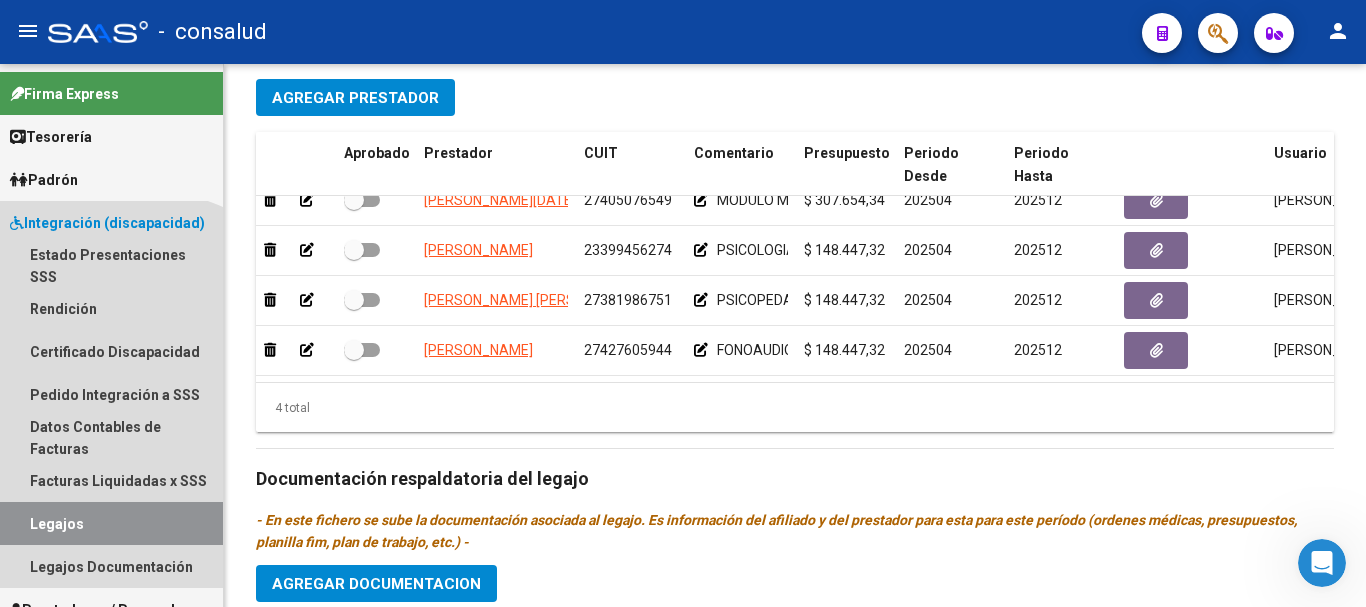 click on "Legajos" at bounding box center (111, 523) 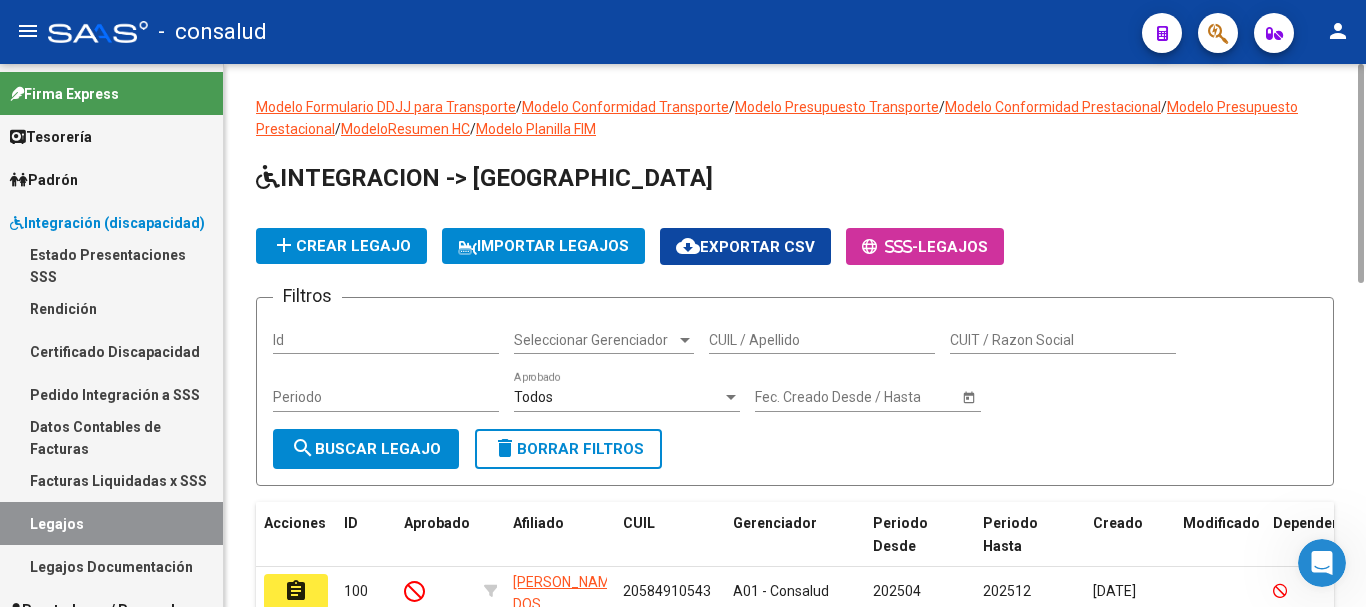 scroll, scrollTop: 200, scrollLeft: 0, axis: vertical 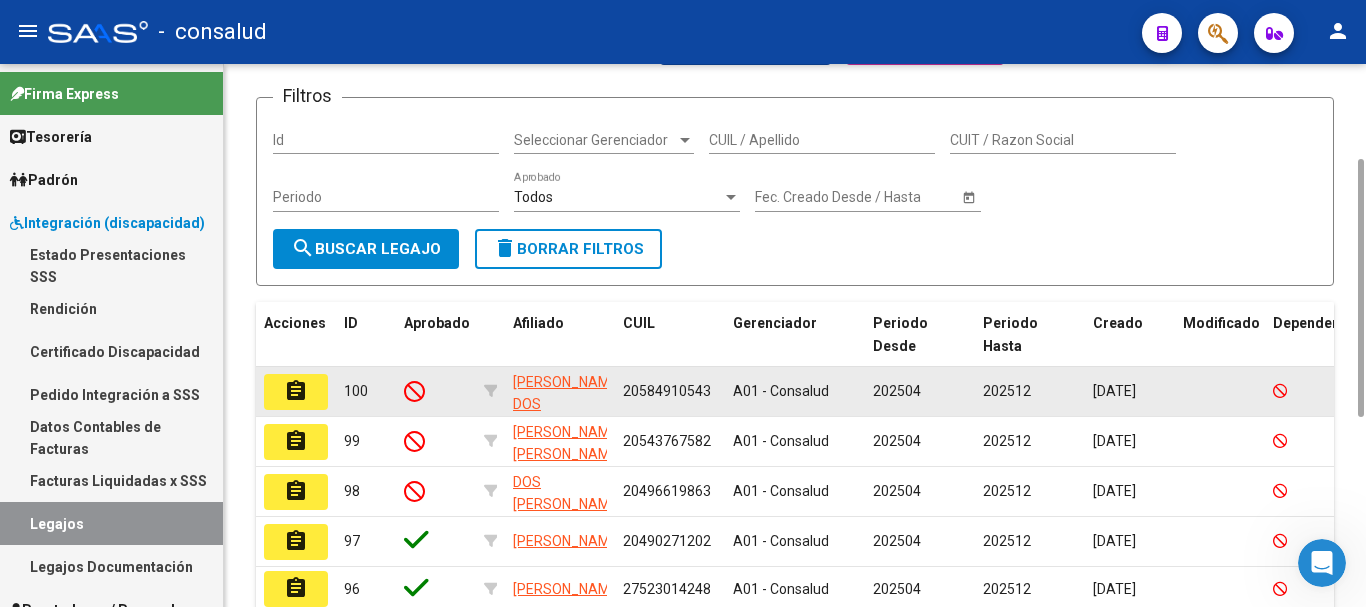 click on "assignment" 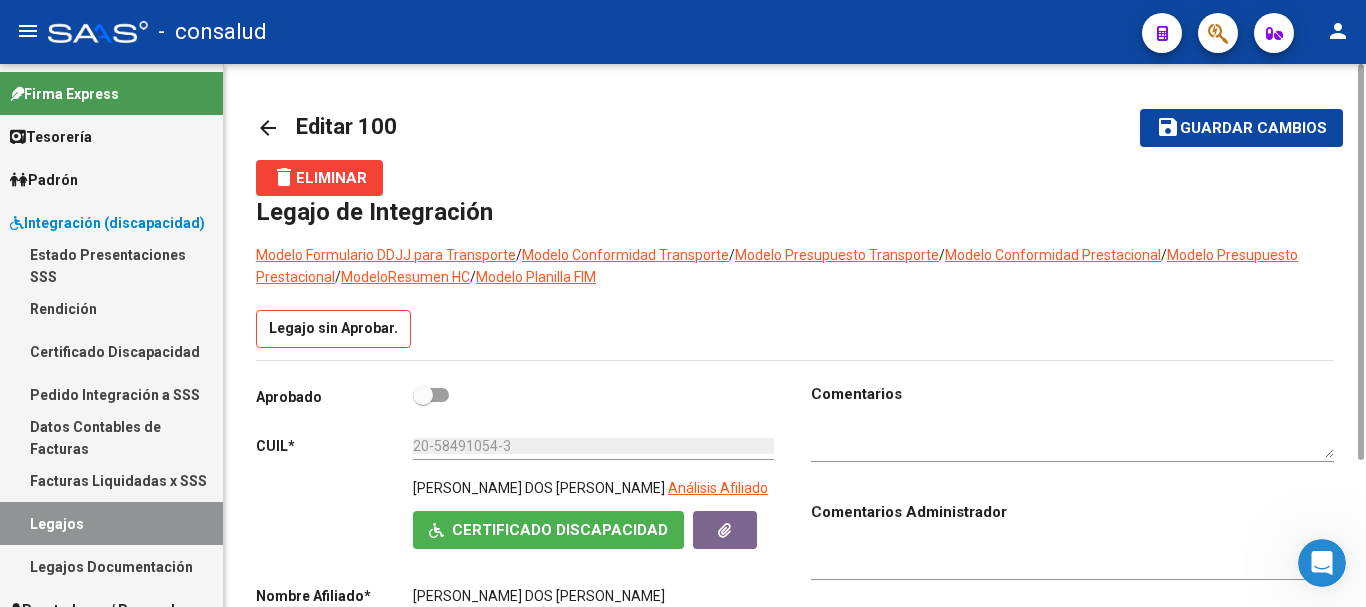 scroll, scrollTop: 600, scrollLeft: 0, axis: vertical 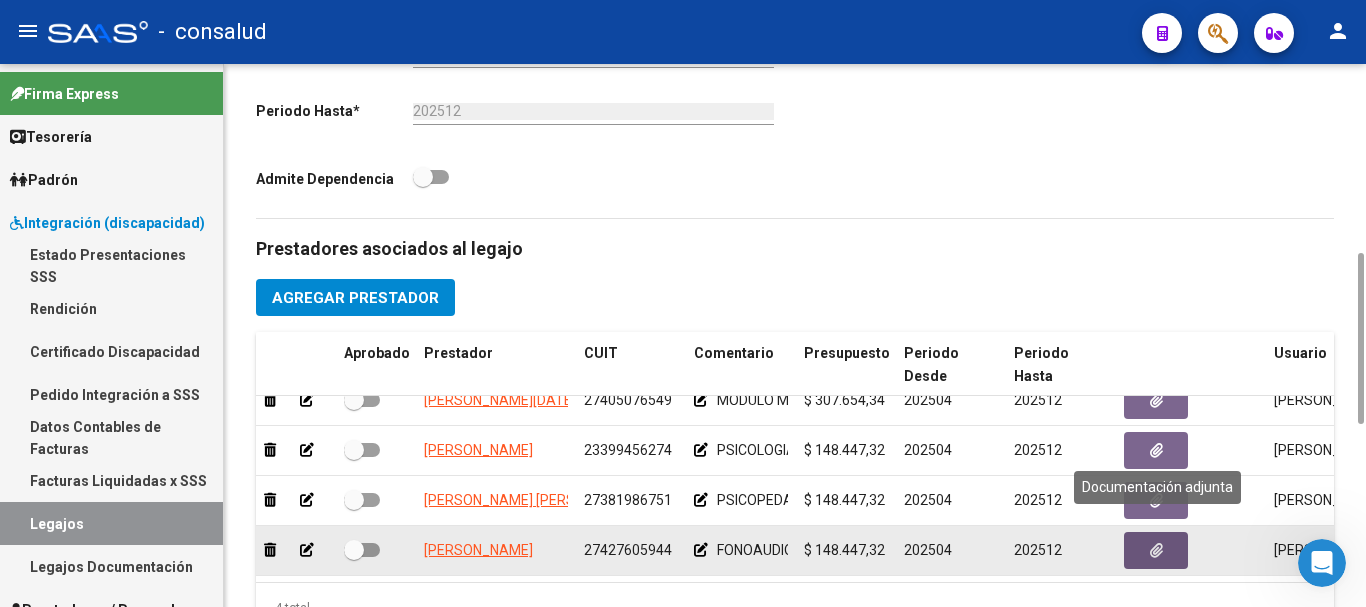 click 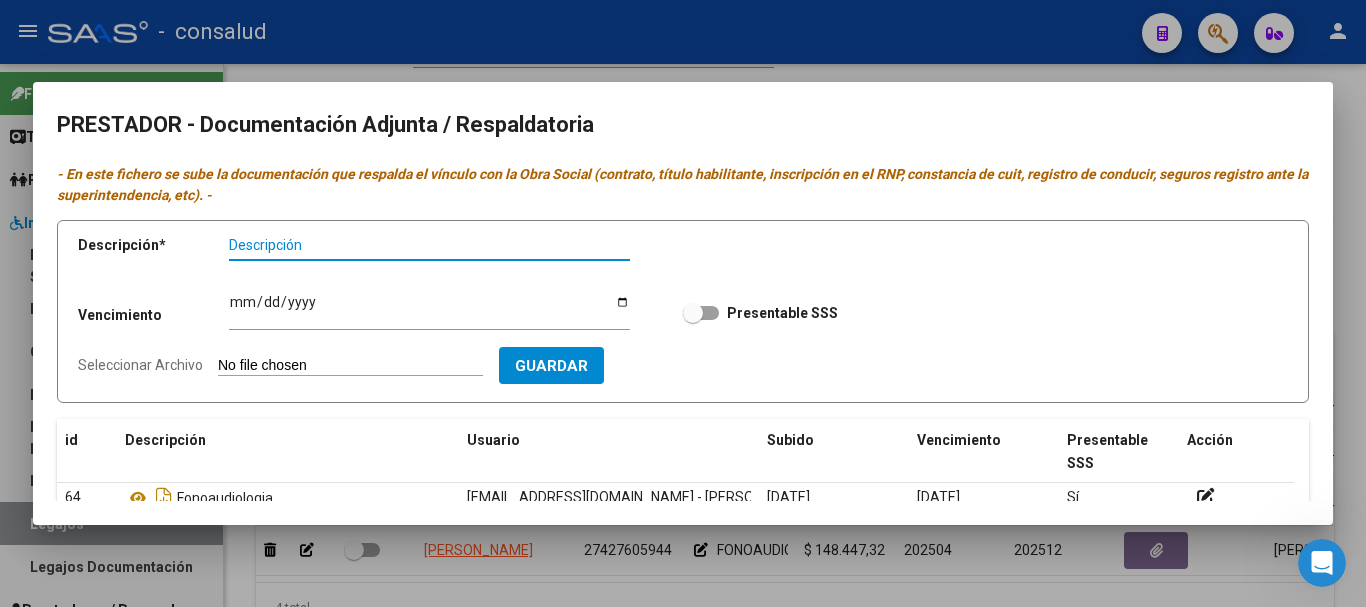 scroll, scrollTop: 100, scrollLeft: 0, axis: vertical 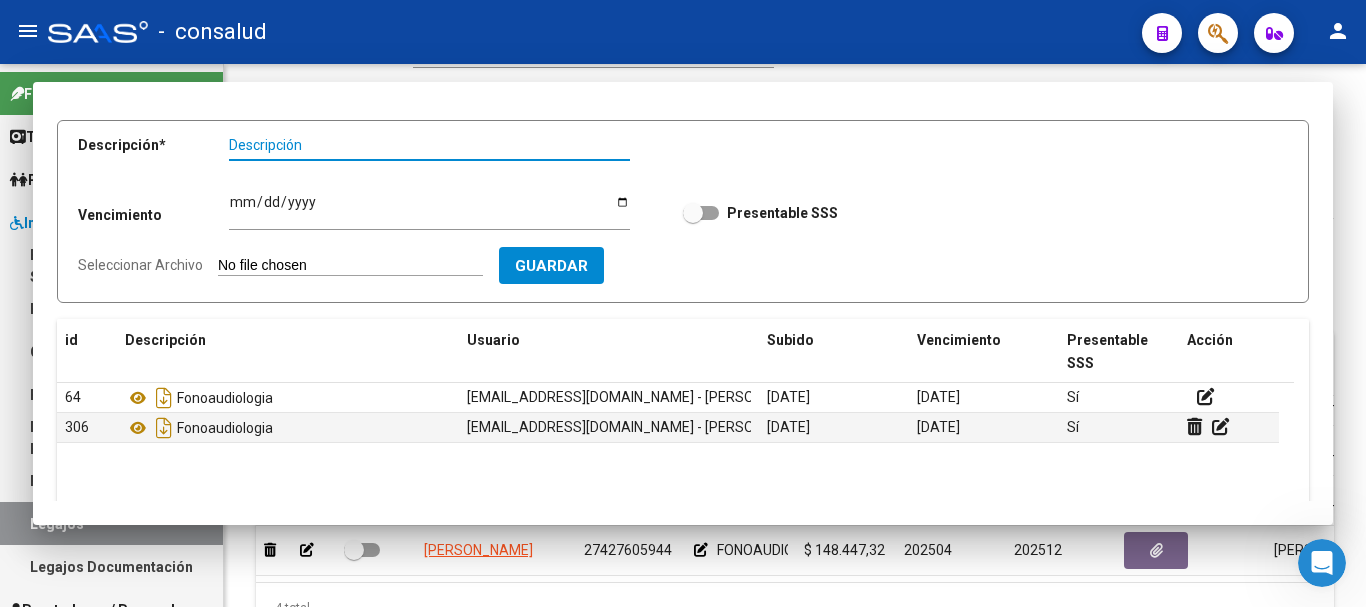 type 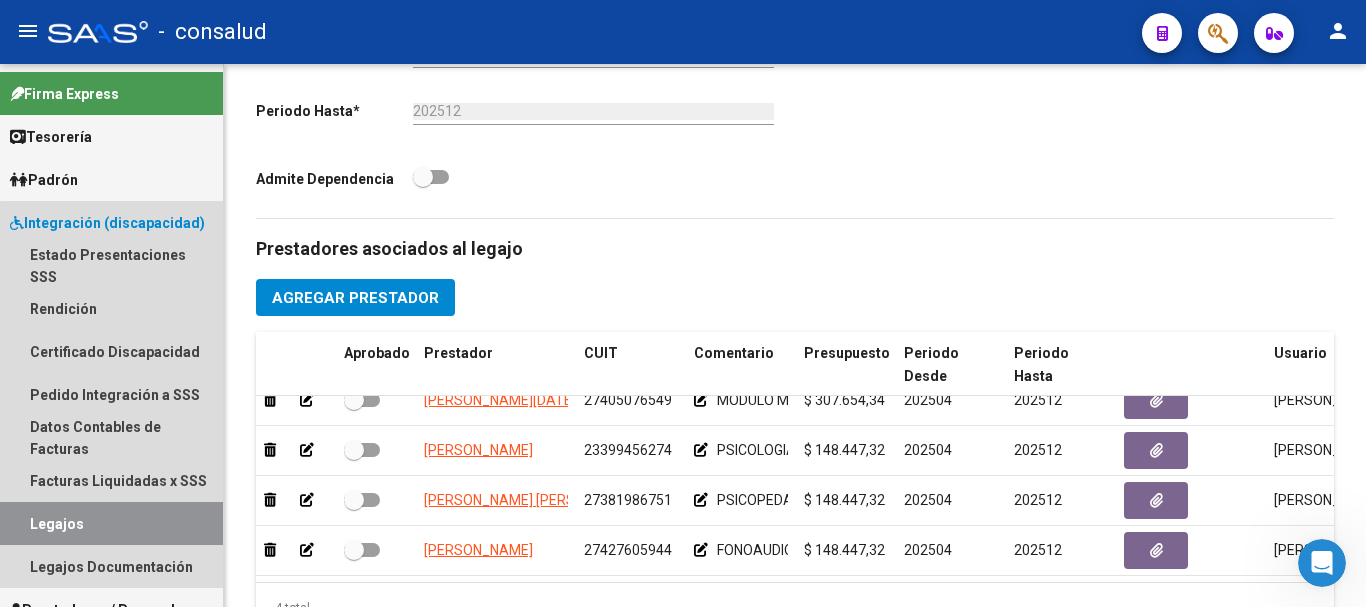 click on "Legajos" at bounding box center (111, 523) 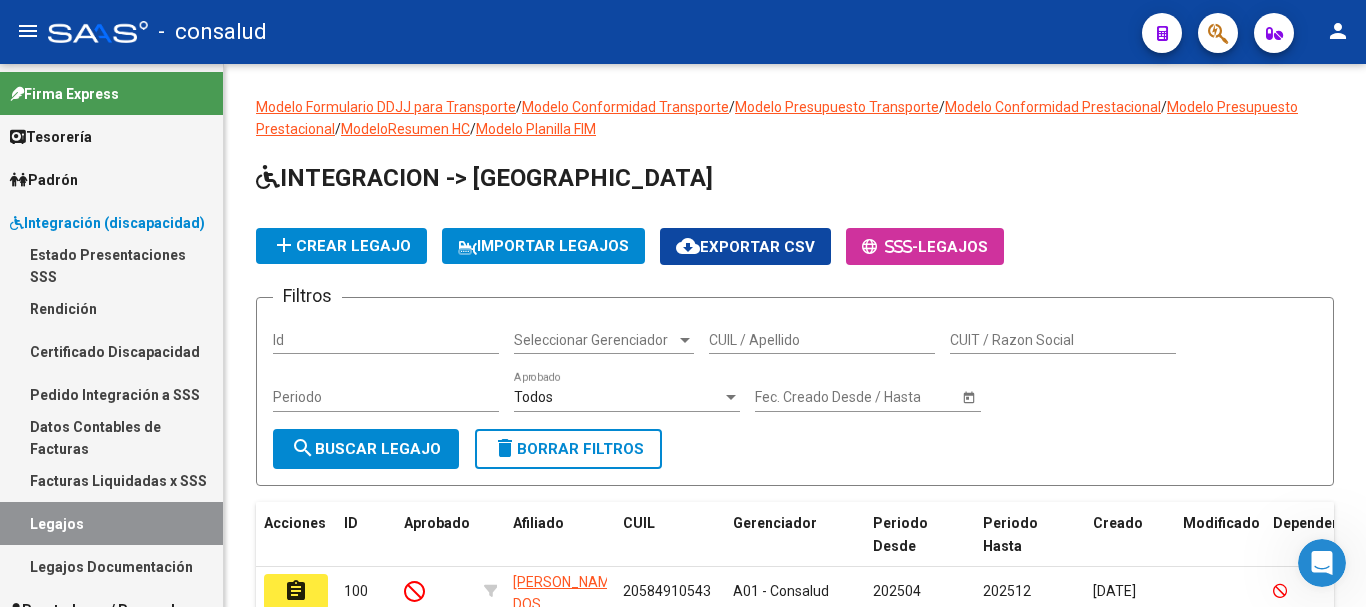 click 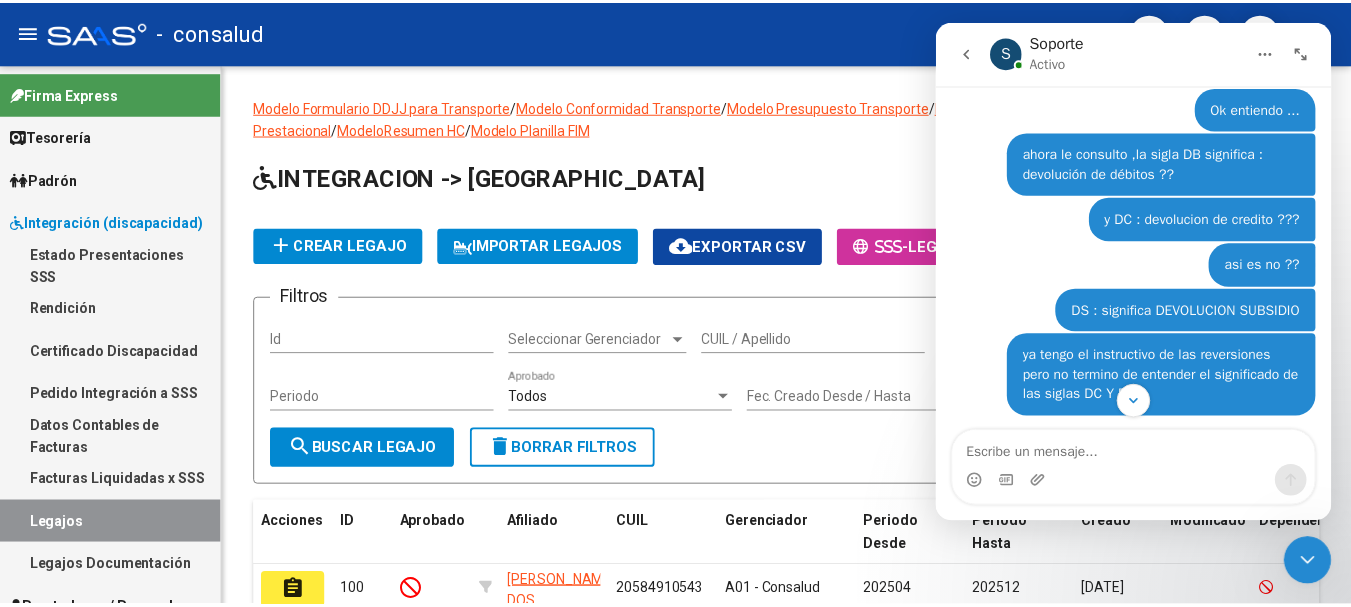 scroll, scrollTop: 948, scrollLeft: 0, axis: vertical 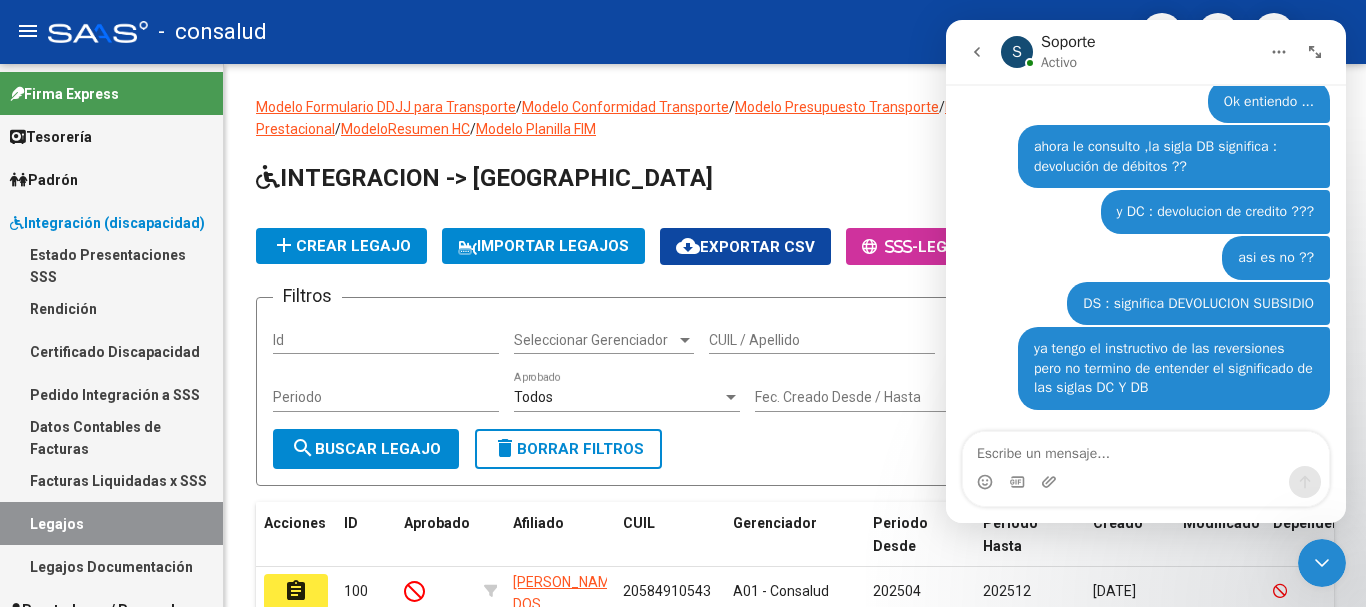 click 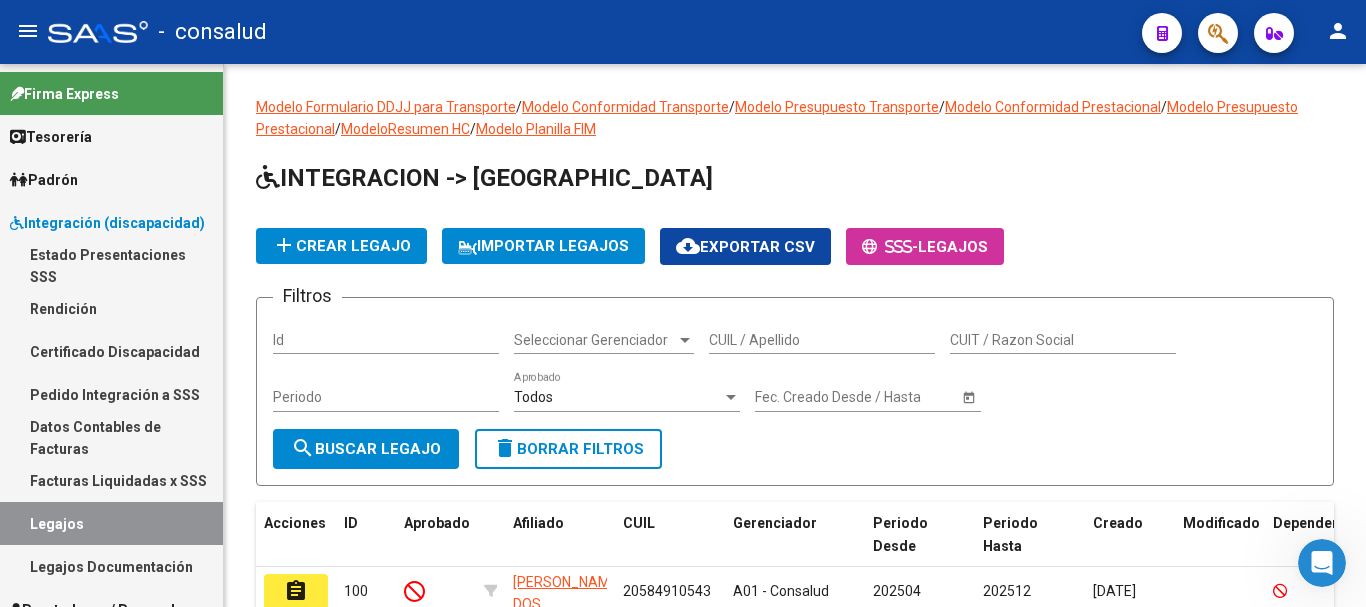 click on "person" 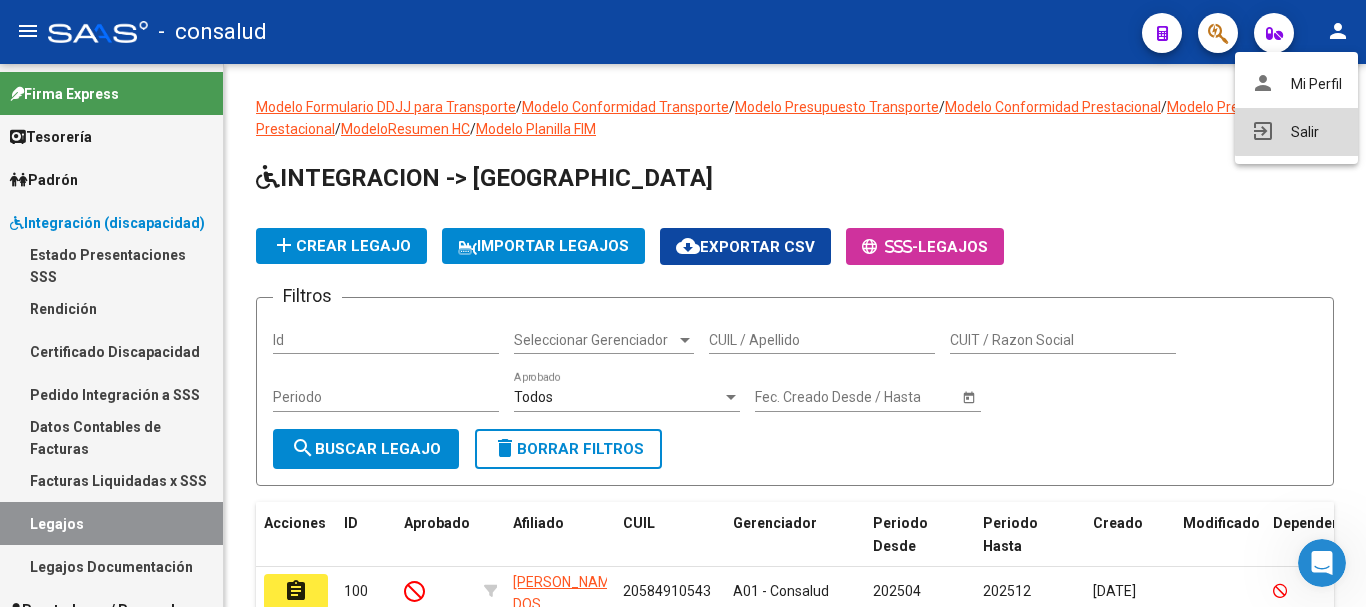 click on "exit_to_app  Salir" at bounding box center (1296, 132) 